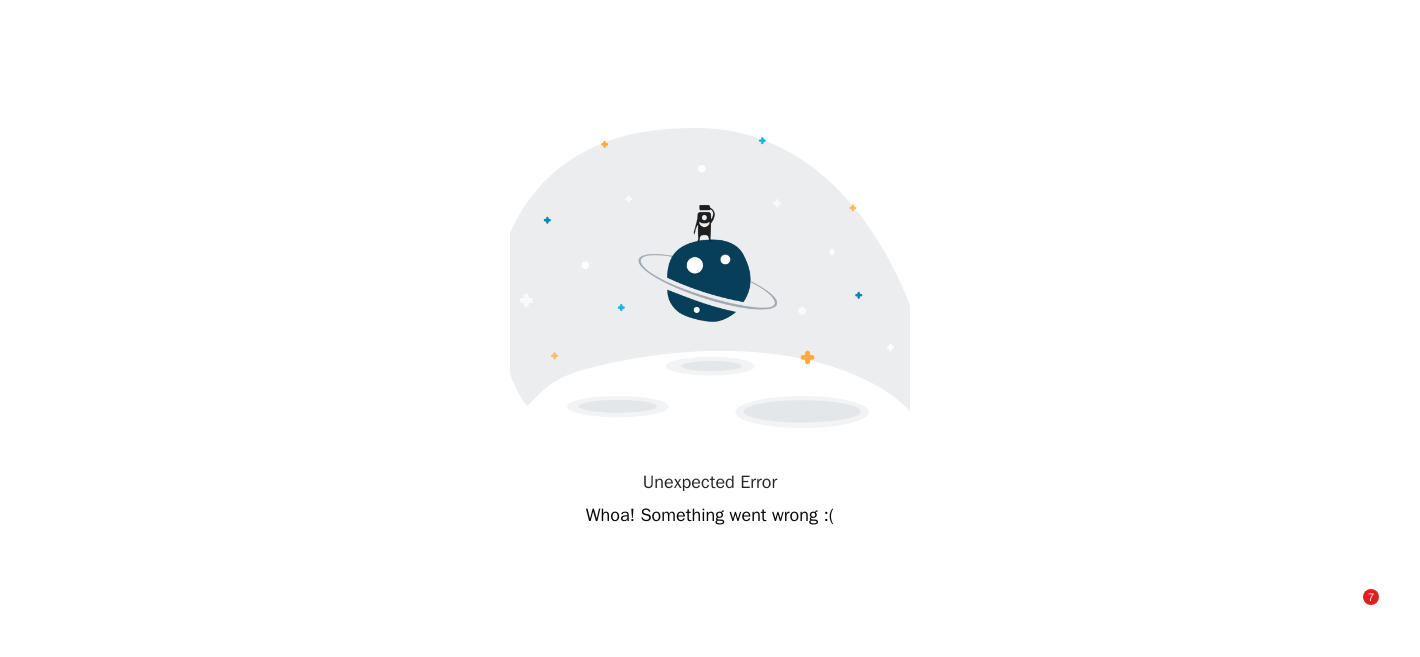 scroll, scrollTop: 0, scrollLeft: 0, axis: both 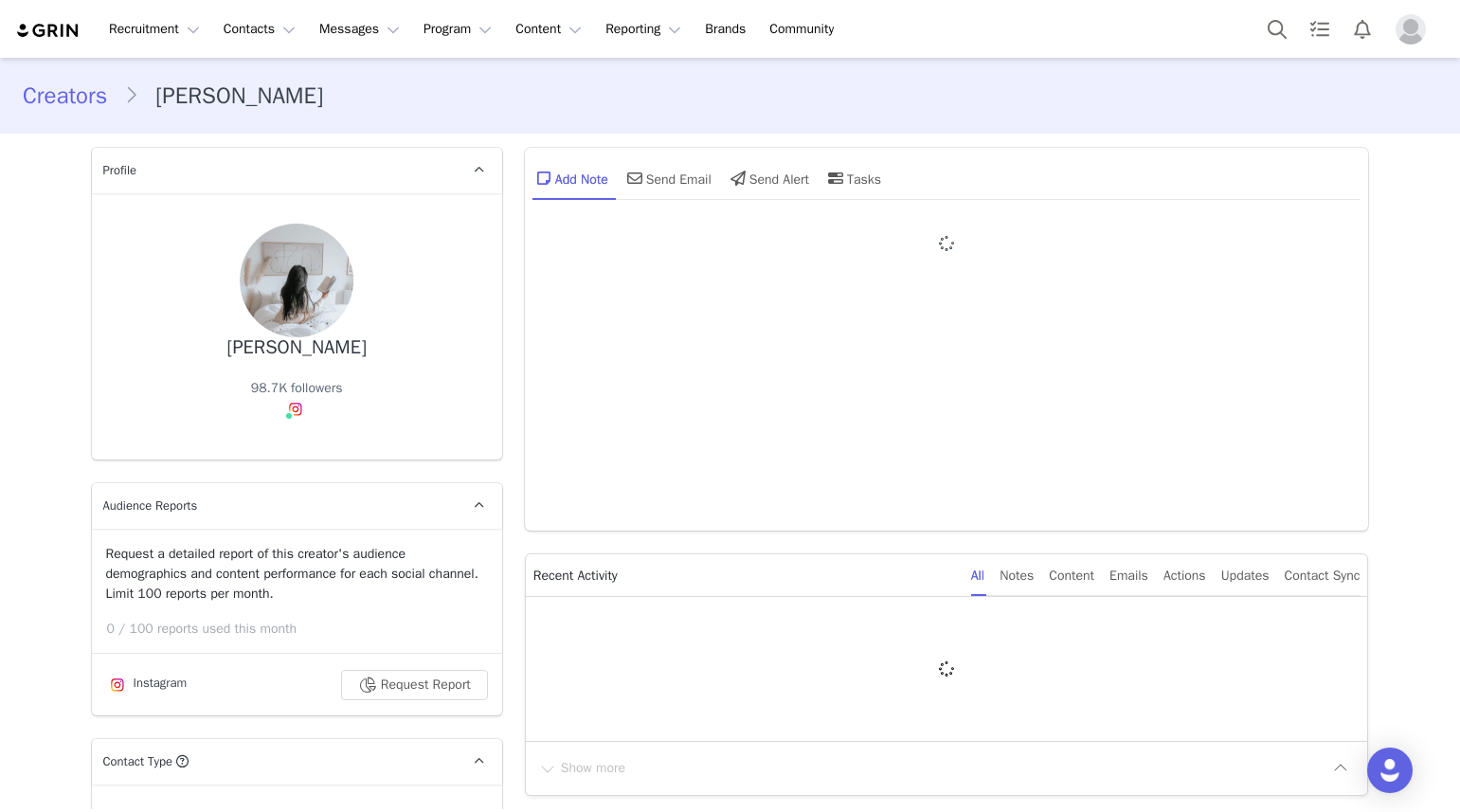 type on "+1 ([GEOGRAPHIC_DATA])" 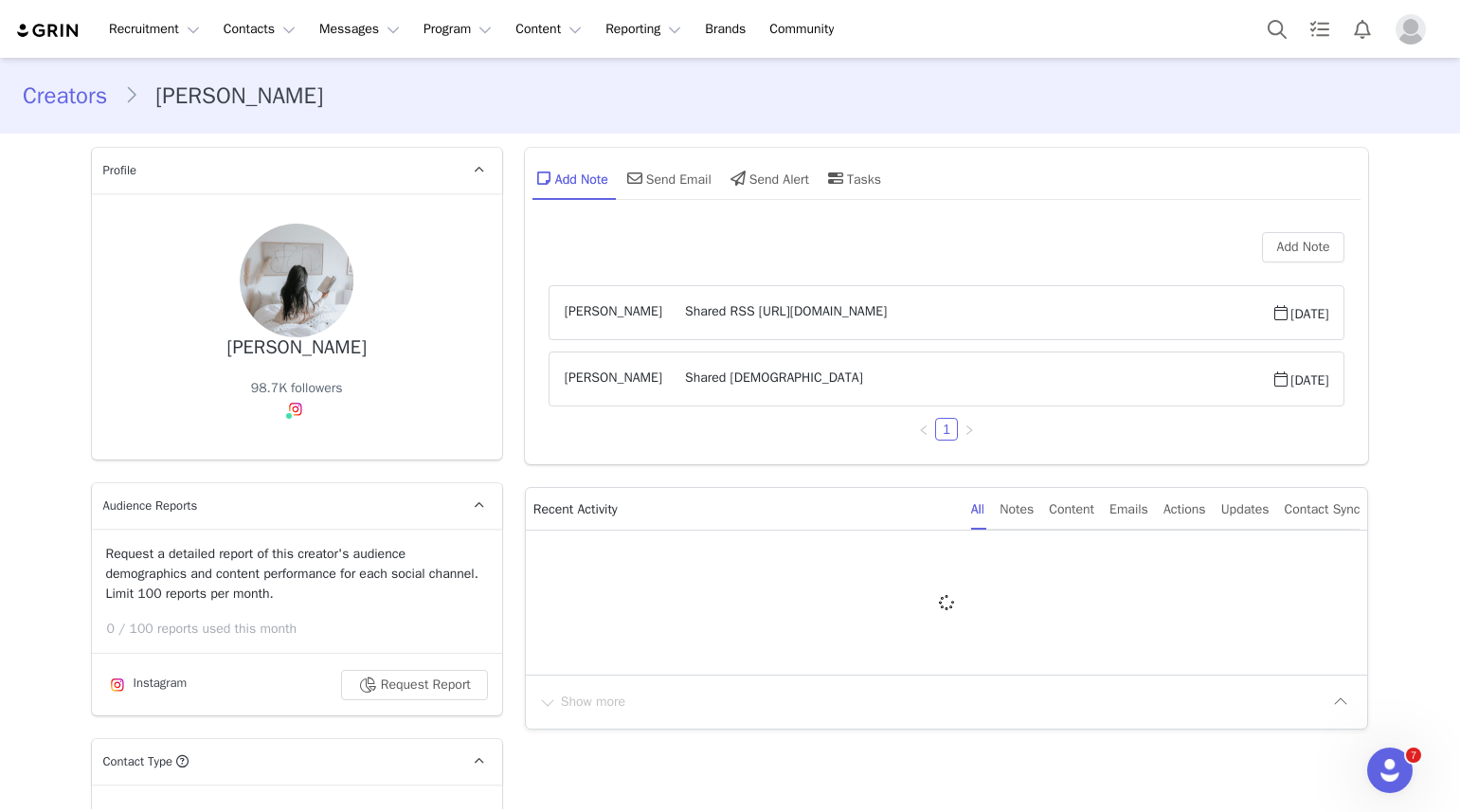 scroll, scrollTop: 0, scrollLeft: 0, axis: both 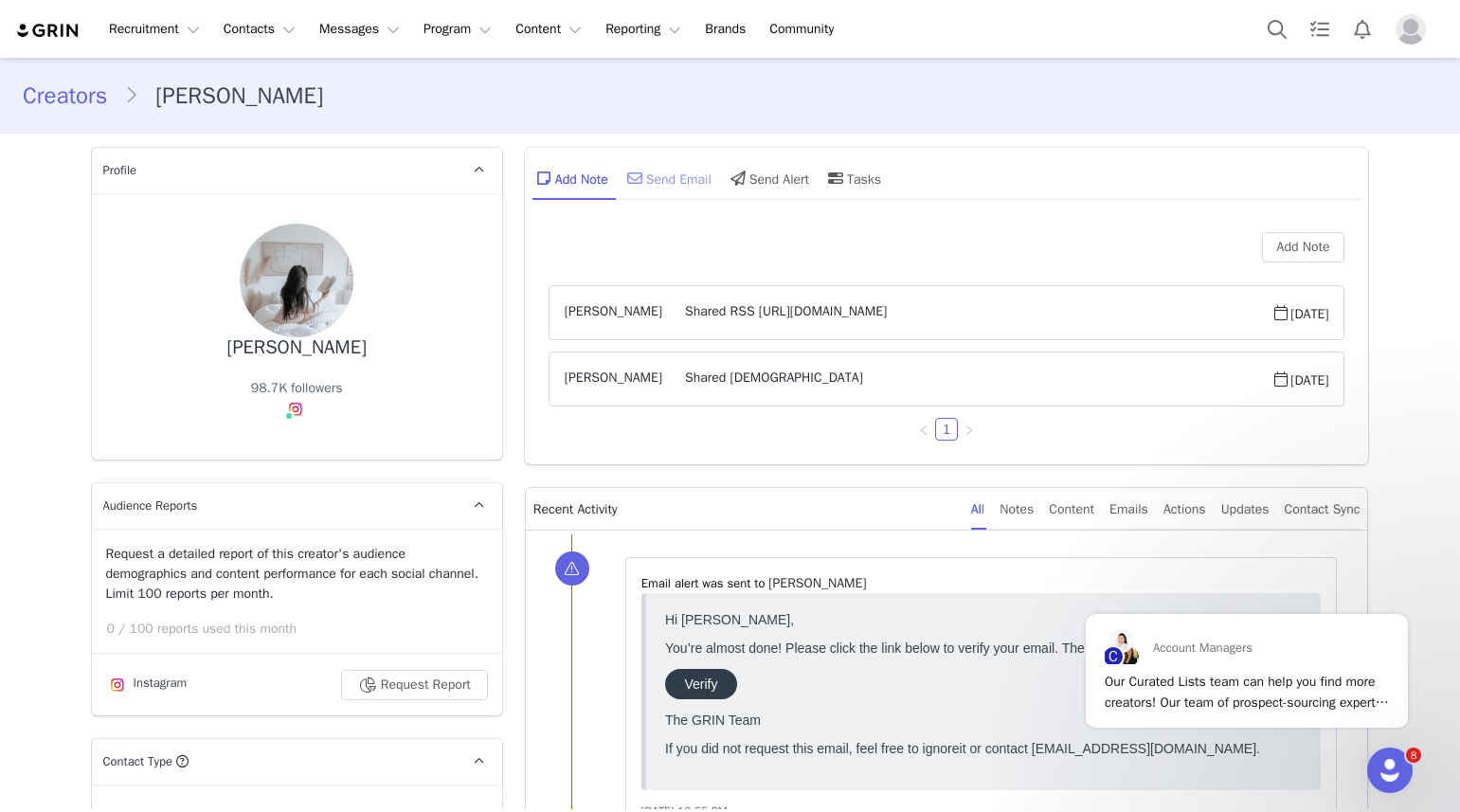 click on "Send Email" at bounding box center (667, 178) 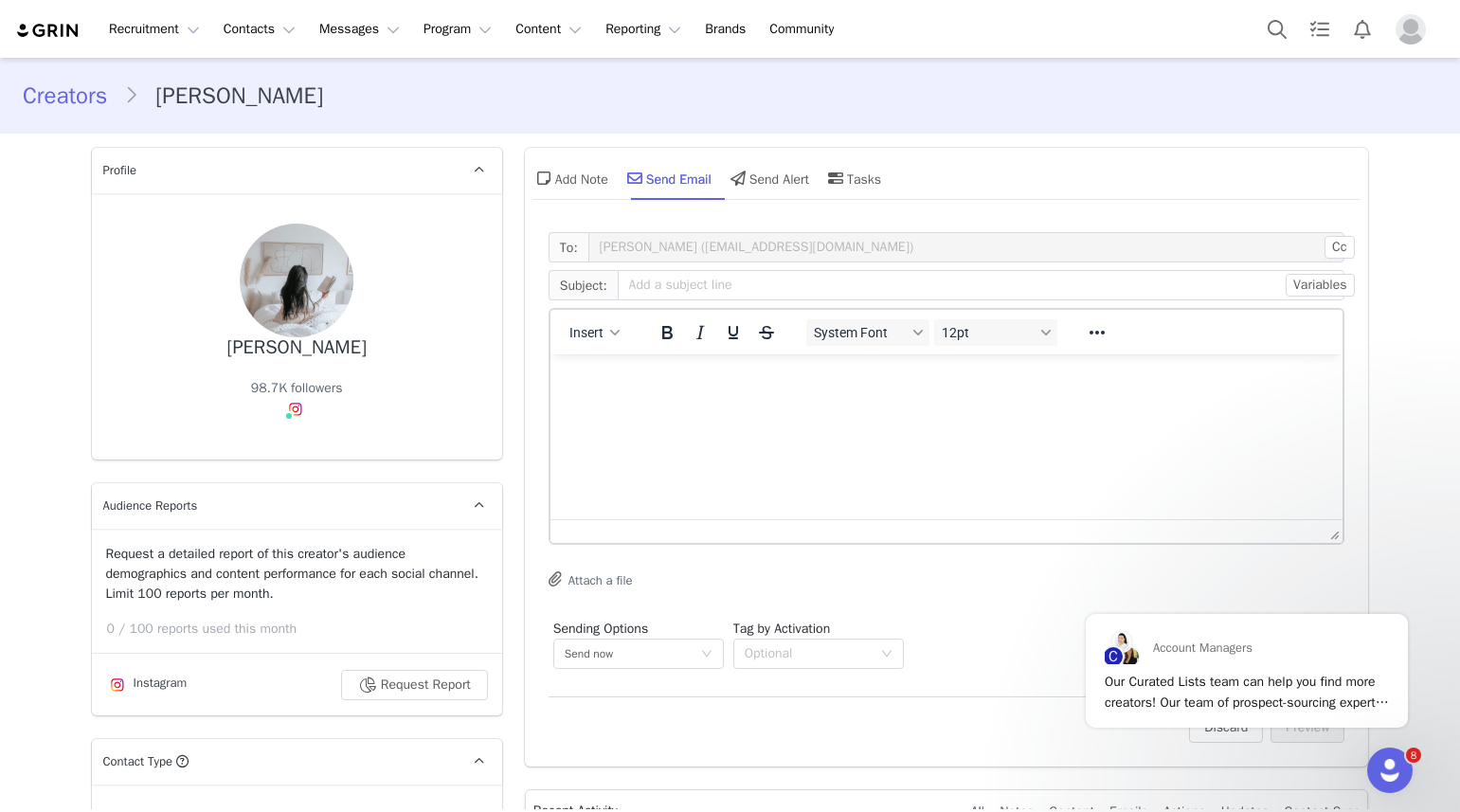 scroll, scrollTop: 0, scrollLeft: 0, axis: both 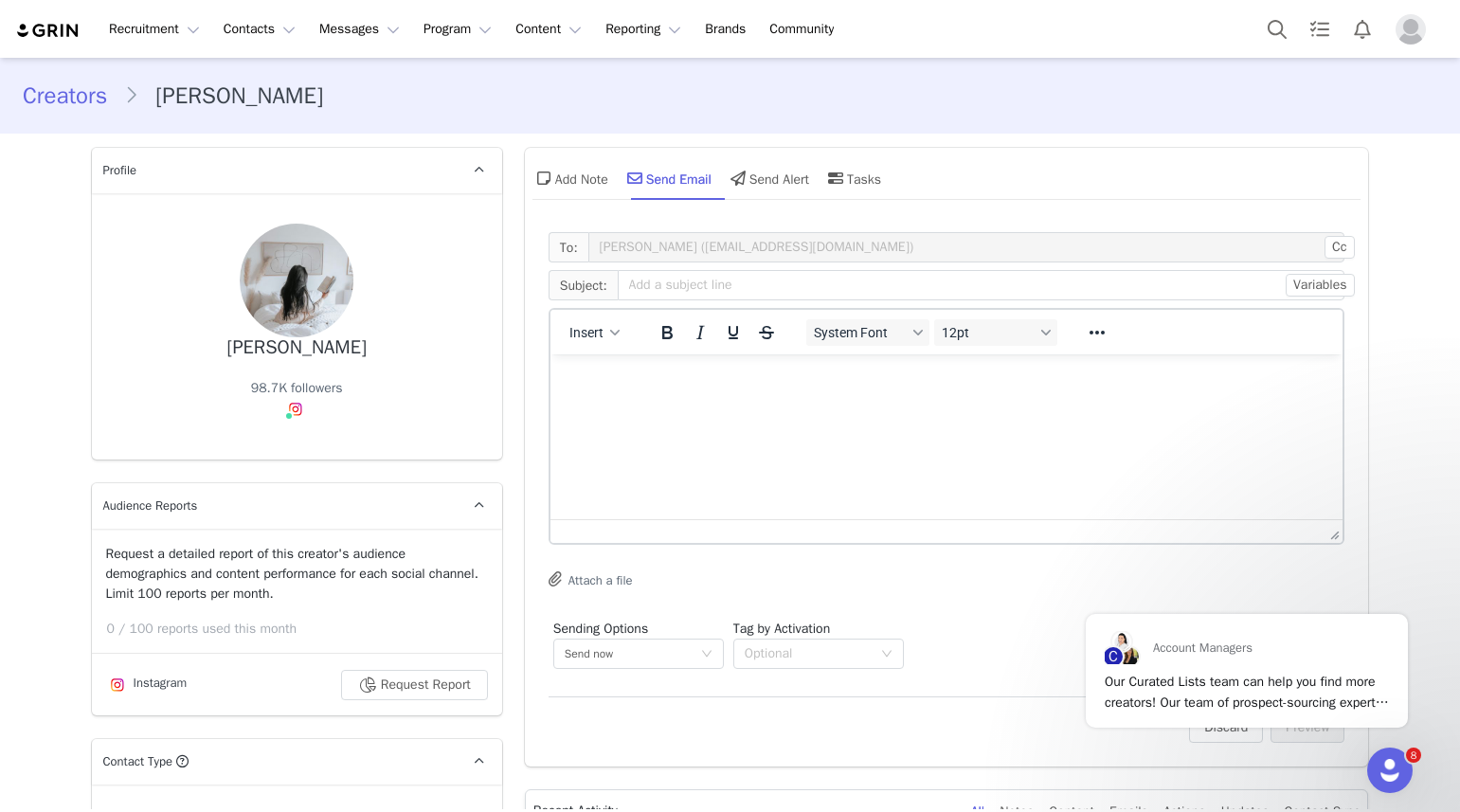 click on "Insert System Font 12pt To open the popup, press Shift+Enter To open the popup, press Shift+Enter To open the popup, press Shift+Enter To open the popup, press Shift+Enter" at bounding box center [946, 332] 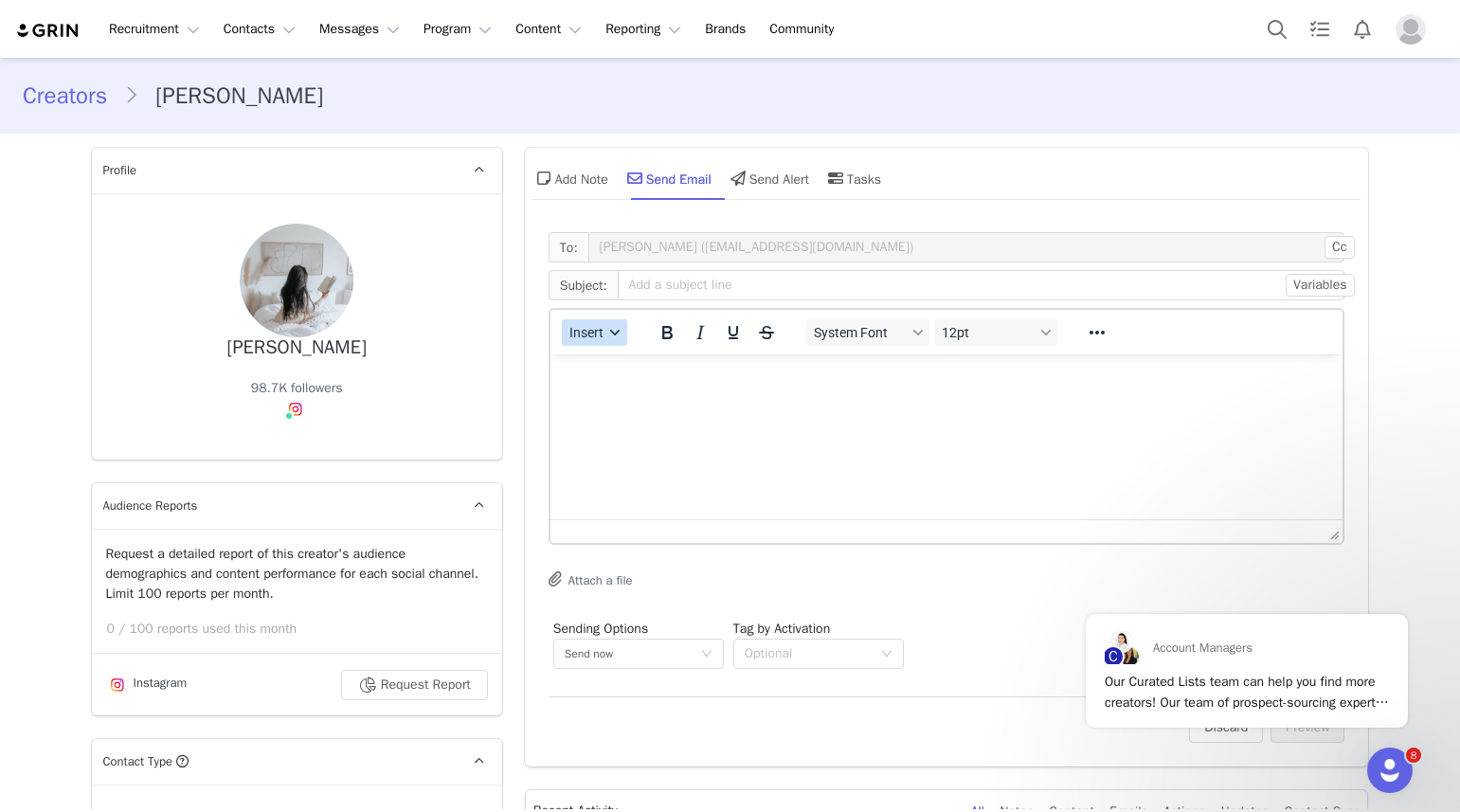 click on "Insert" at bounding box center [586, 333] 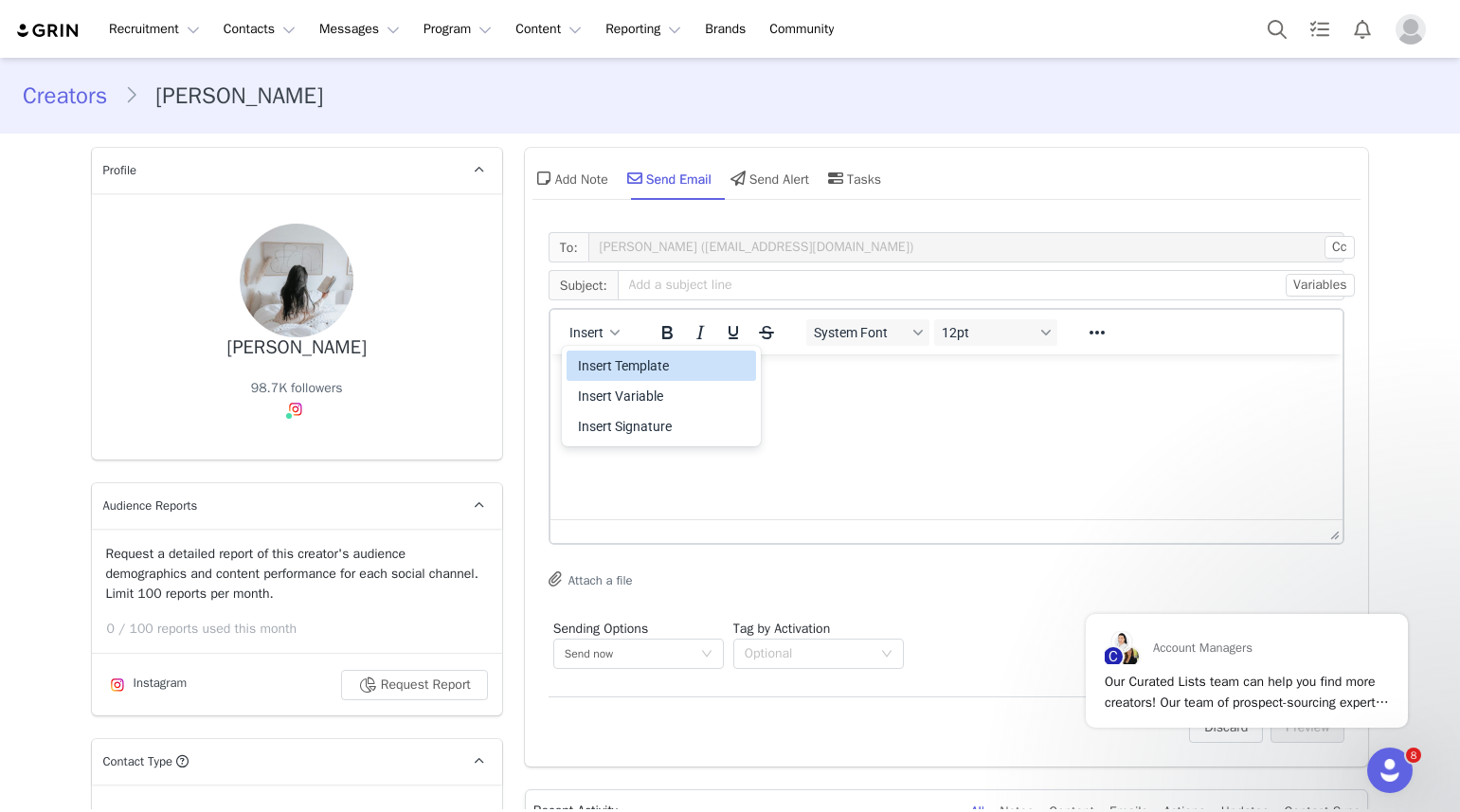 click on "Insert Template" at bounding box center [663, 366] 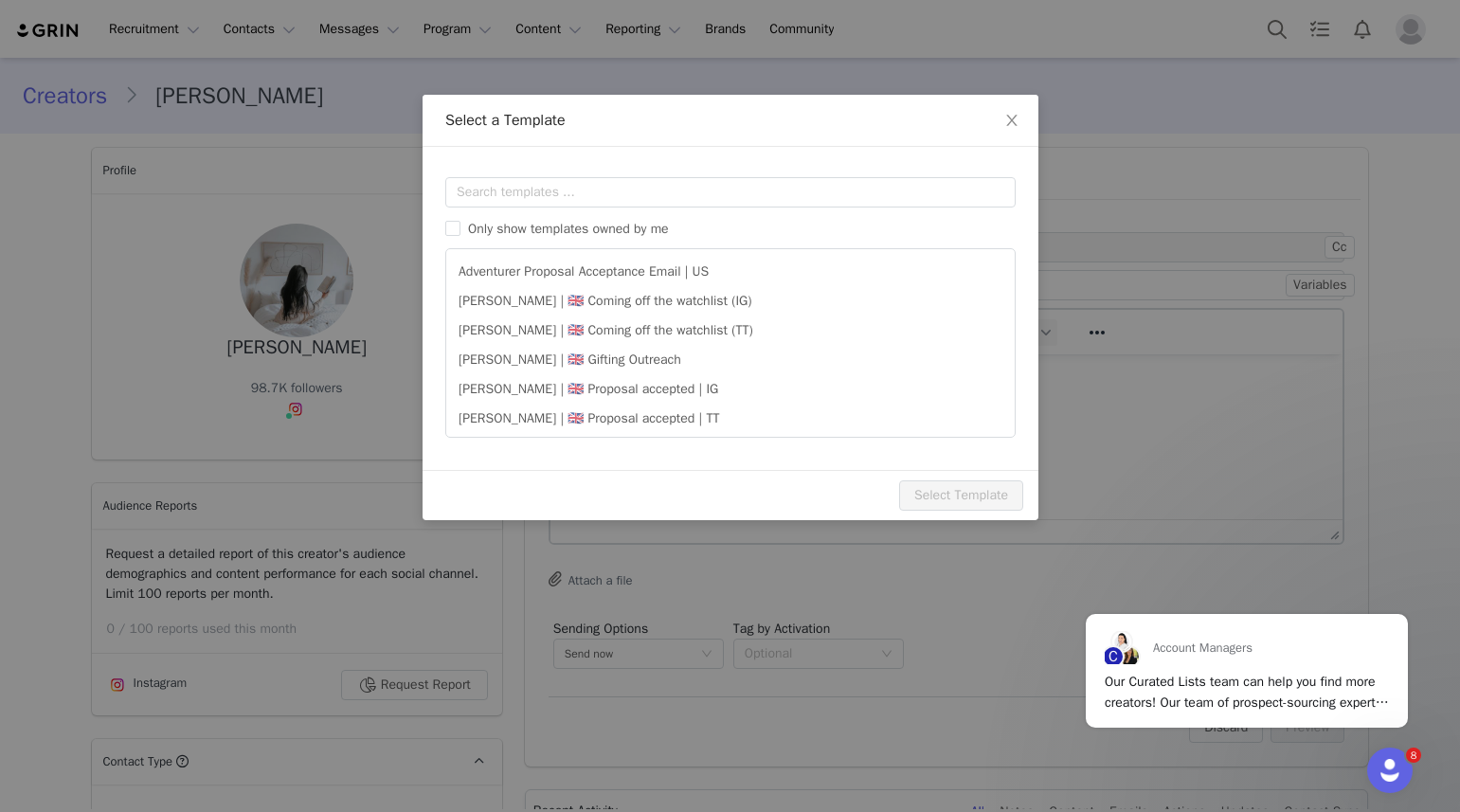 scroll, scrollTop: 0, scrollLeft: 0, axis: both 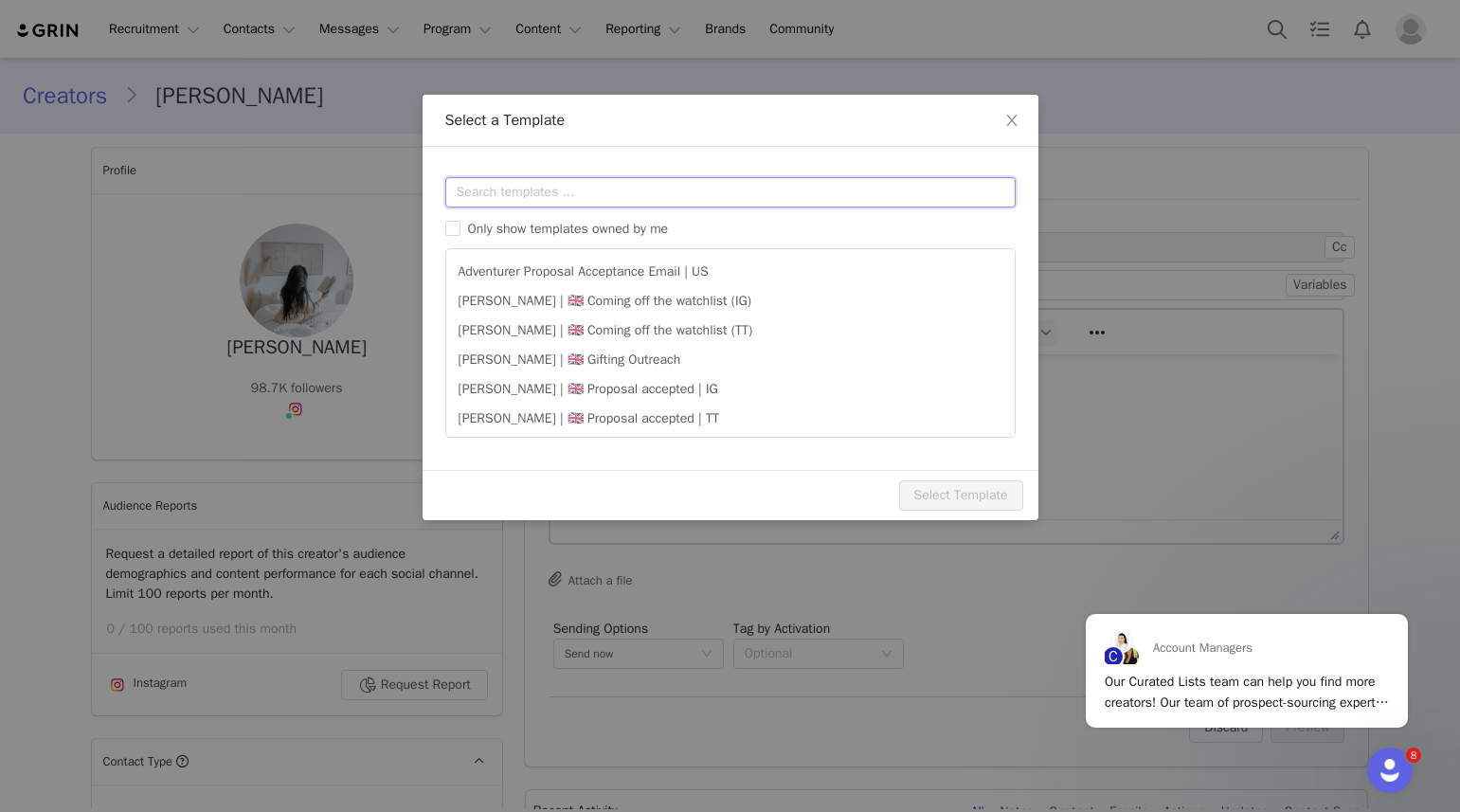 click at bounding box center (730, 192) 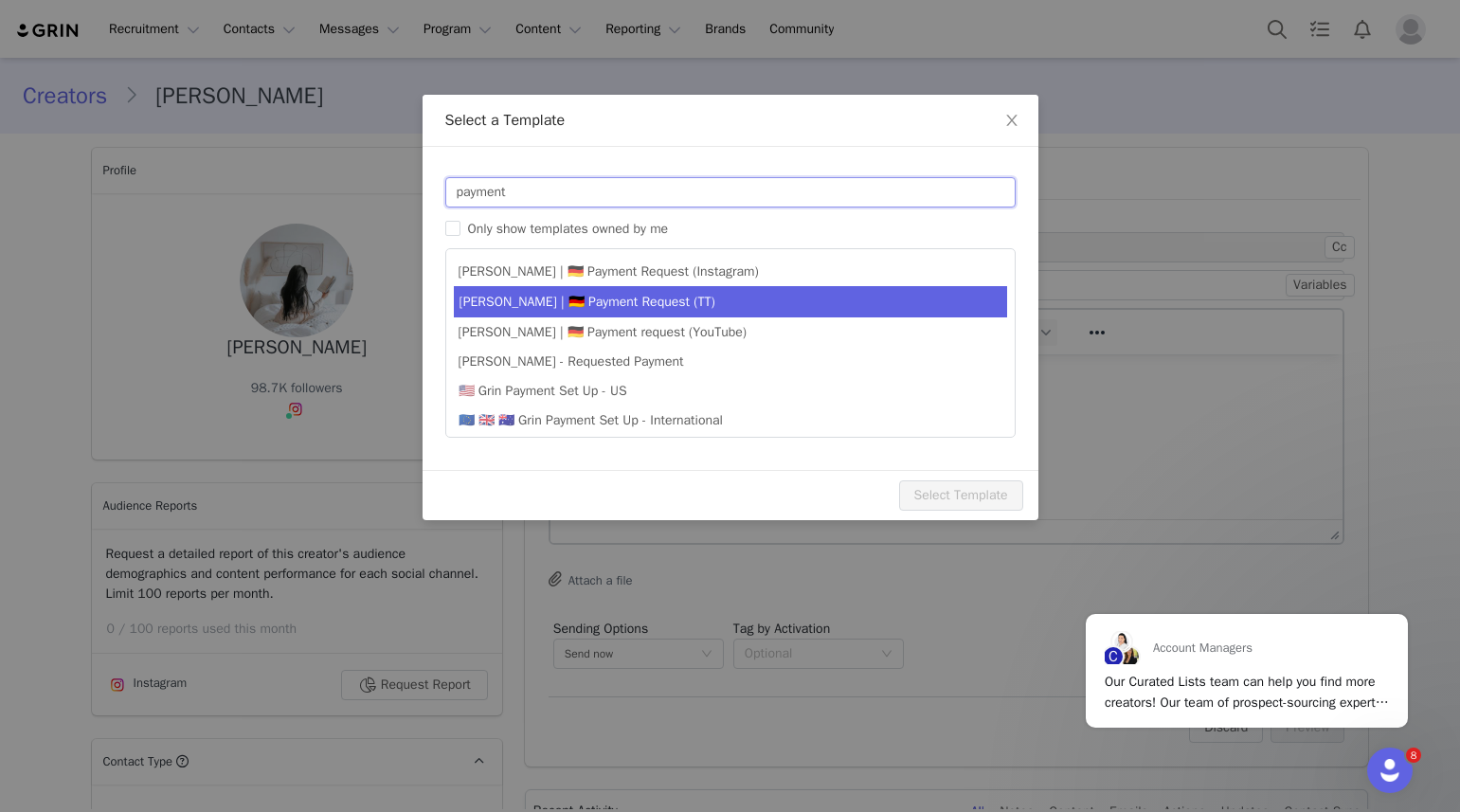 scroll, scrollTop: 6, scrollLeft: 0, axis: vertical 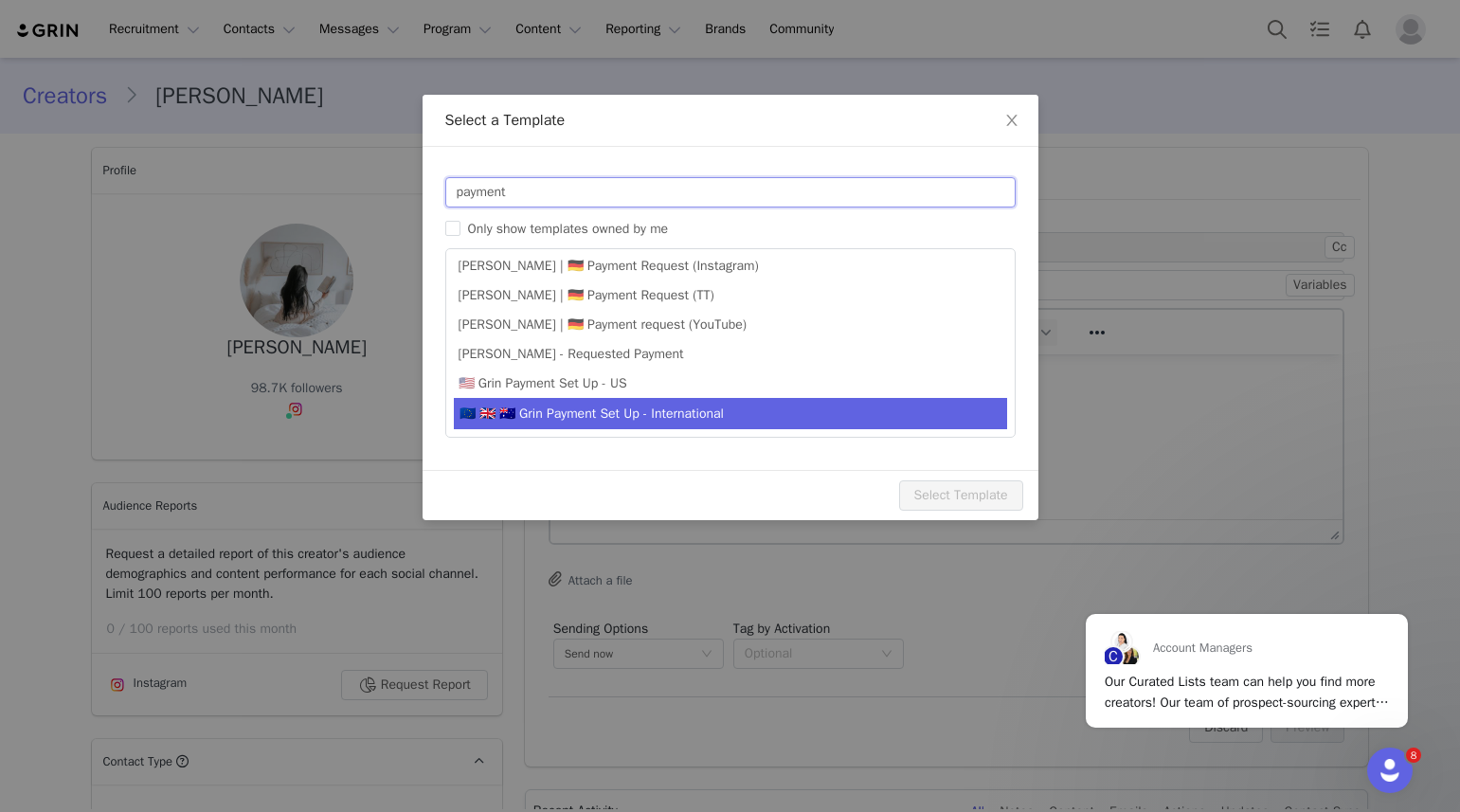 type on "payment" 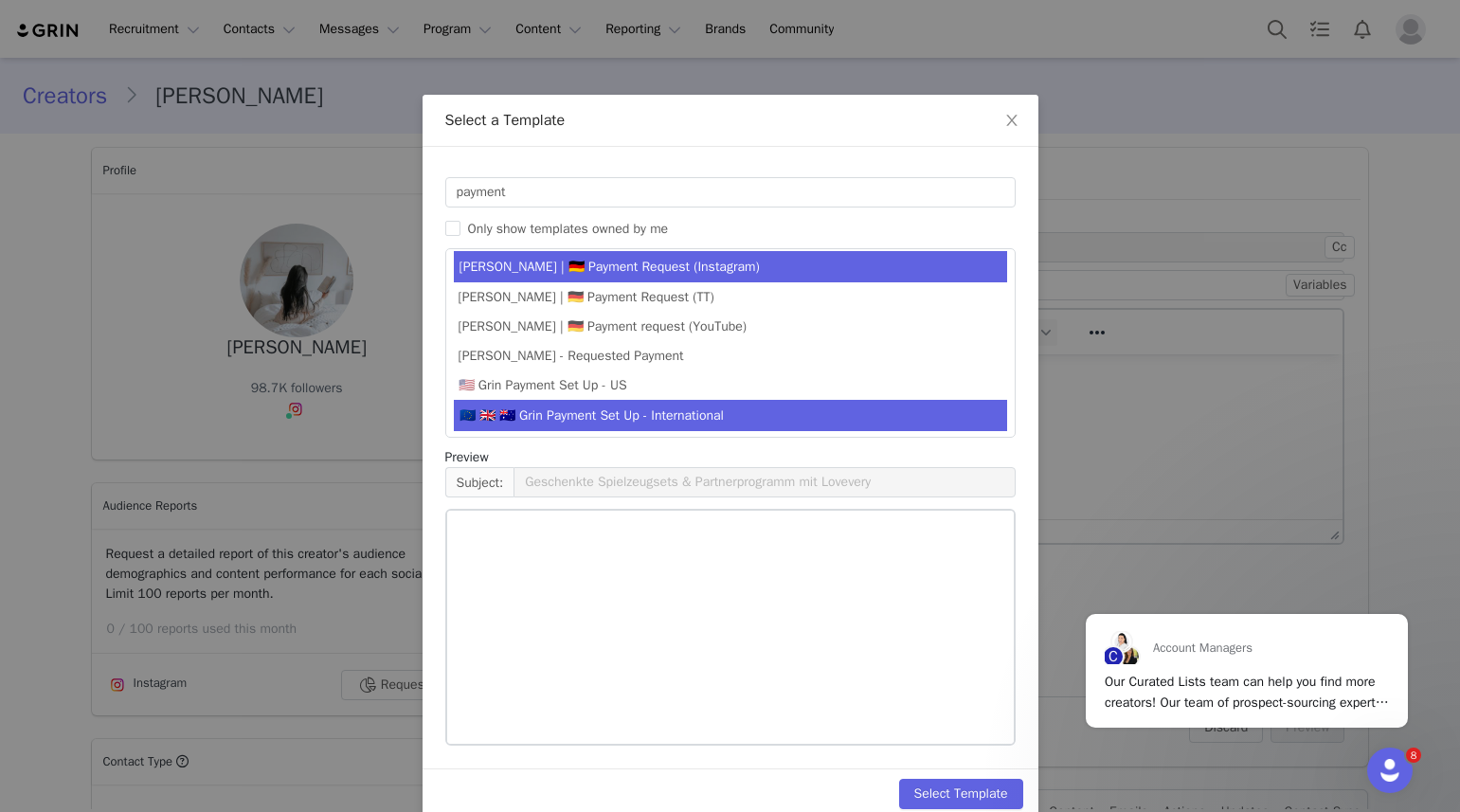 click on "🇪🇺 🇬🇧 🇦🇺 Grin Payment Set Up - International" at bounding box center (730, 415) 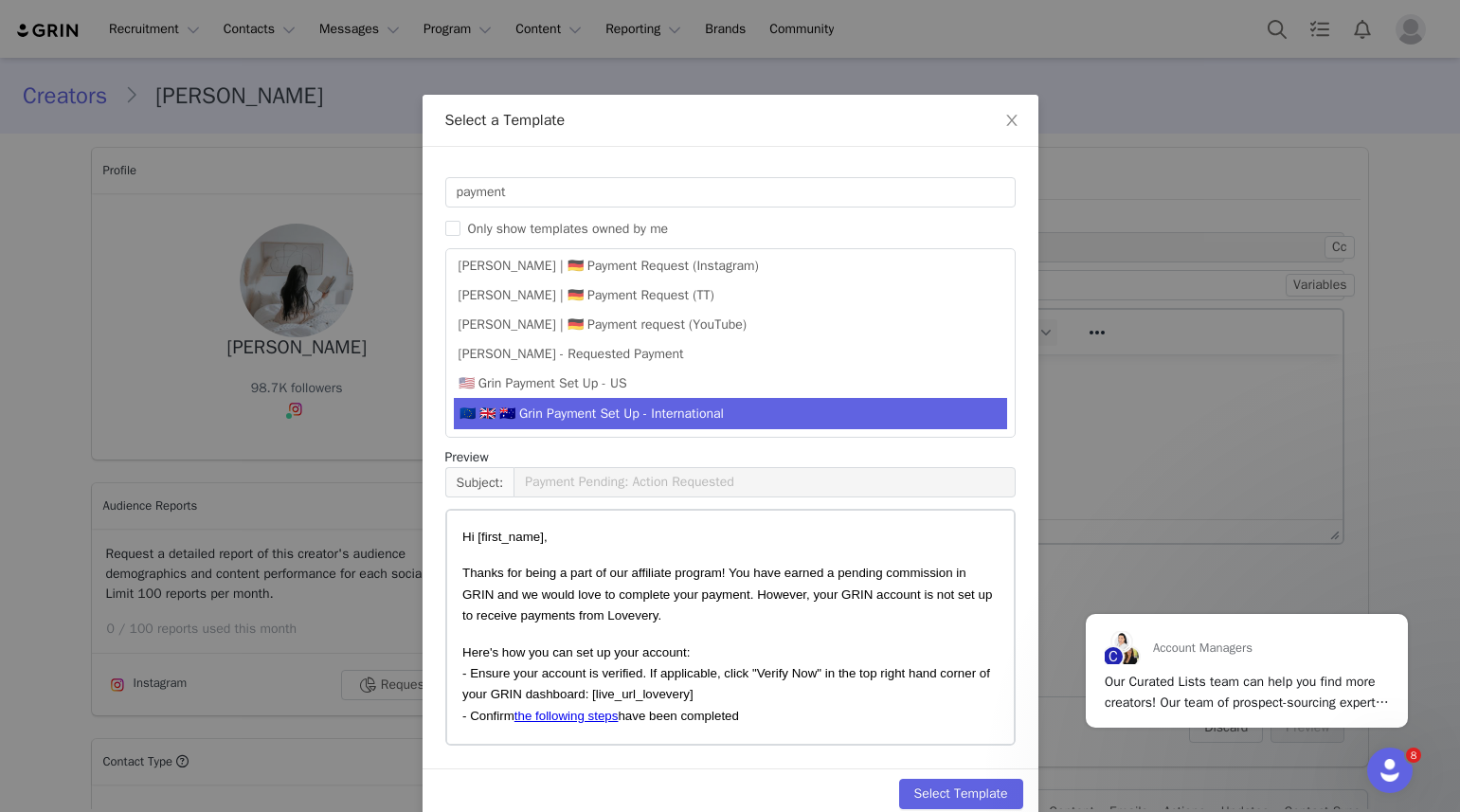 scroll, scrollTop: 29, scrollLeft: 0, axis: vertical 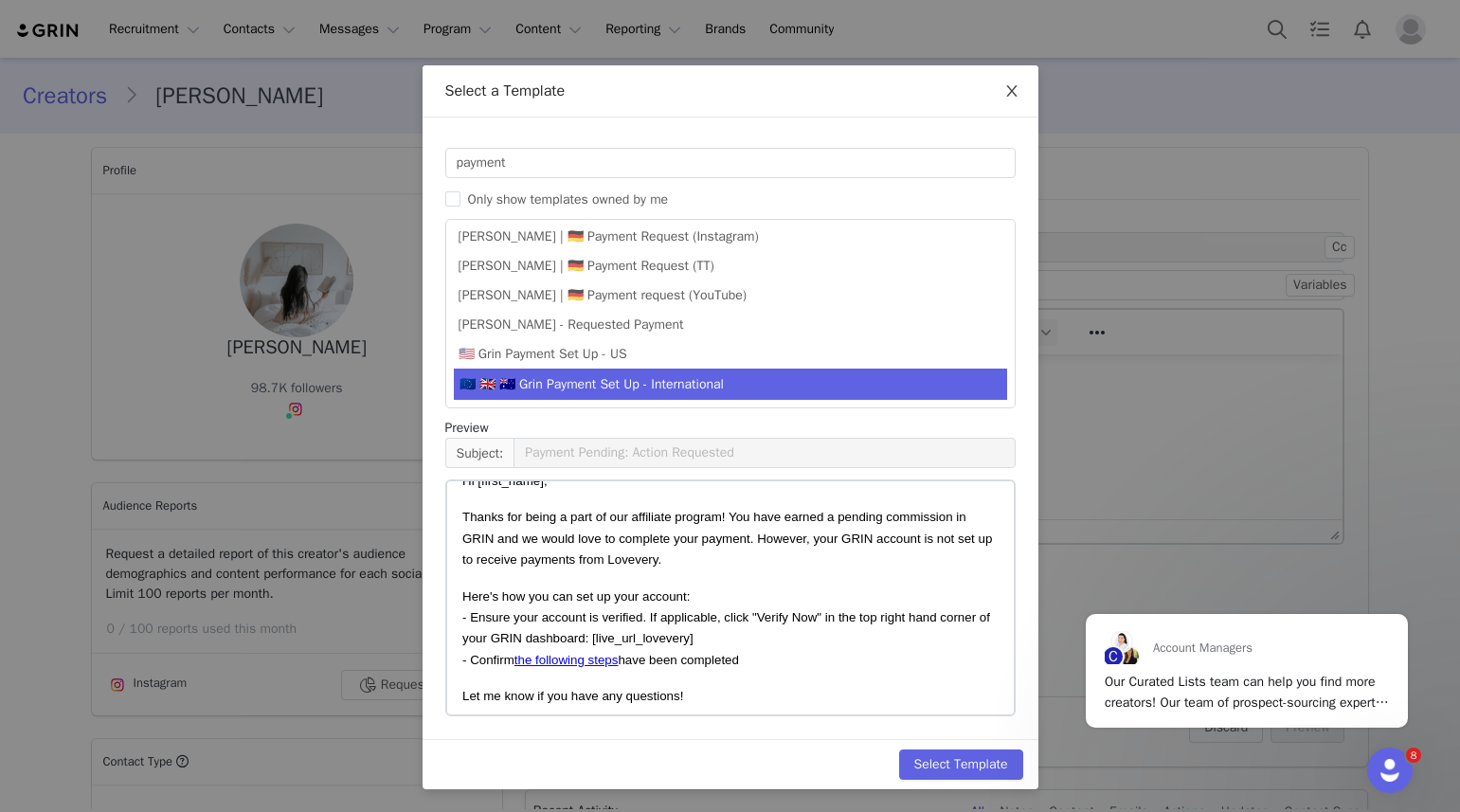 click 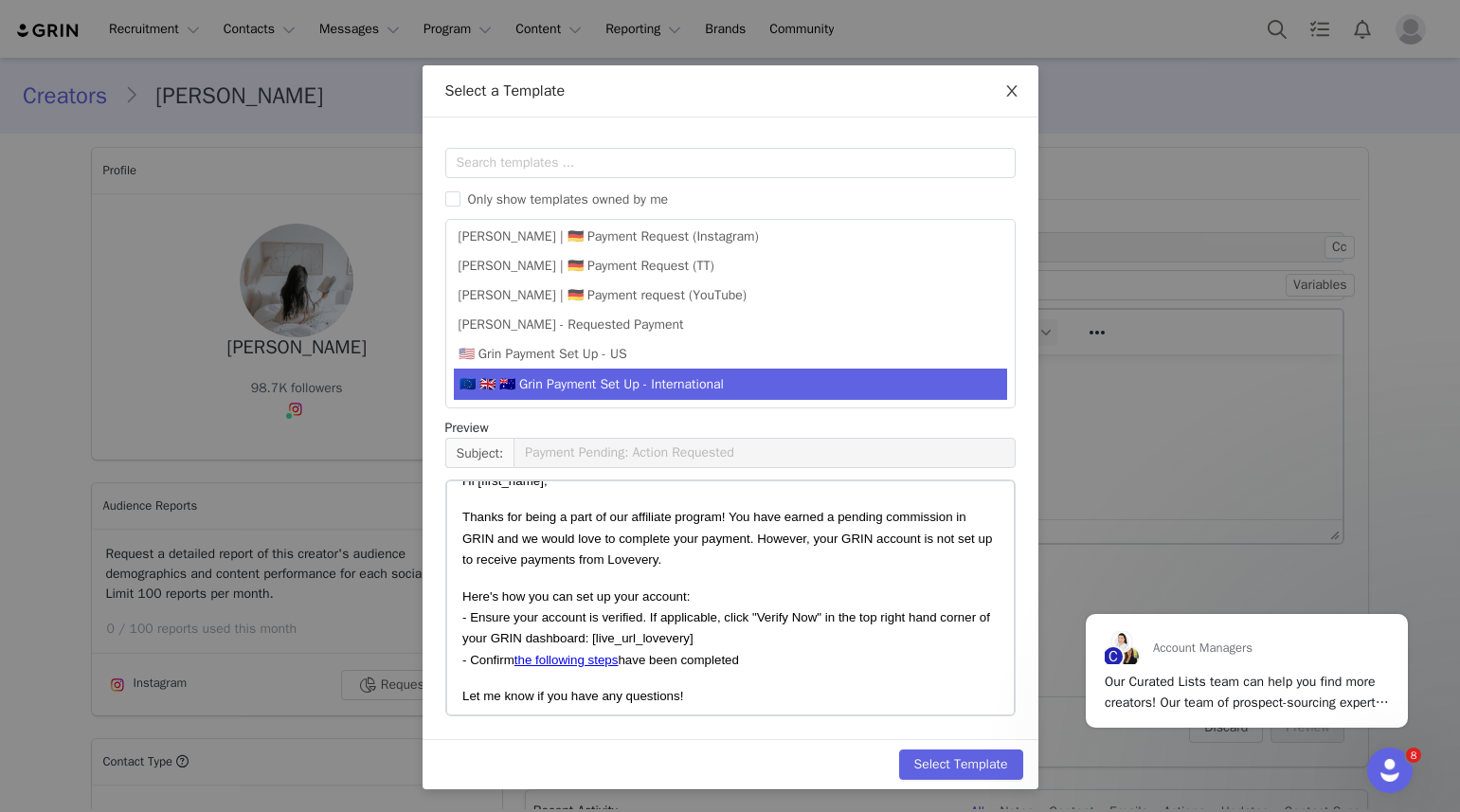 scroll, scrollTop: 0, scrollLeft: 0, axis: both 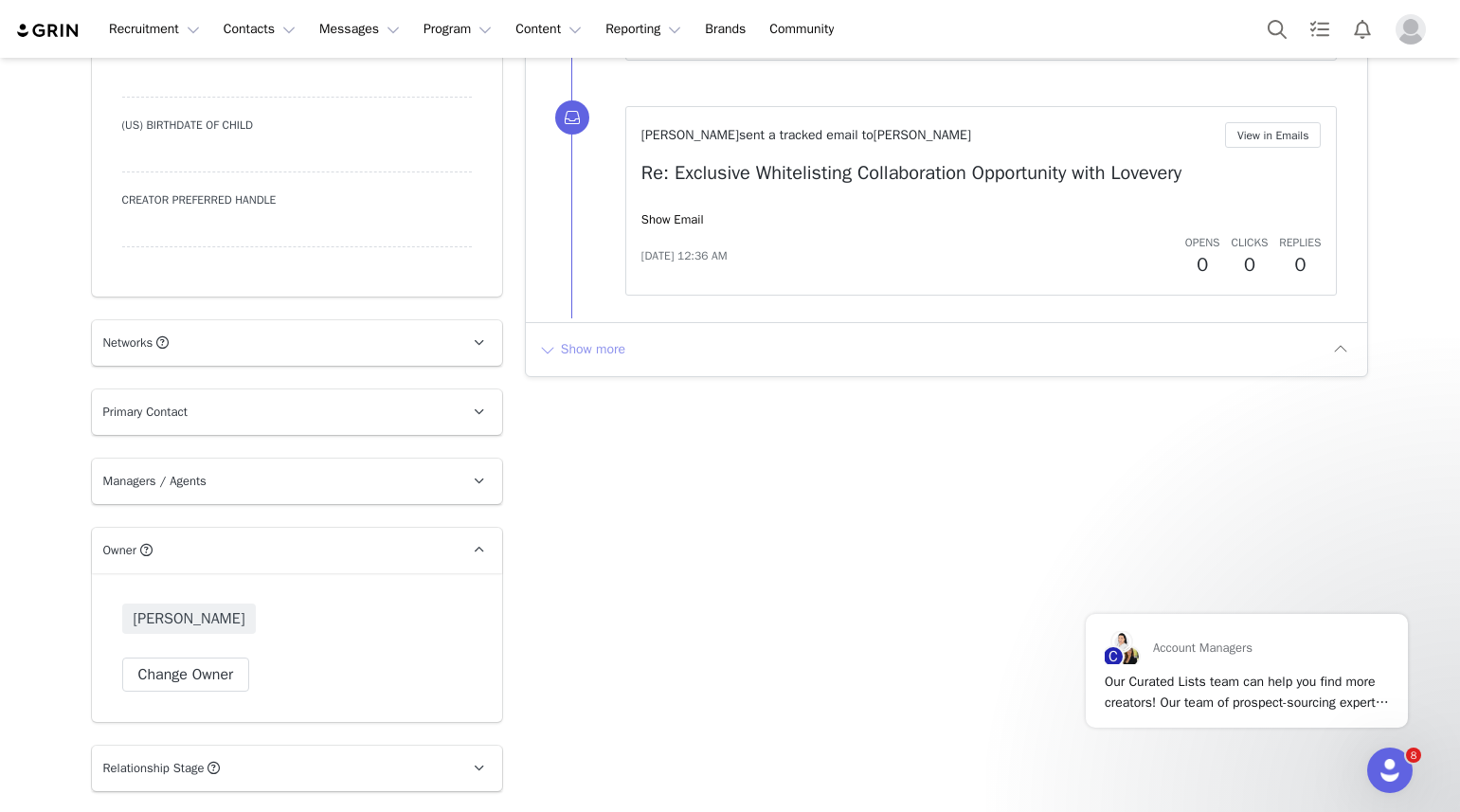 click on "Show more" at bounding box center [582, 350] 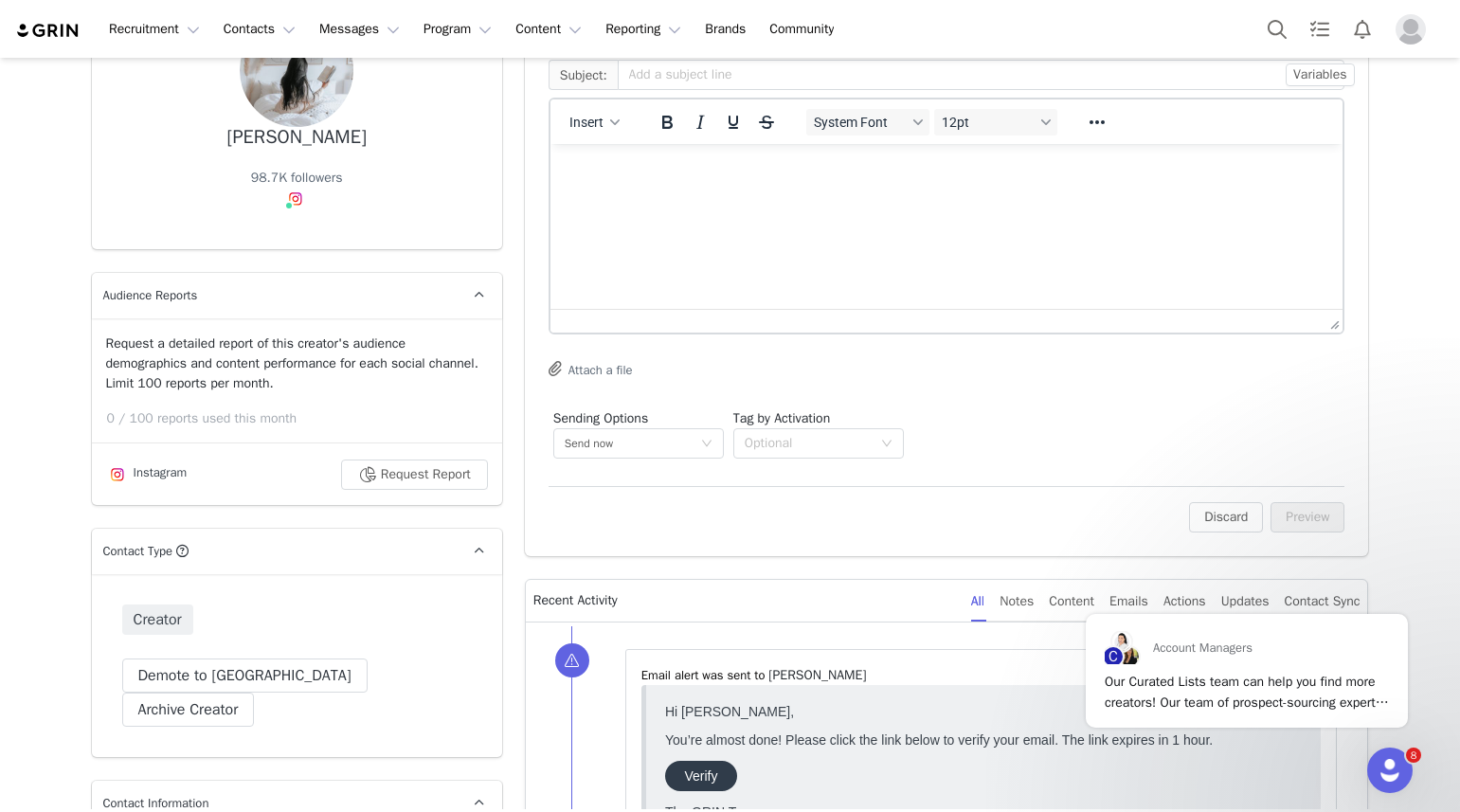 scroll, scrollTop: 0, scrollLeft: 0, axis: both 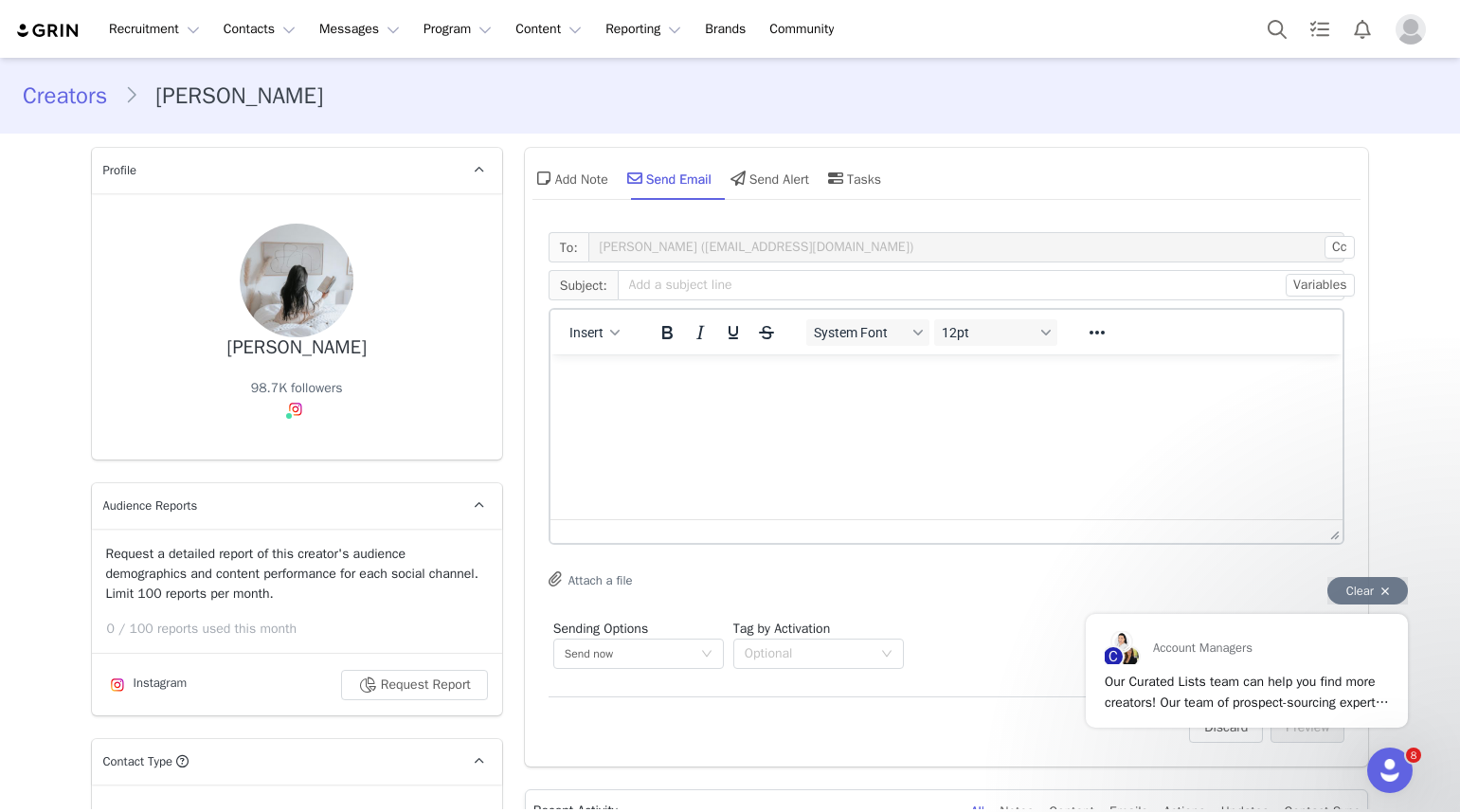 click on "Clear" at bounding box center (1367, 590) 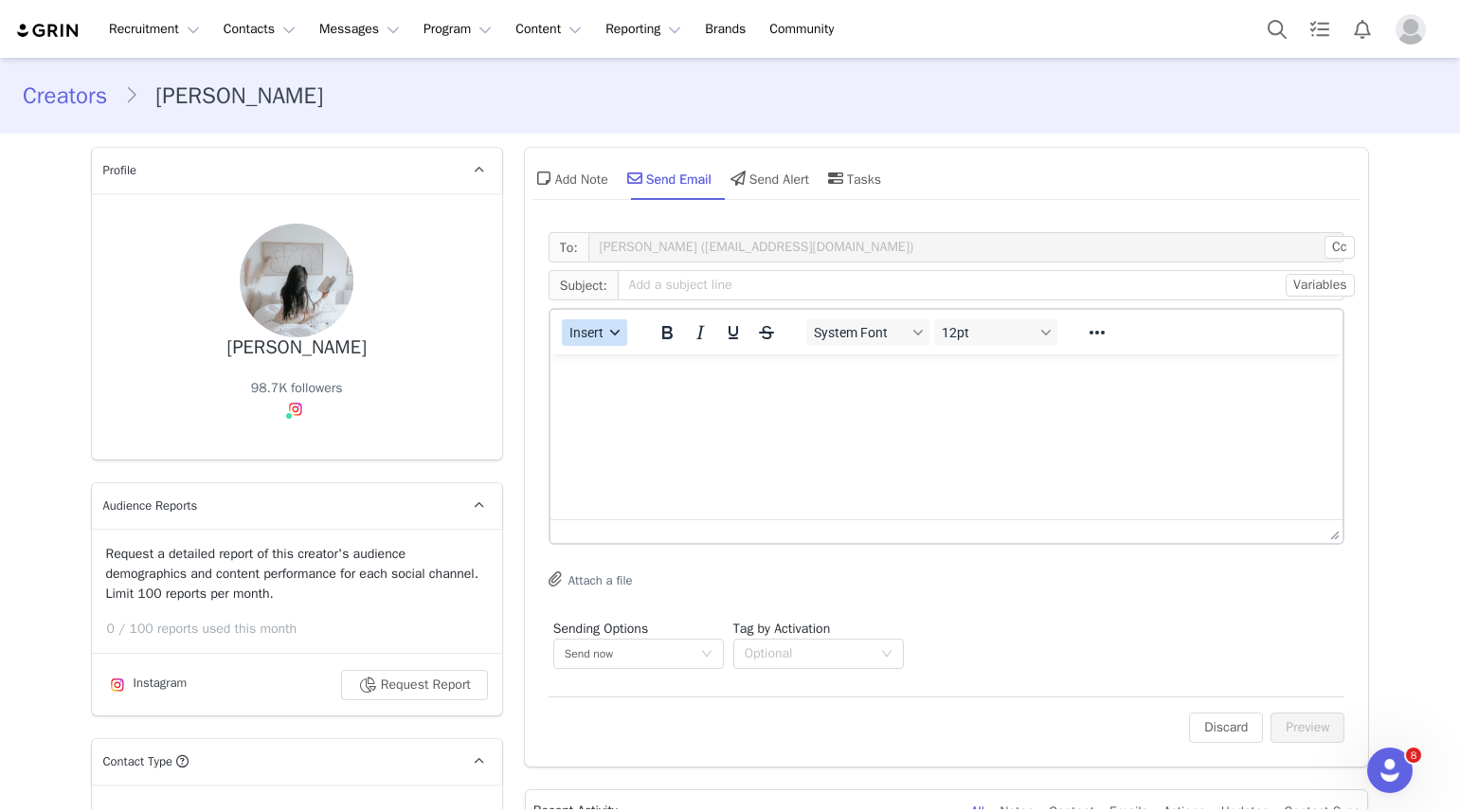click on "Insert" at bounding box center (594, 333) 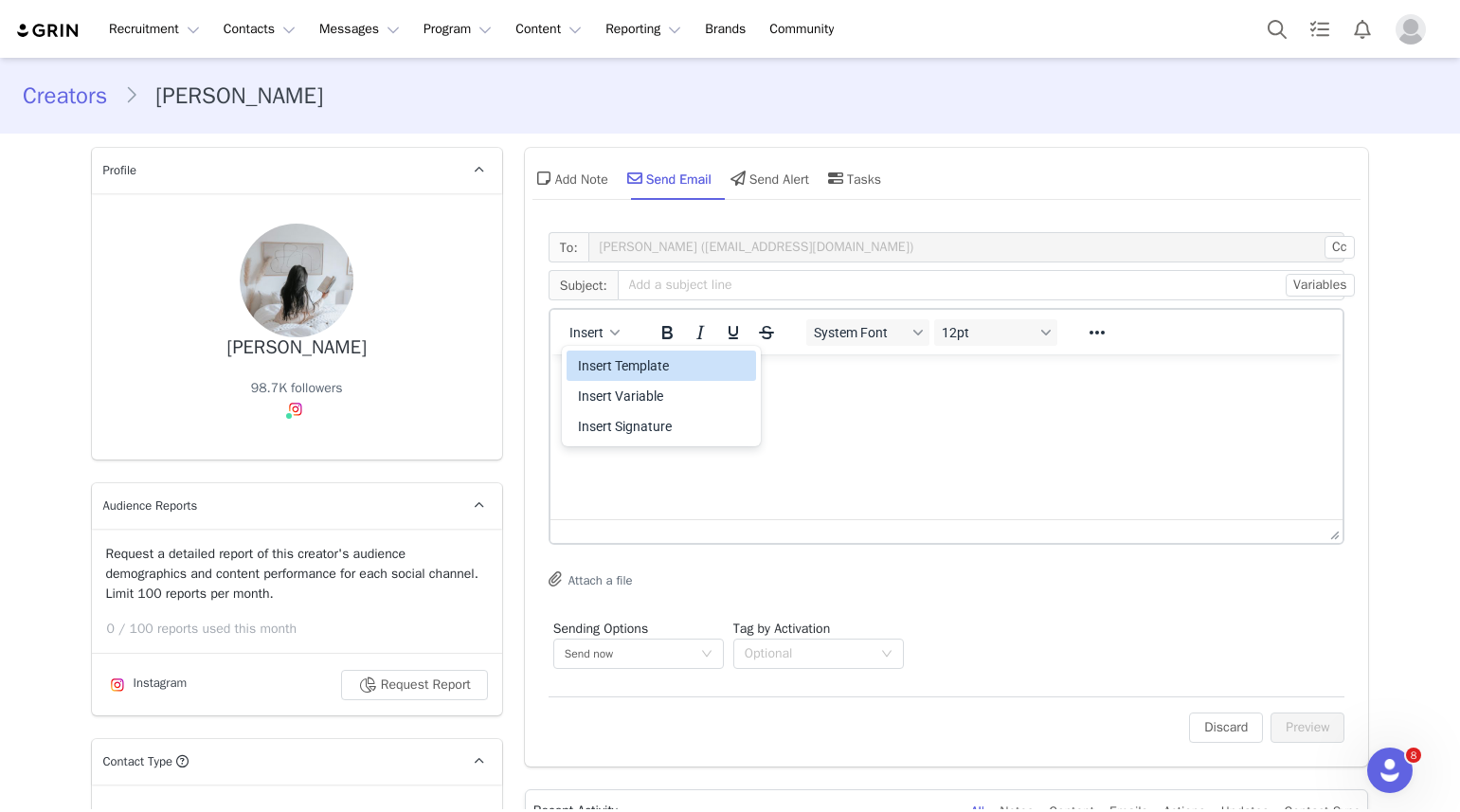 drag, startPoint x: 686, startPoint y: 372, endPoint x: 239, endPoint y: 5, distance: 578.35802 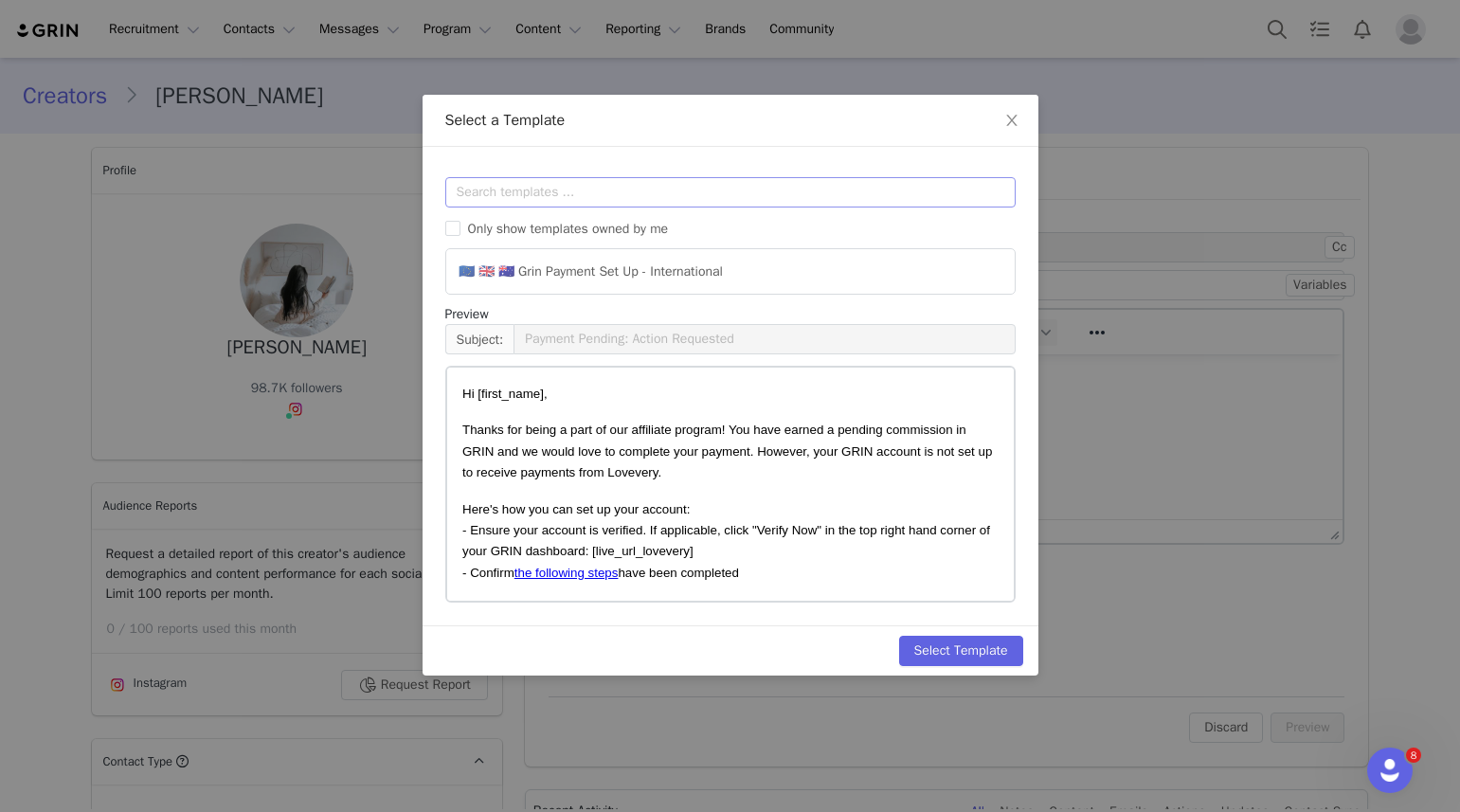 drag, startPoint x: 576, startPoint y: 175, endPoint x: 582, endPoint y: 188, distance: 14.3178211 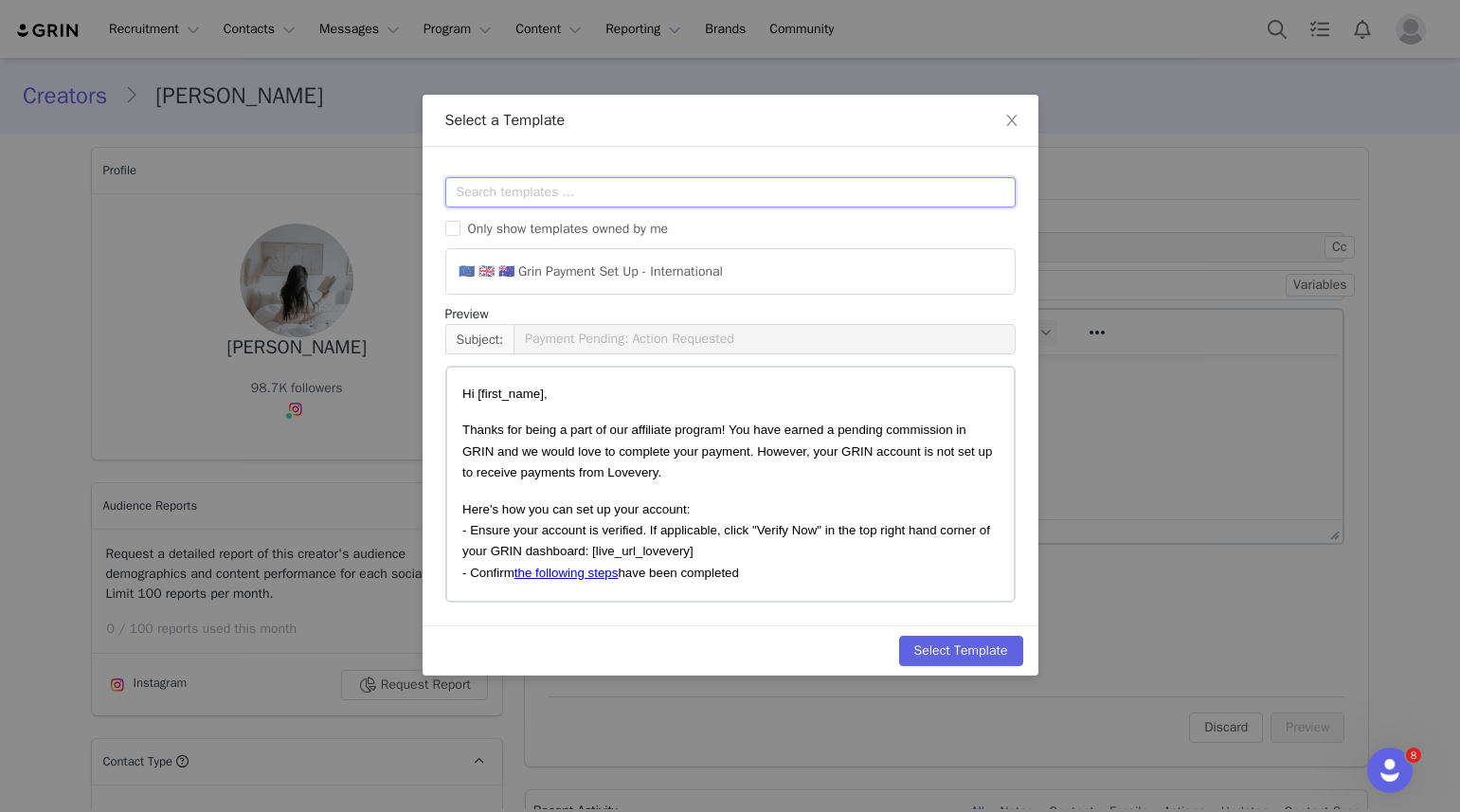 click at bounding box center [730, 192] 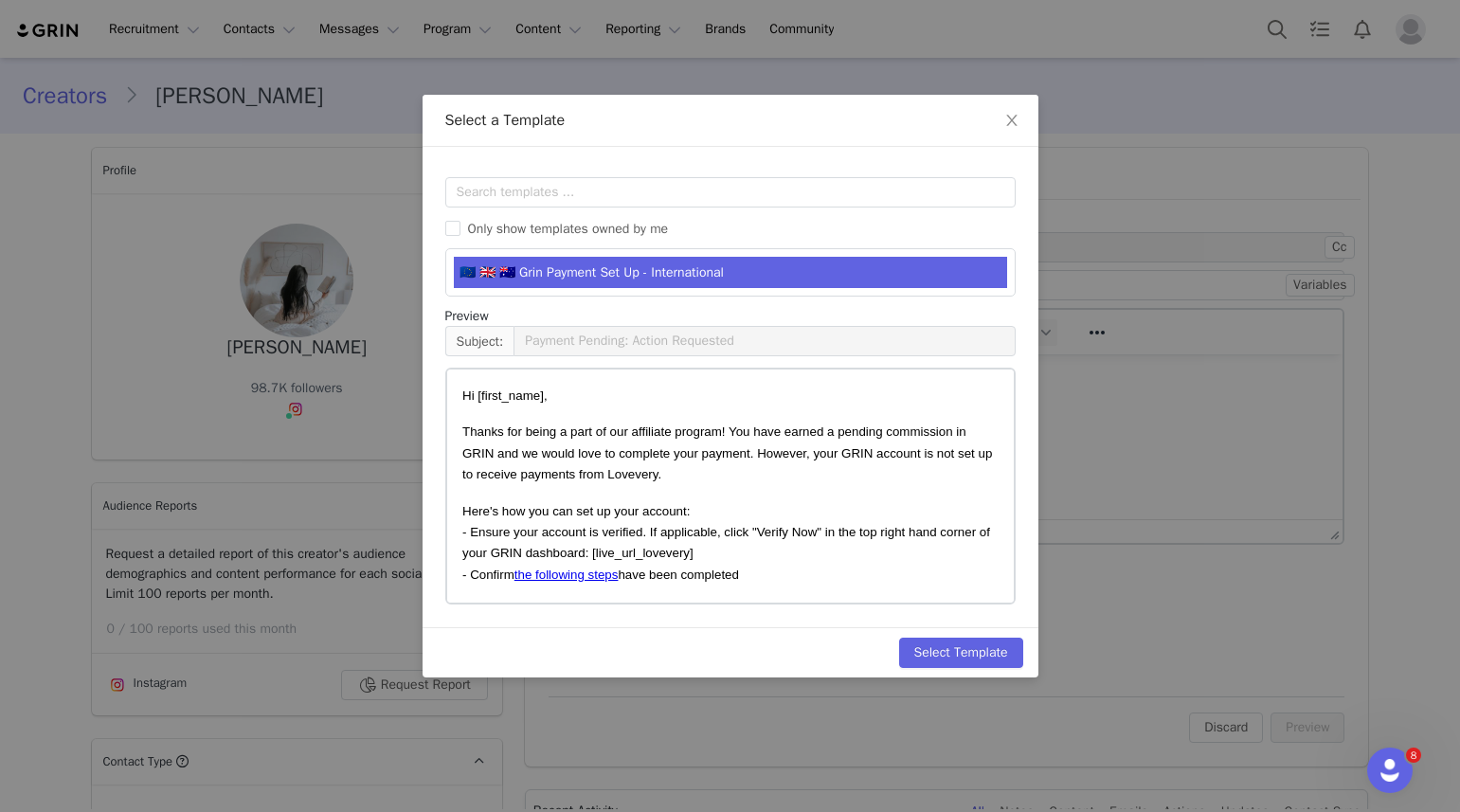click on "🇪🇺 🇬🇧 🇦🇺 Grin Payment Set Up - International" at bounding box center [730, 272] 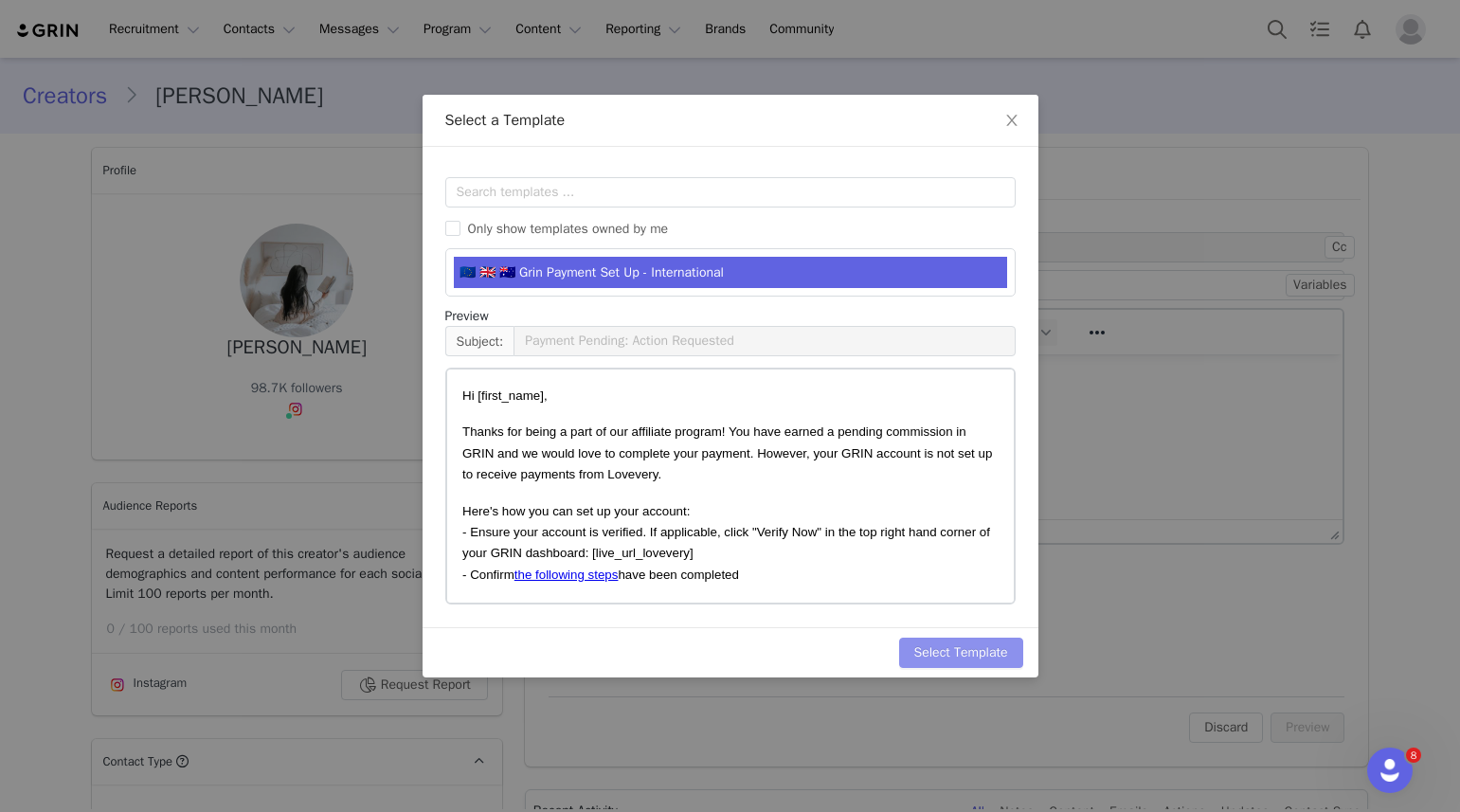 click on "Select Template" at bounding box center [961, 653] 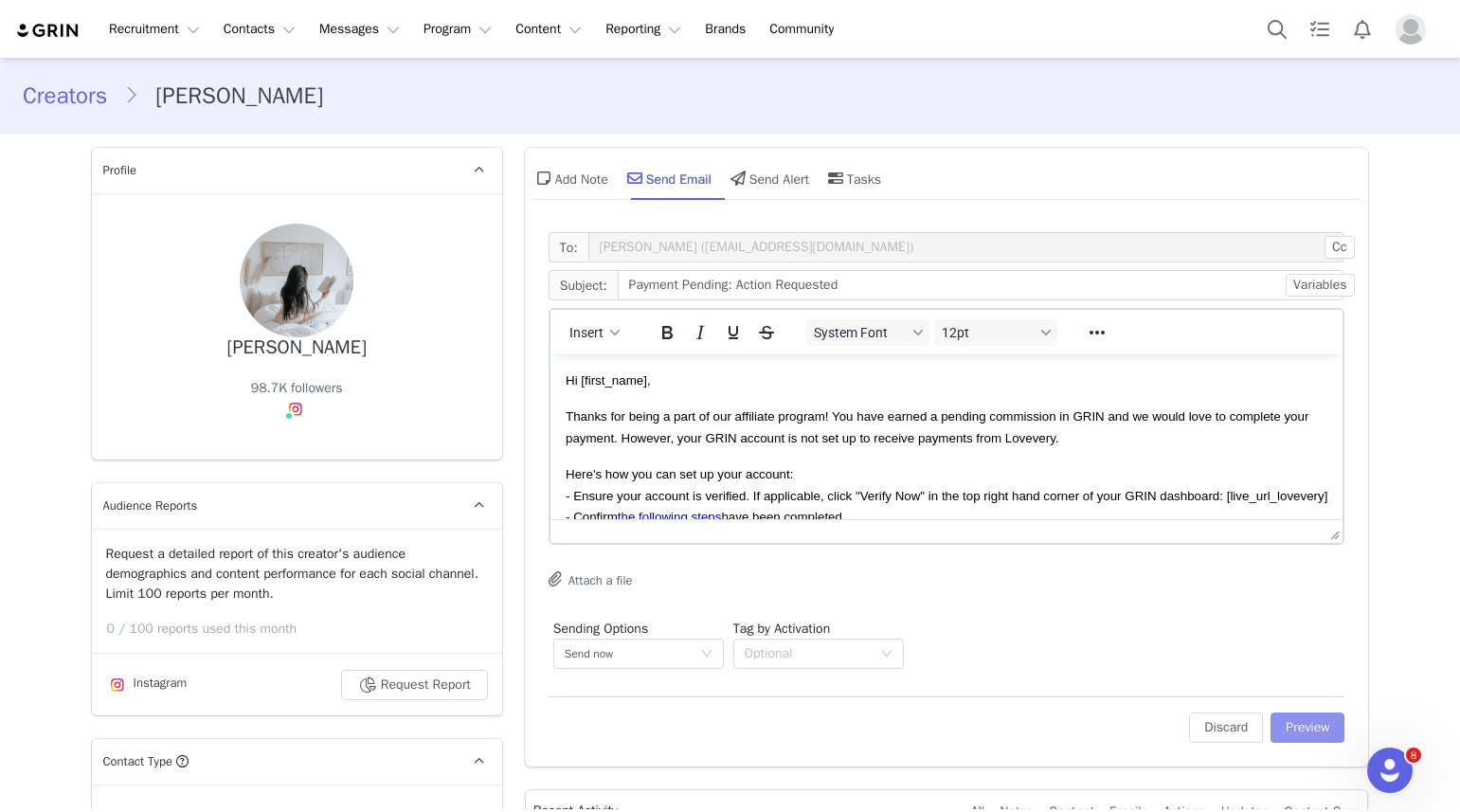 click on "Preview" at bounding box center (1307, 728) 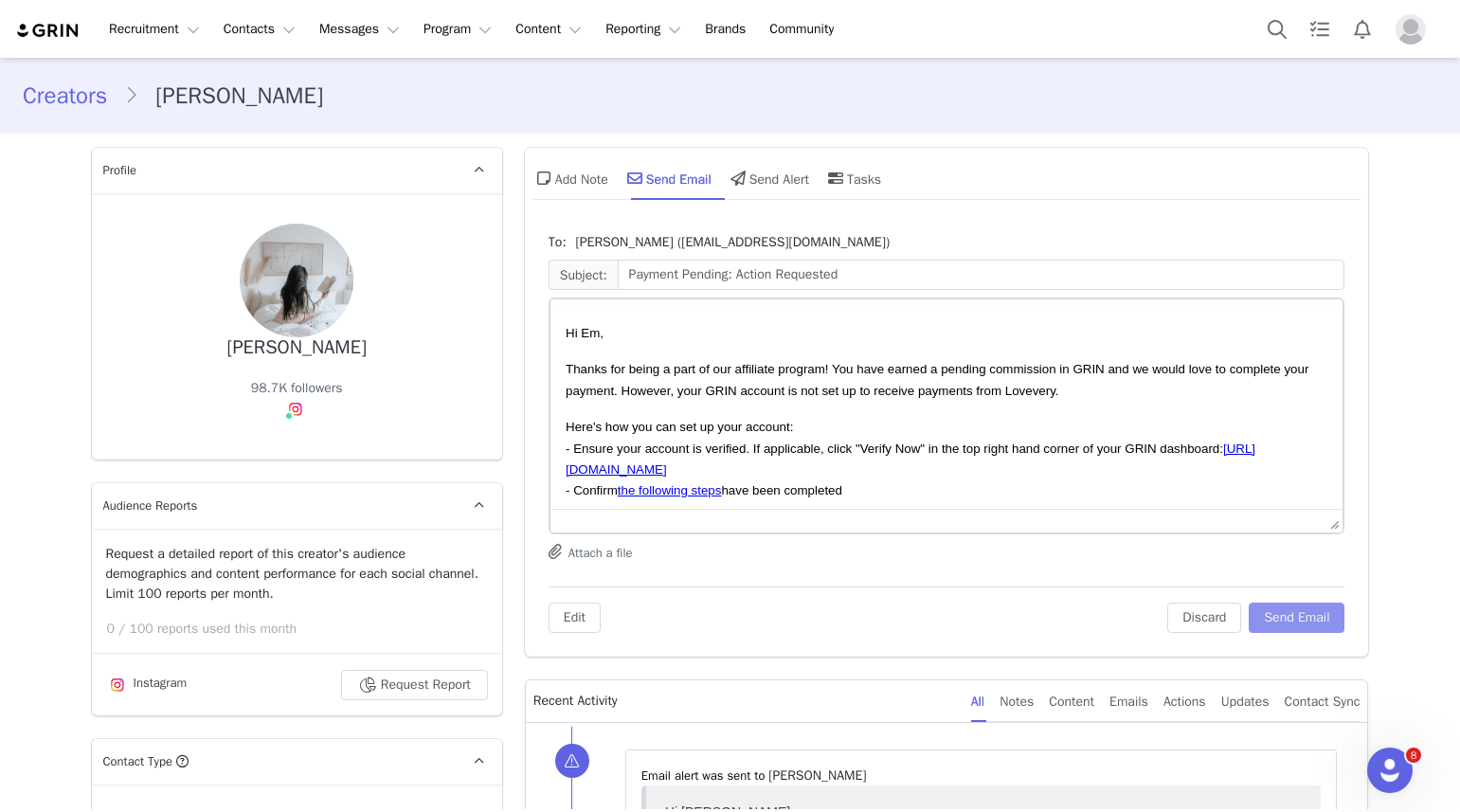 scroll, scrollTop: 0, scrollLeft: 0, axis: both 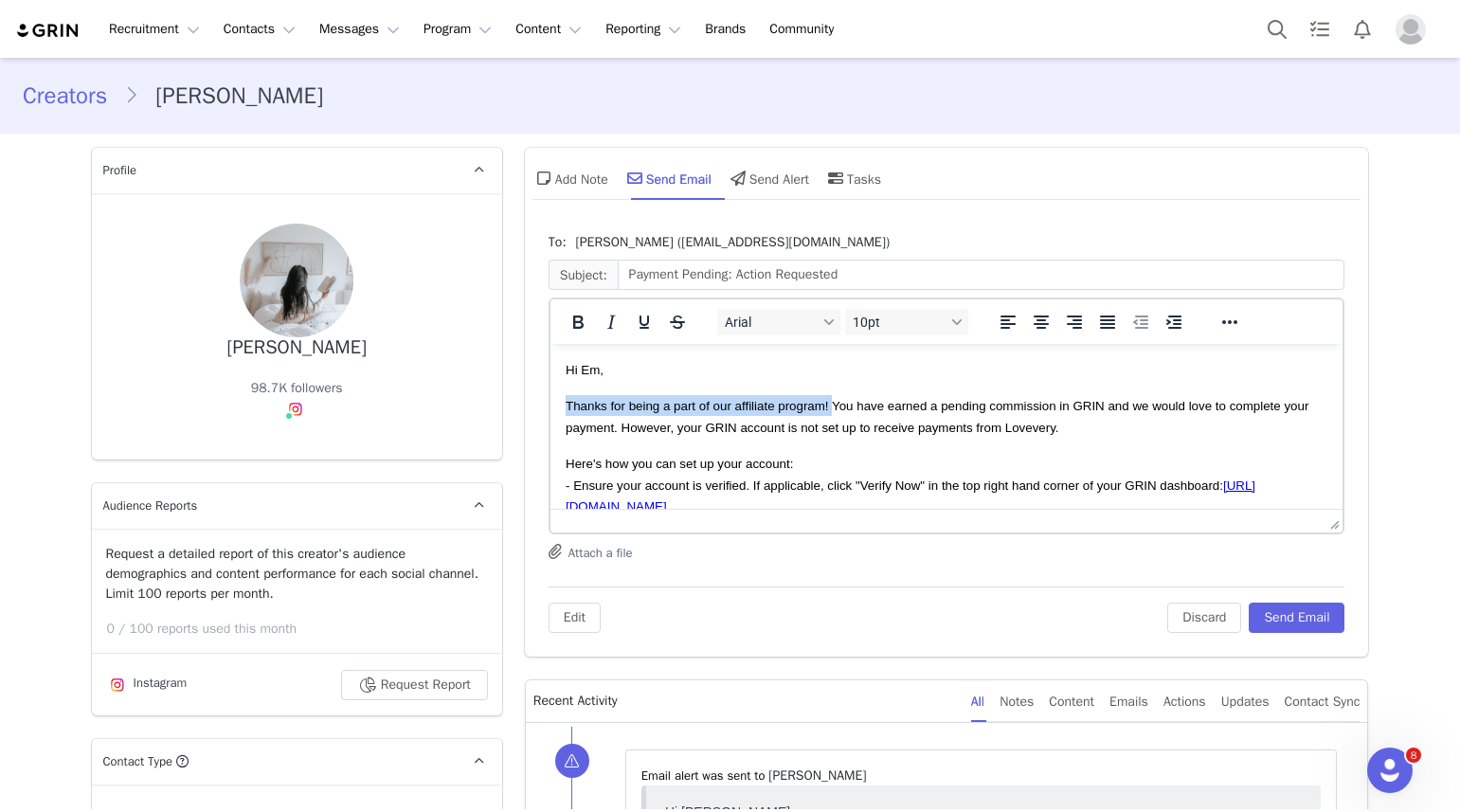 drag, startPoint x: 831, startPoint y: 406, endPoint x: 549, endPoint y: 405, distance: 282.00177 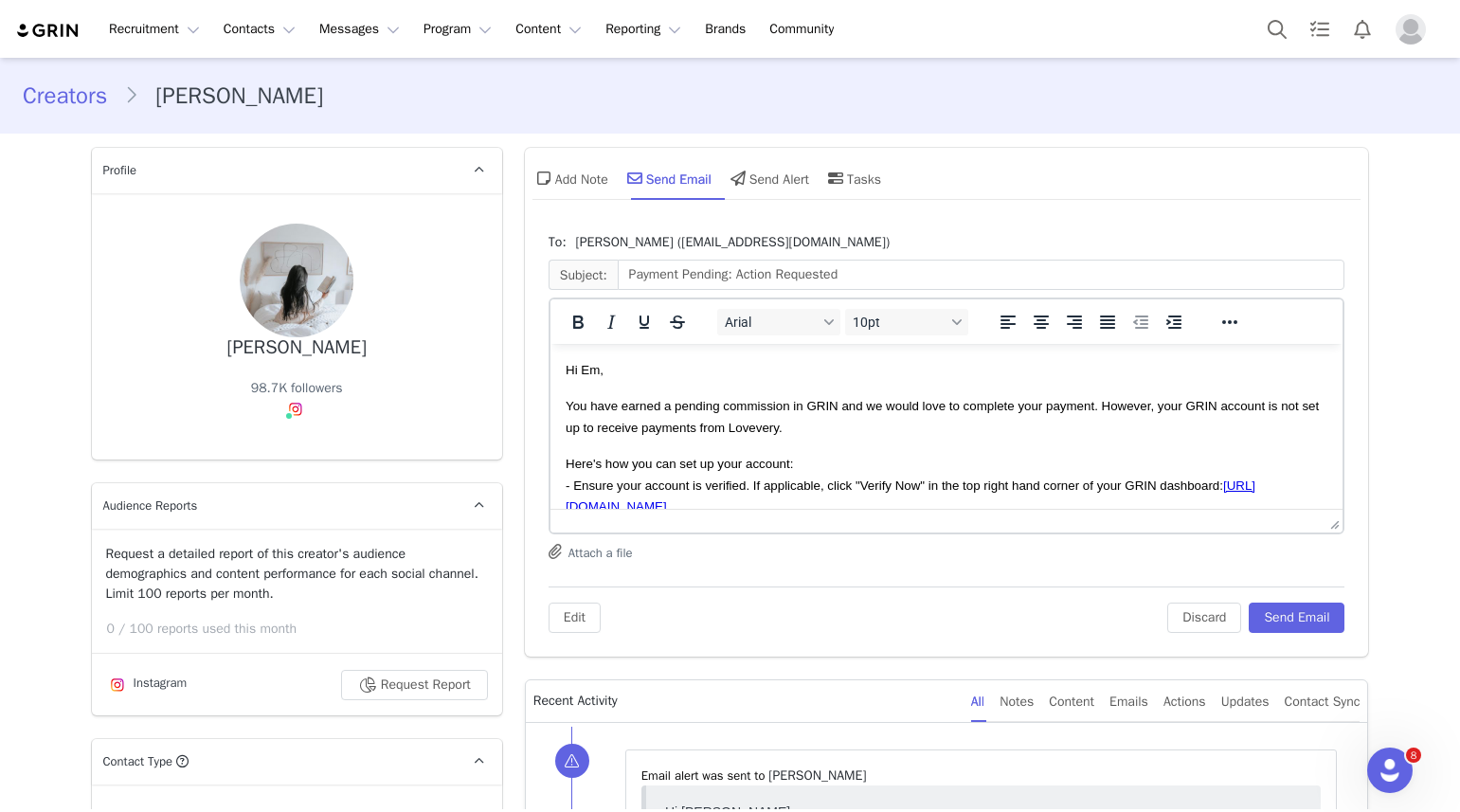 click on "You have earned a pending commission in GRIN and we would love to complete your payment. However, your GRIN account is not set up to receive payments from Lovevery." at bounding box center (941, 416) 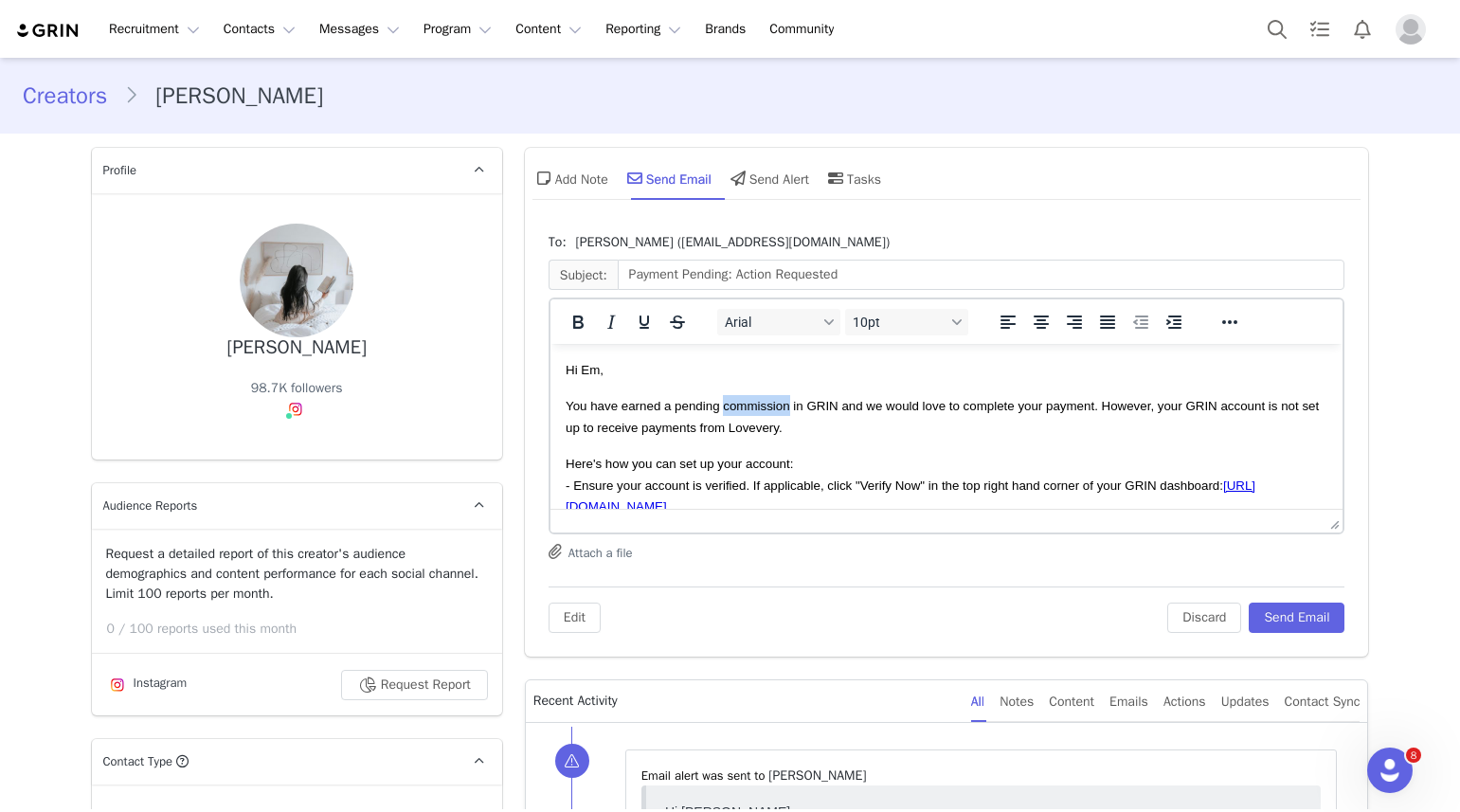 click on "You have earned a pending commission in GRIN and we would love to complete your payment. However, your GRIN account is not set up to receive payments from Lovevery." at bounding box center [941, 416] 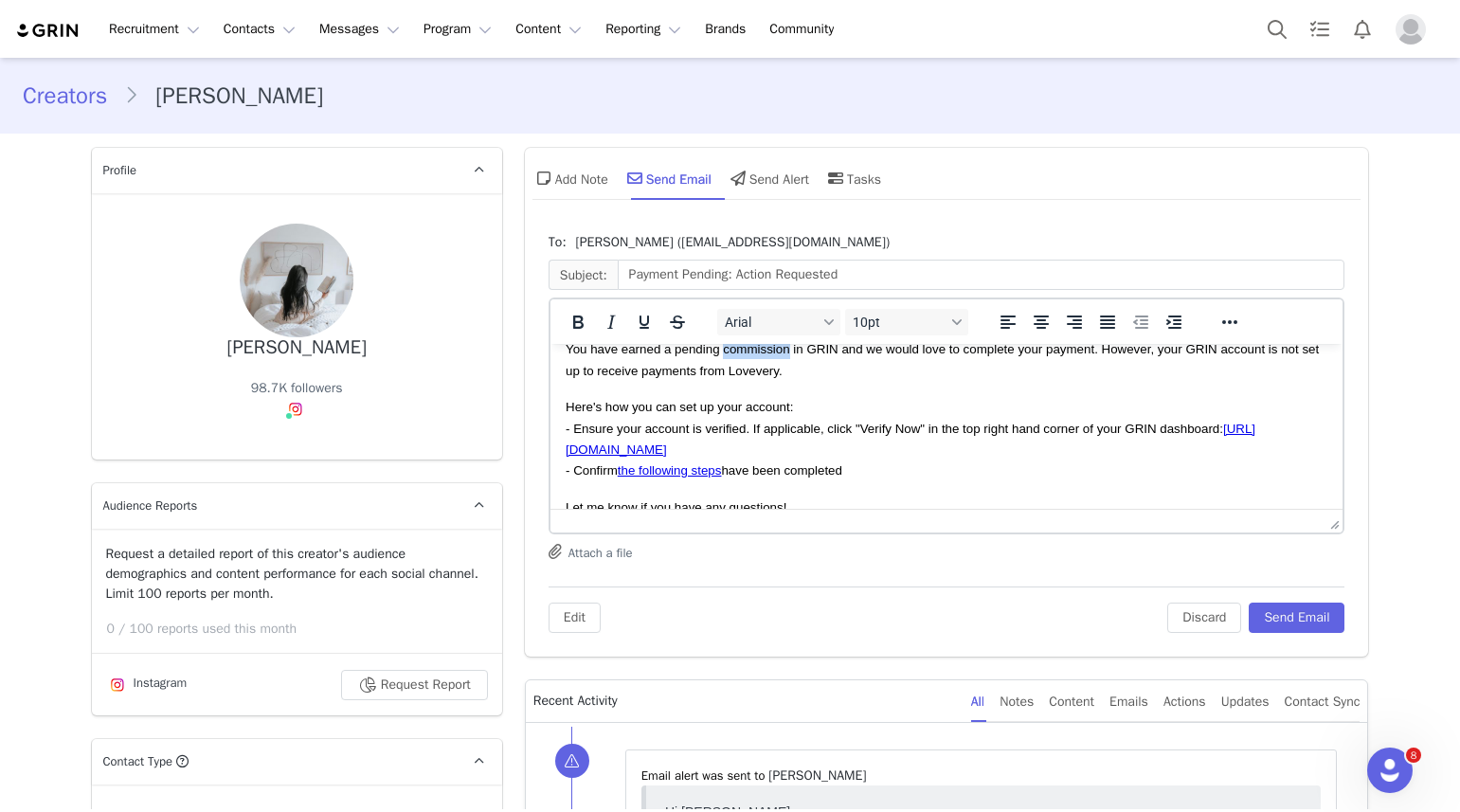 scroll, scrollTop: 0, scrollLeft: 0, axis: both 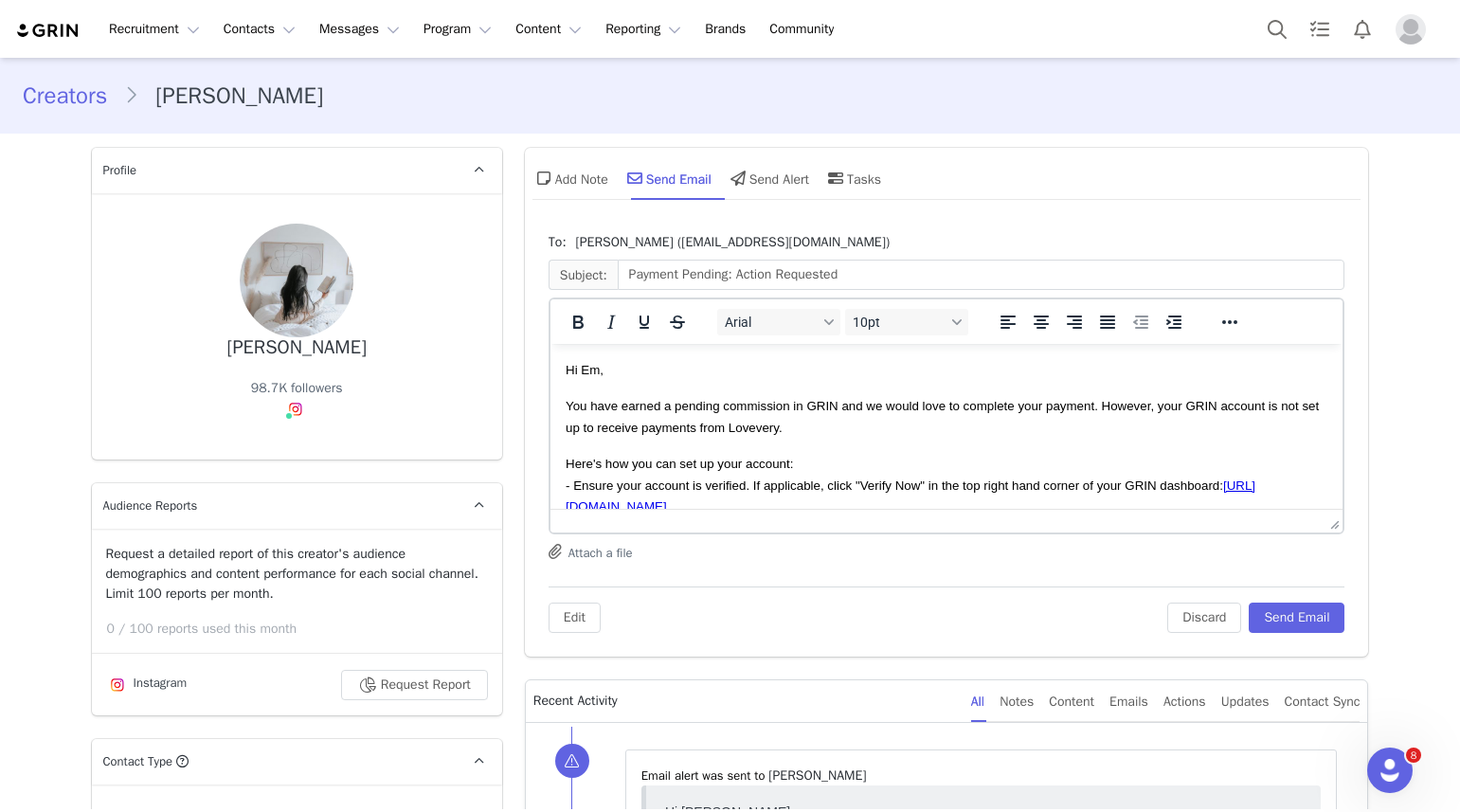 click on "You have earned a pending commission in GRIN and we would love to complete your payment. However, your GRIN account is not set up to receive payments from Lovevery." at bounding box center (946, 416) 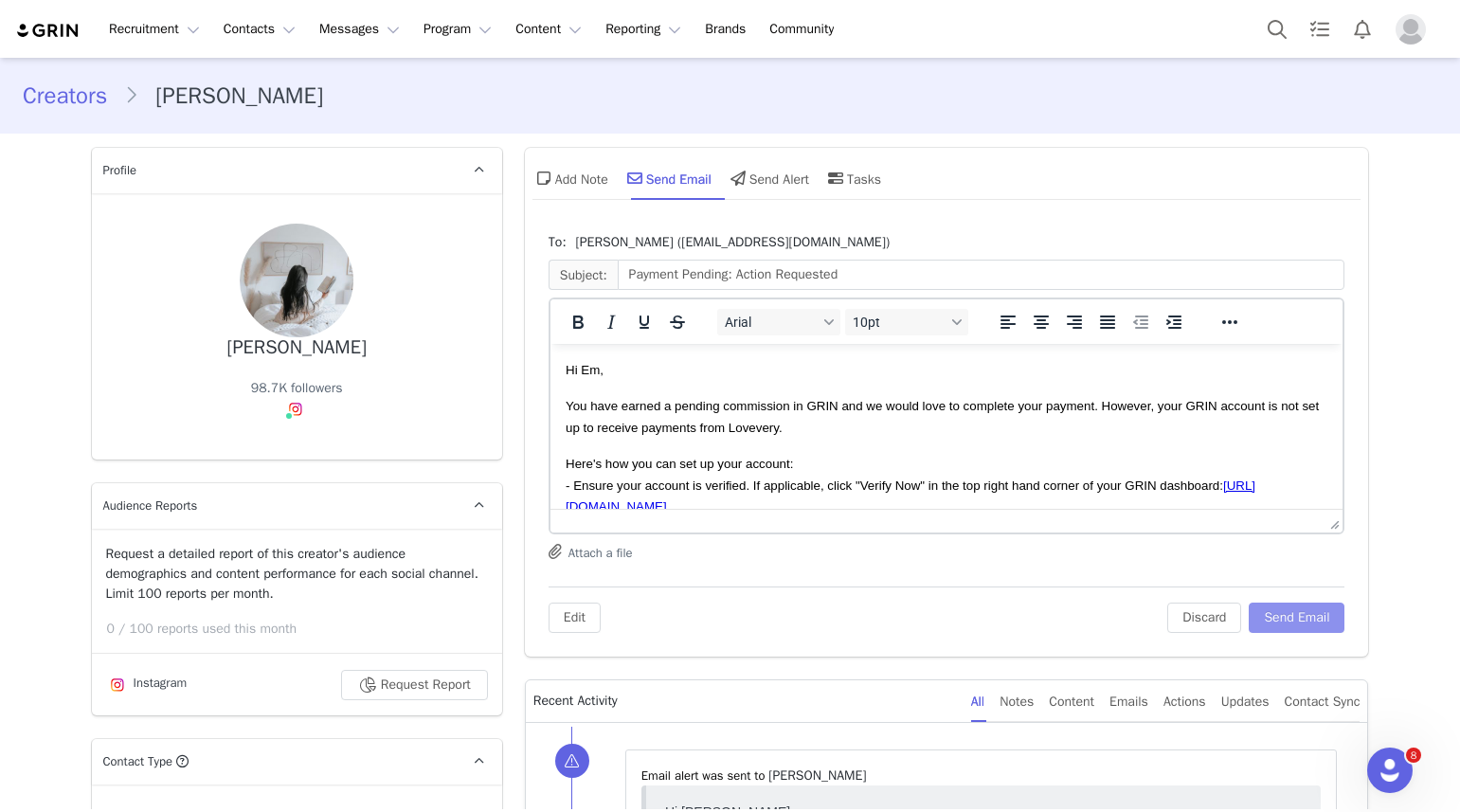 click on "Send Email" at bounding box center (1296, 618) 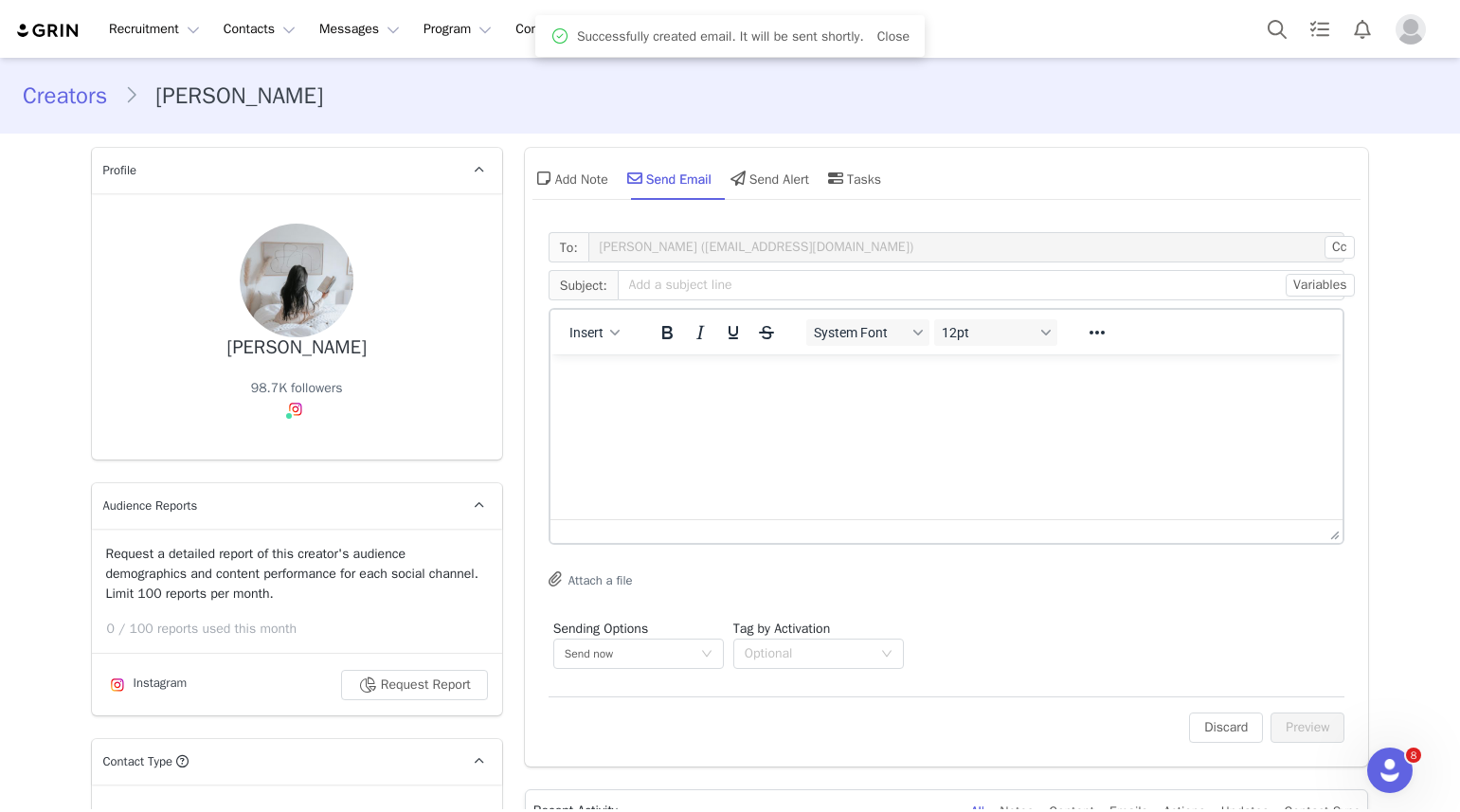 scroll, scrollTop: 0, scrollLeft: 0, axis: both 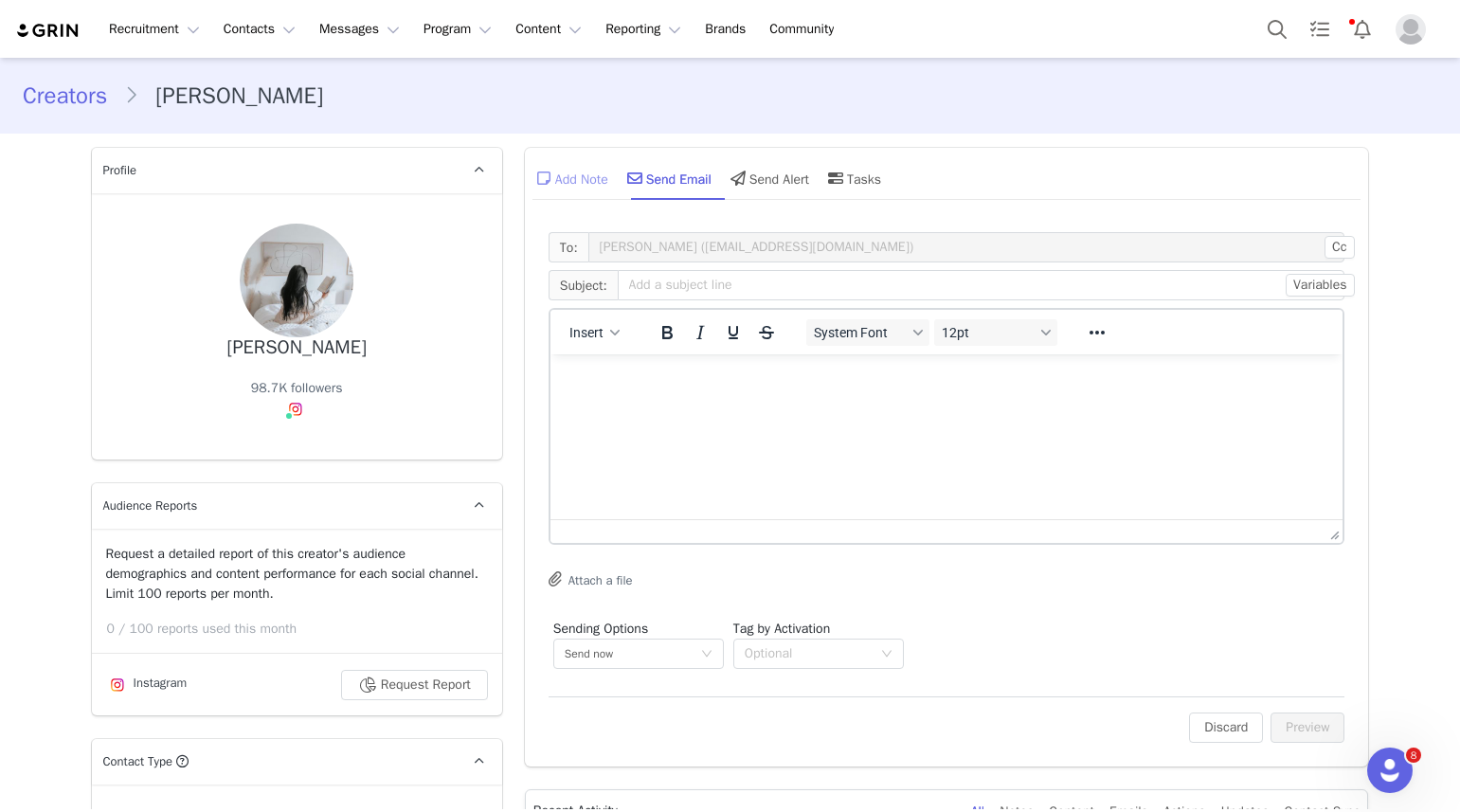 click on "Add Note" at bounding box center [570, 178] 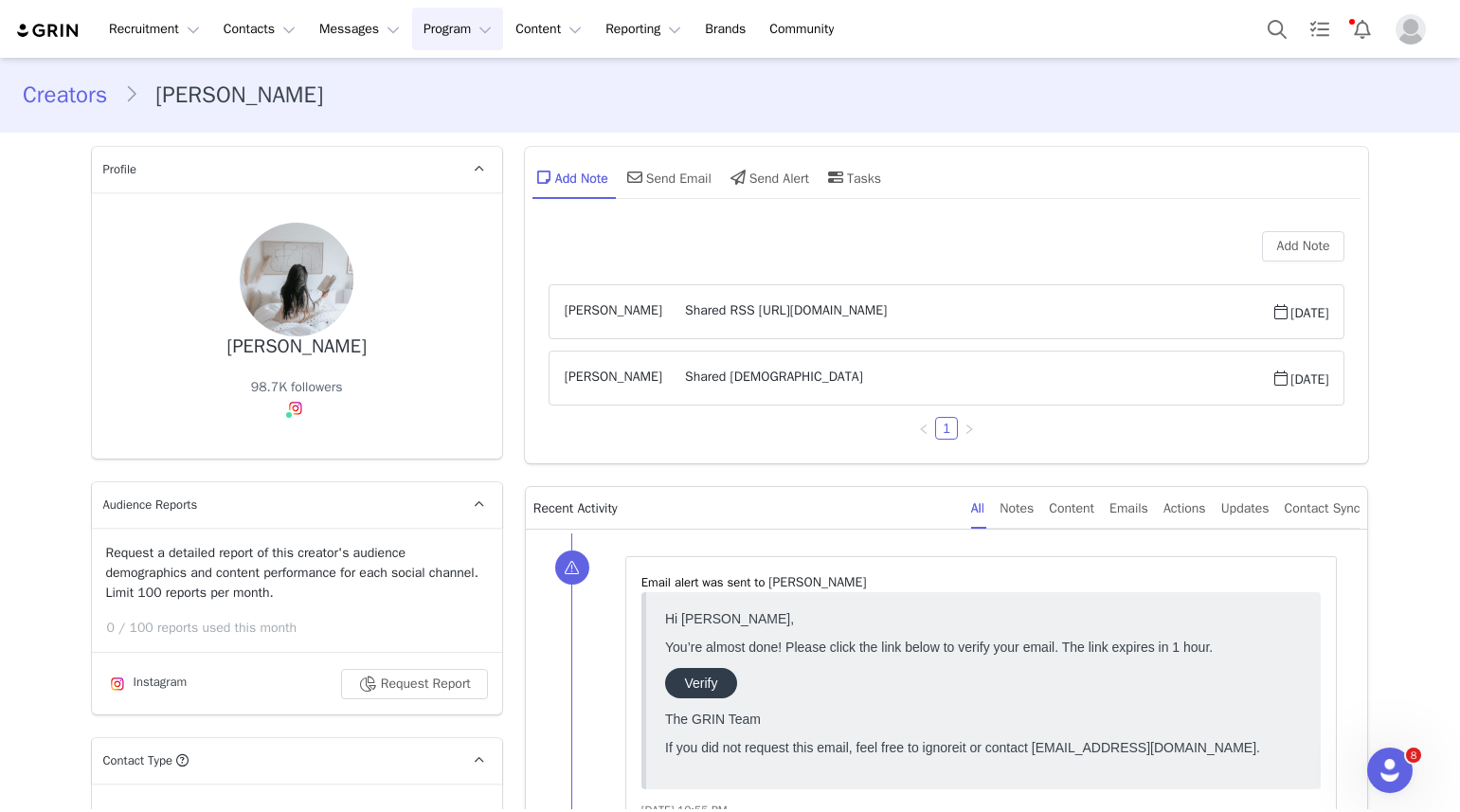 click on "Program Program" at bounding box center [458, 28] 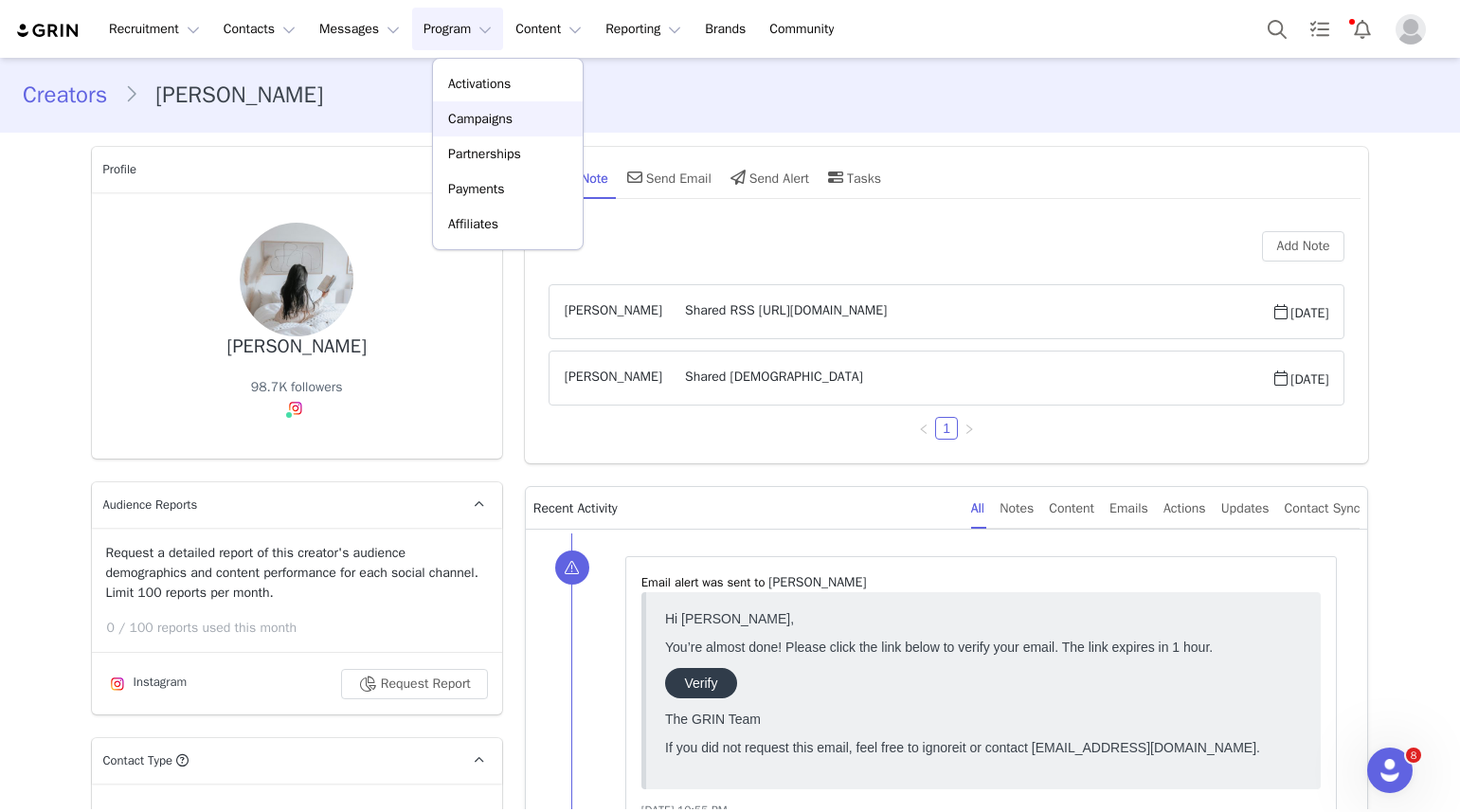 click on "Campaigns" at bounding box center [480, 118] 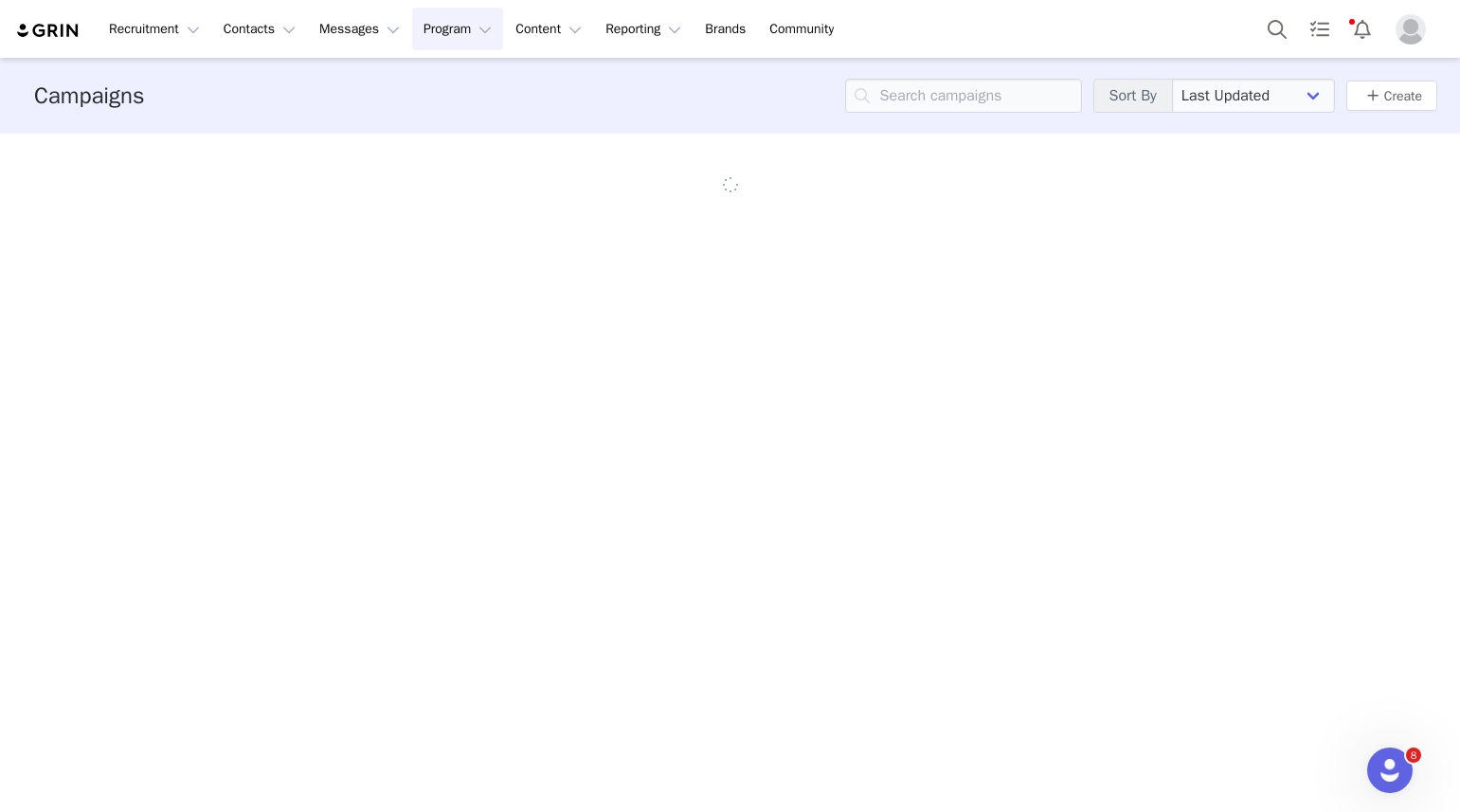 scroll, scrollTop: 0, scrollLeft: 0, axis: both 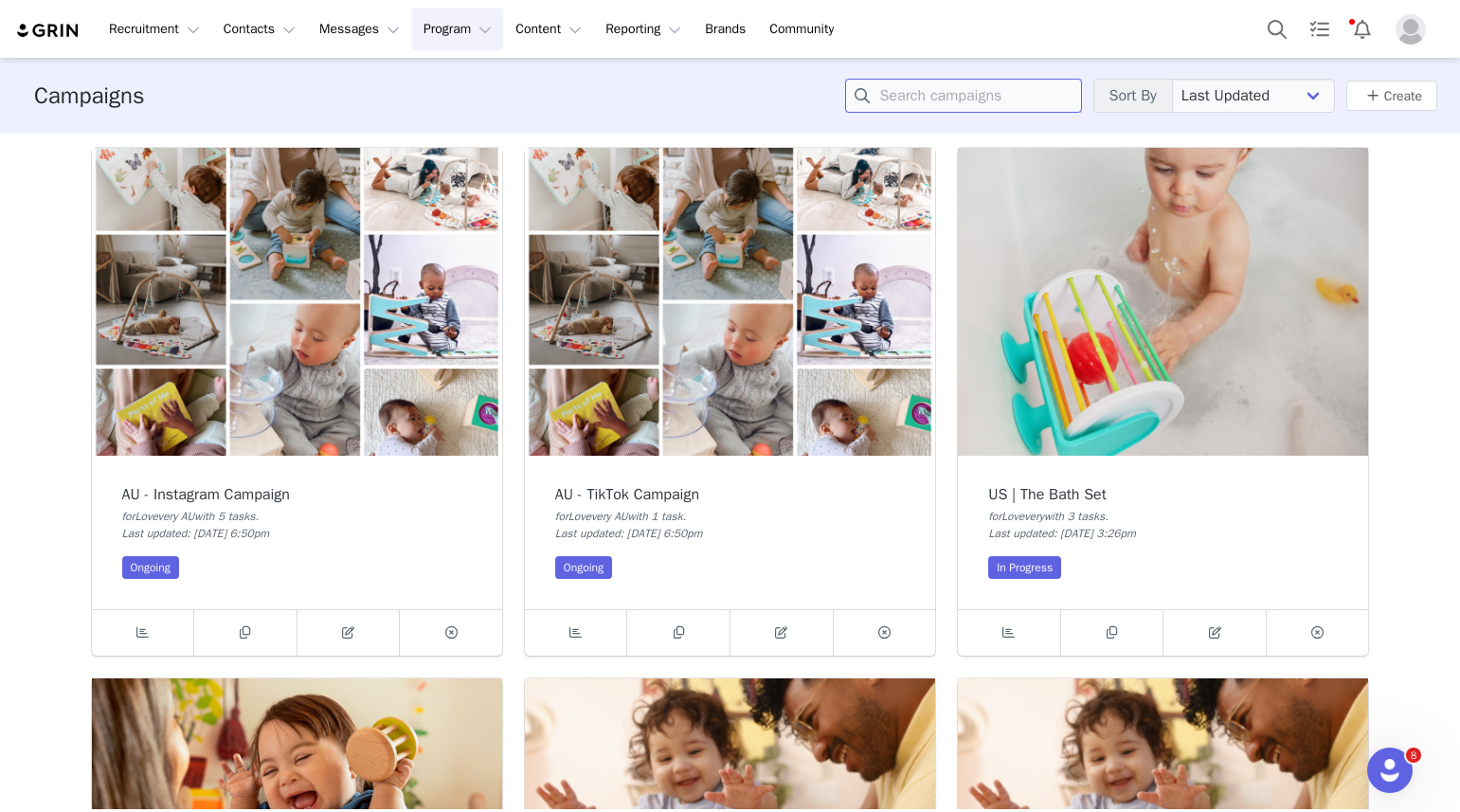 click at bounding box center [964, 96] 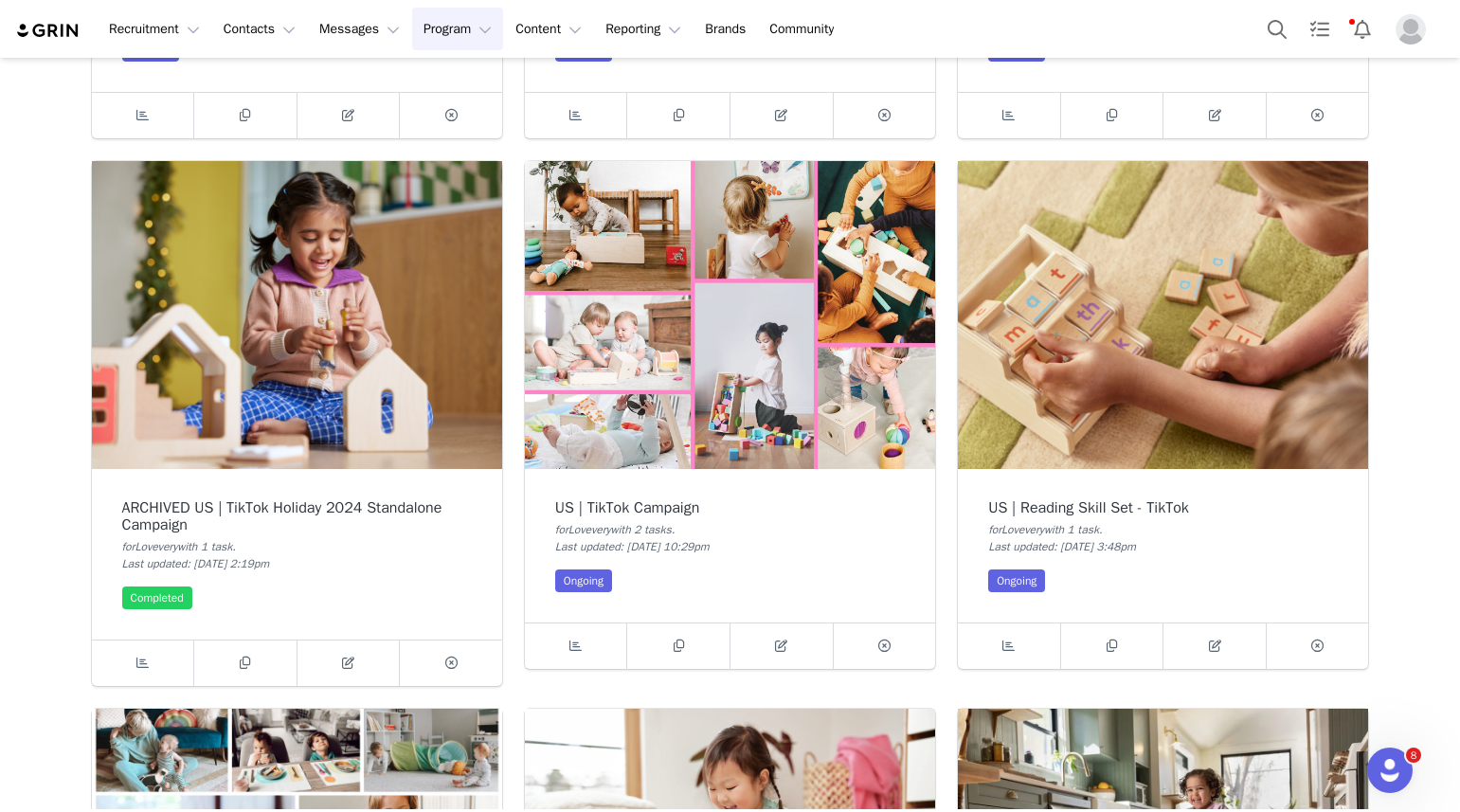 scroll, scrollTop: 1044, scrollLeft: 0, axis: vertical 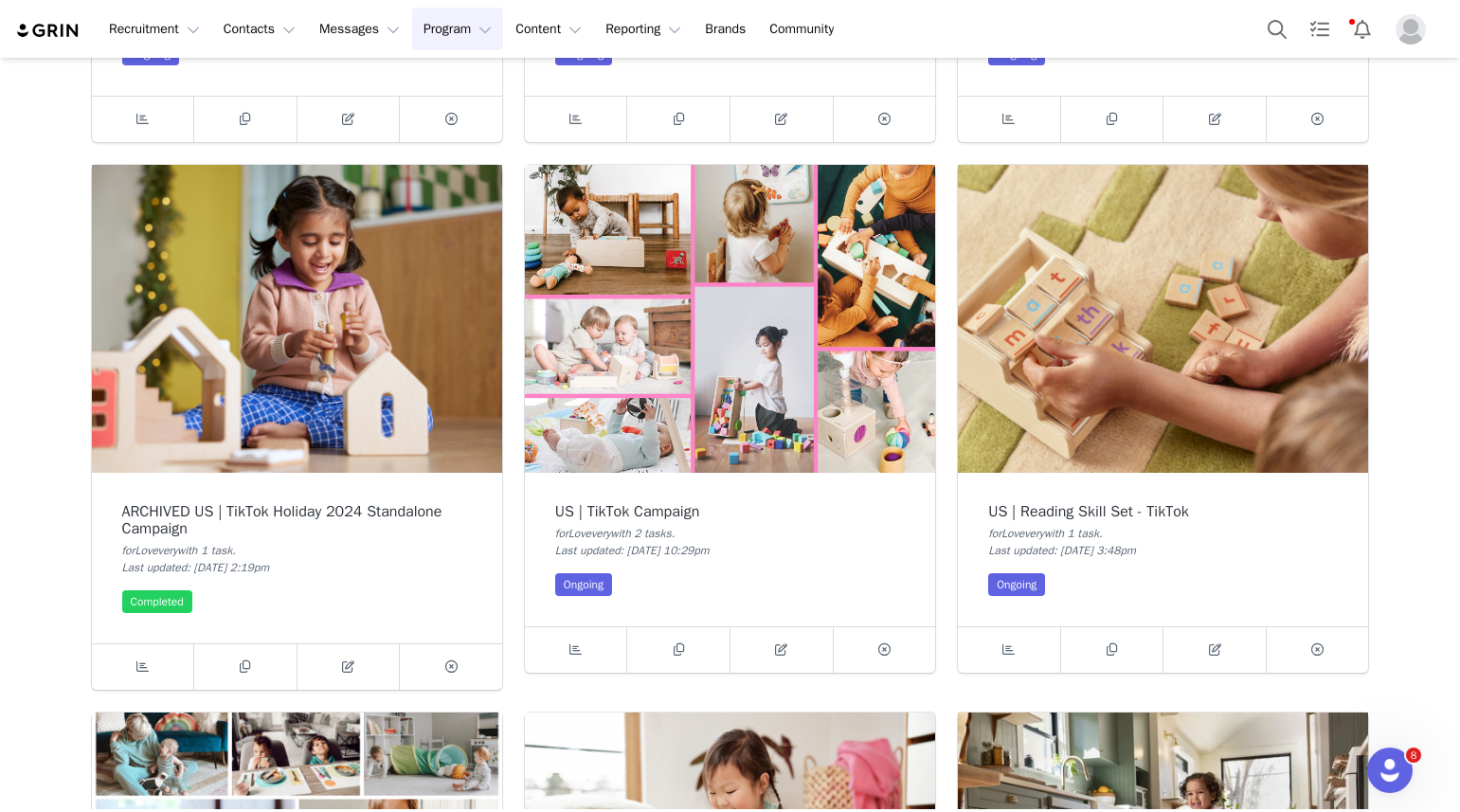 type on "tiktok" 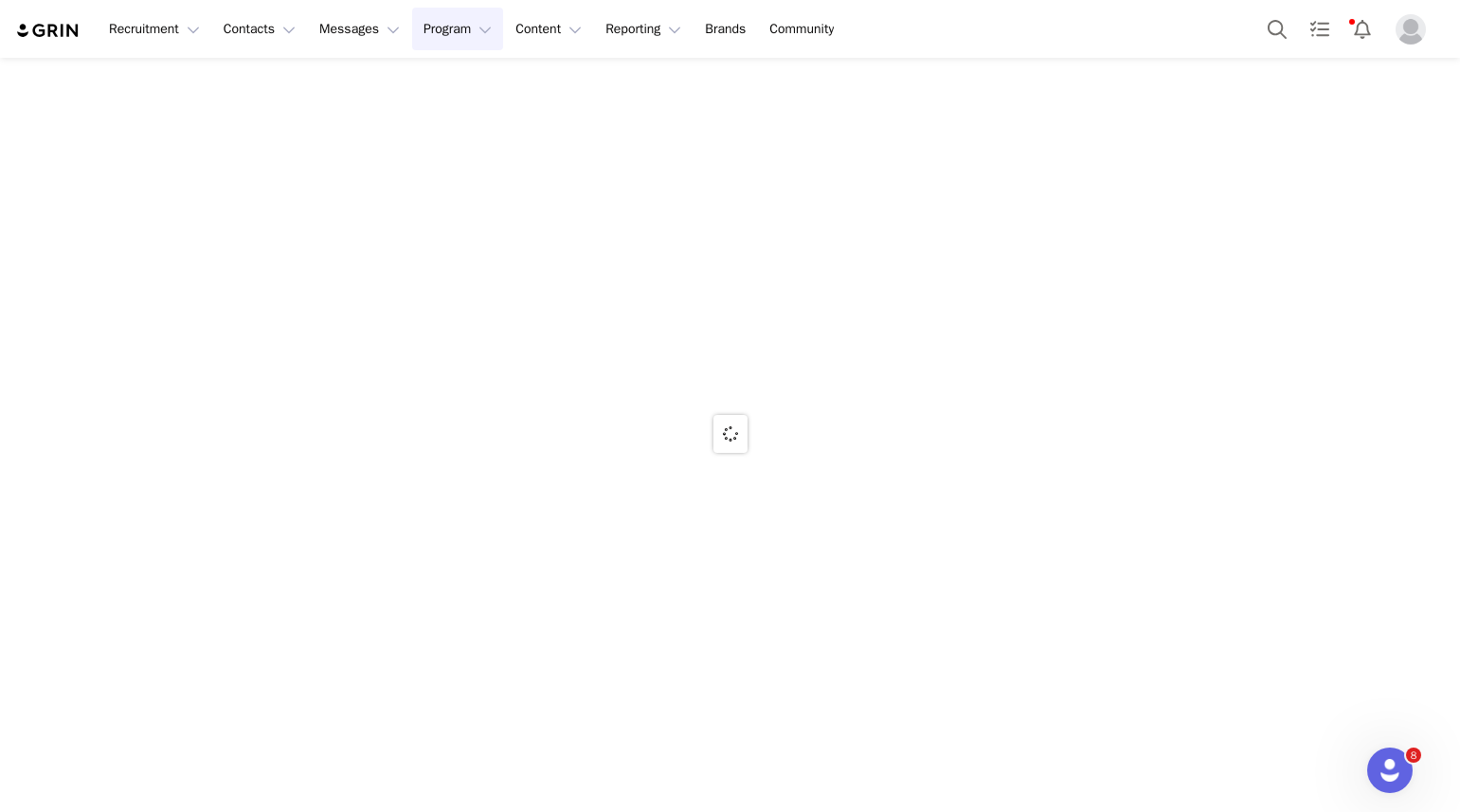 scroll, scrollTop: 0, scrollLeft: 0, axis: both 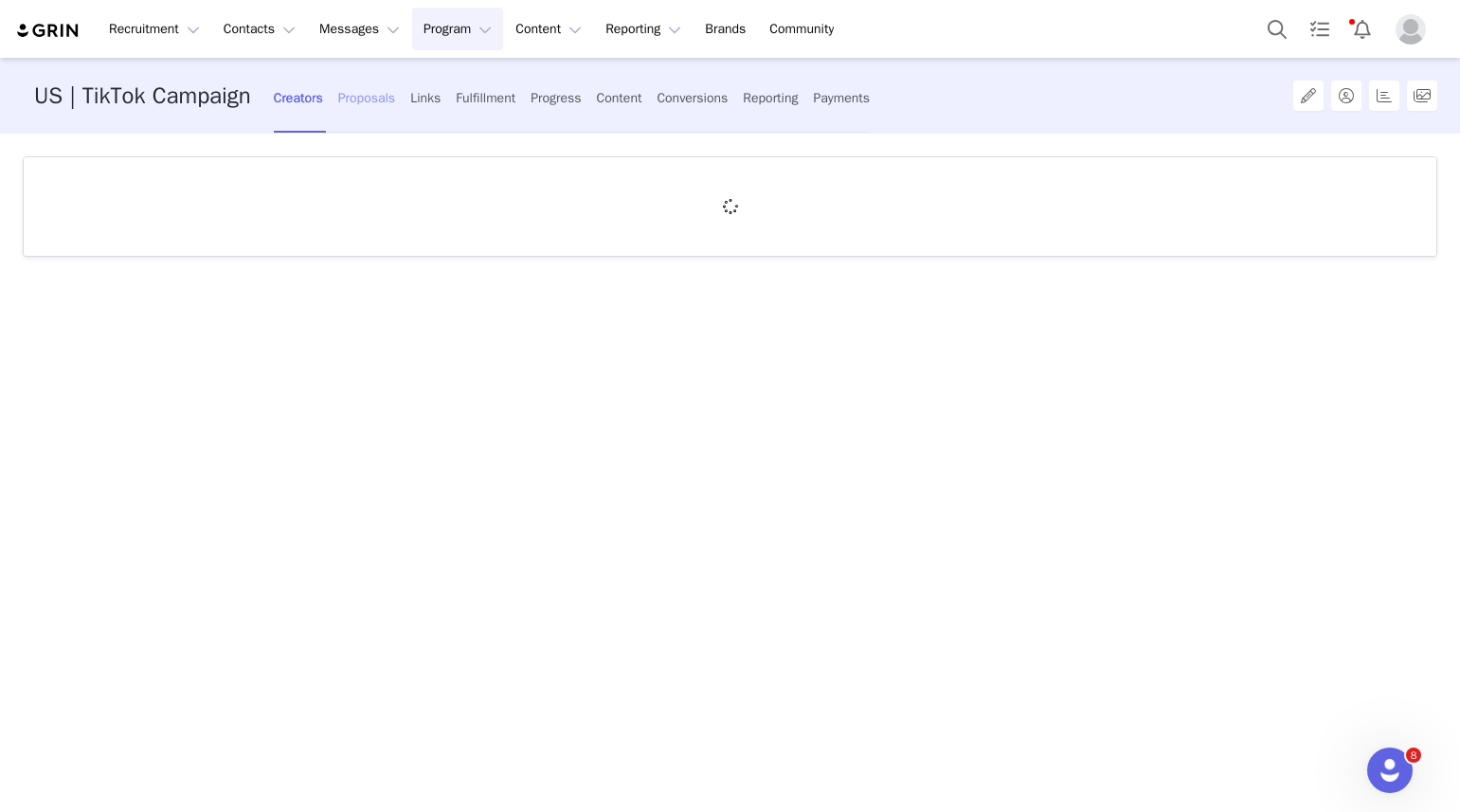 click on "Proposals" at bounding box center [367, 98] 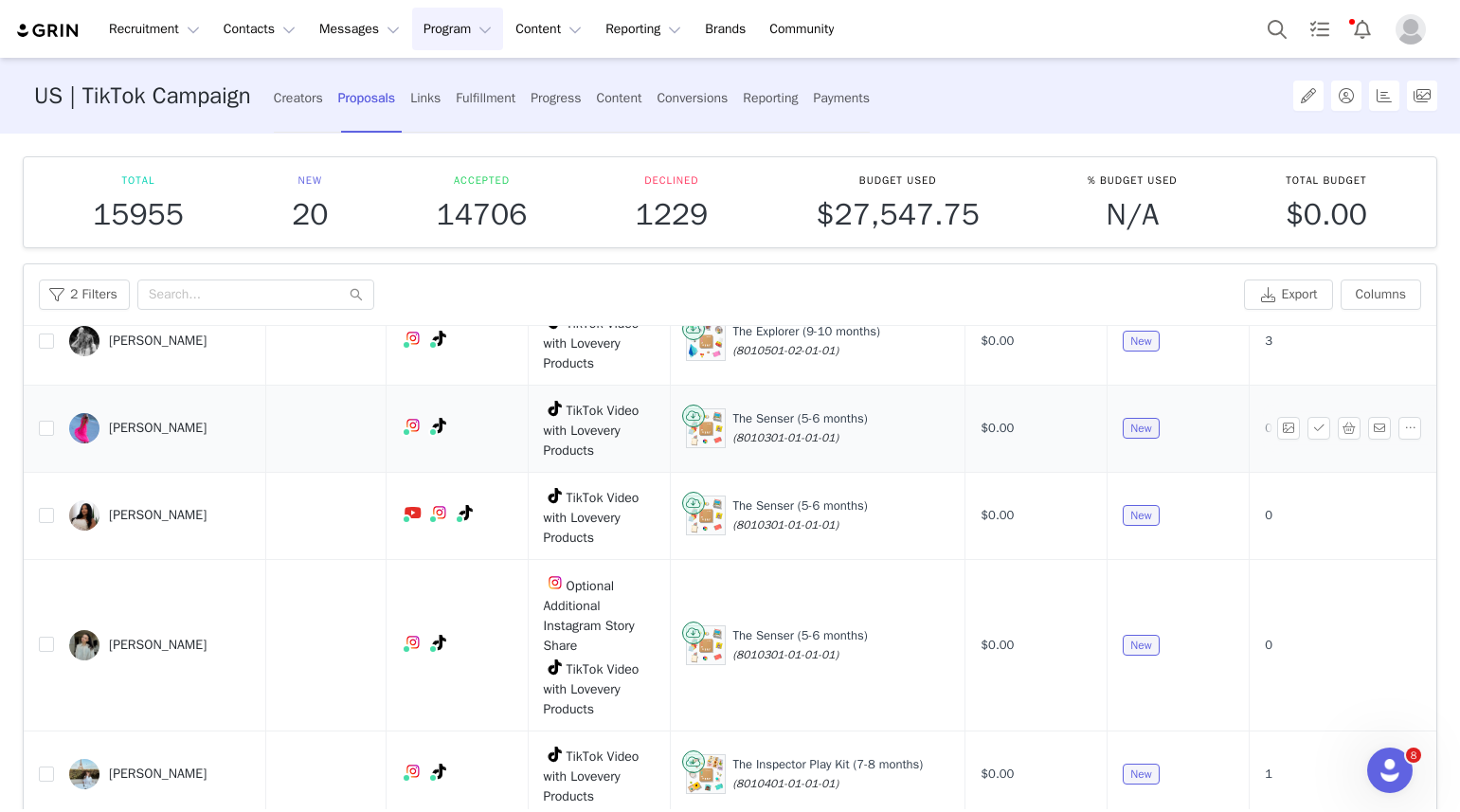 scroll, scrollTop: 1586, scrollLeft: 170, axis: both 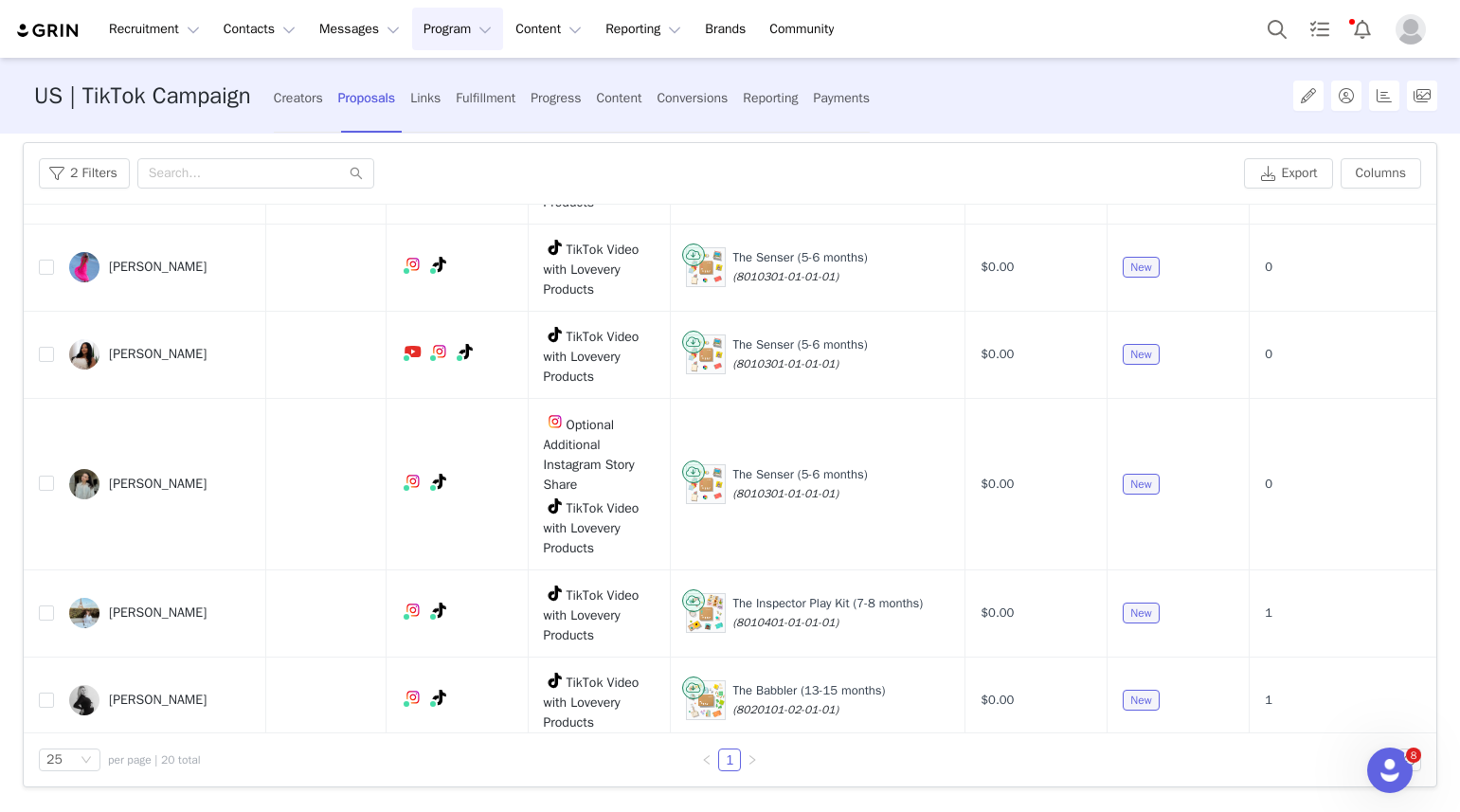 click on "Program Program" at bounding box center (458, 28) 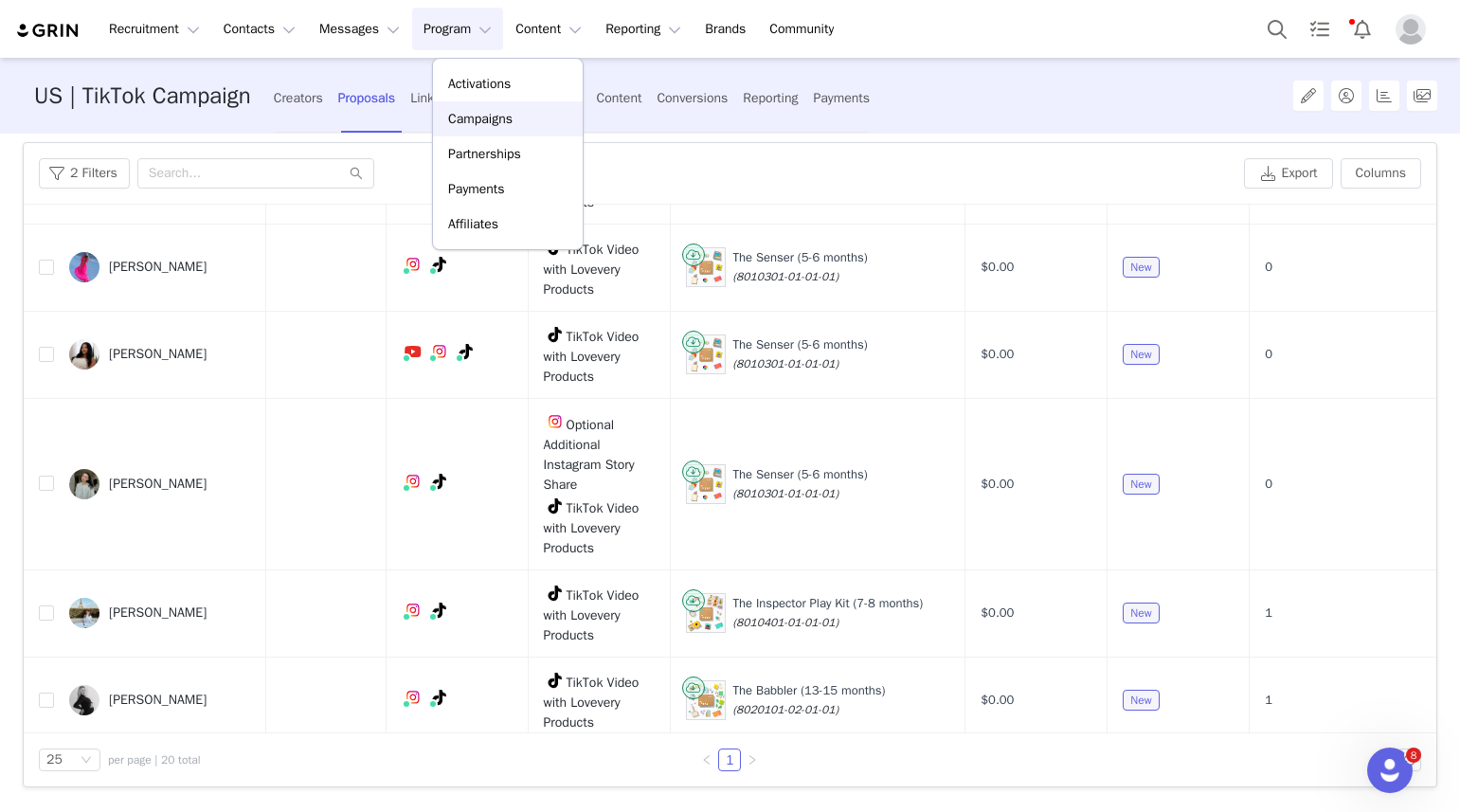 click on "Campaigns" at bounding box center (508, 118) 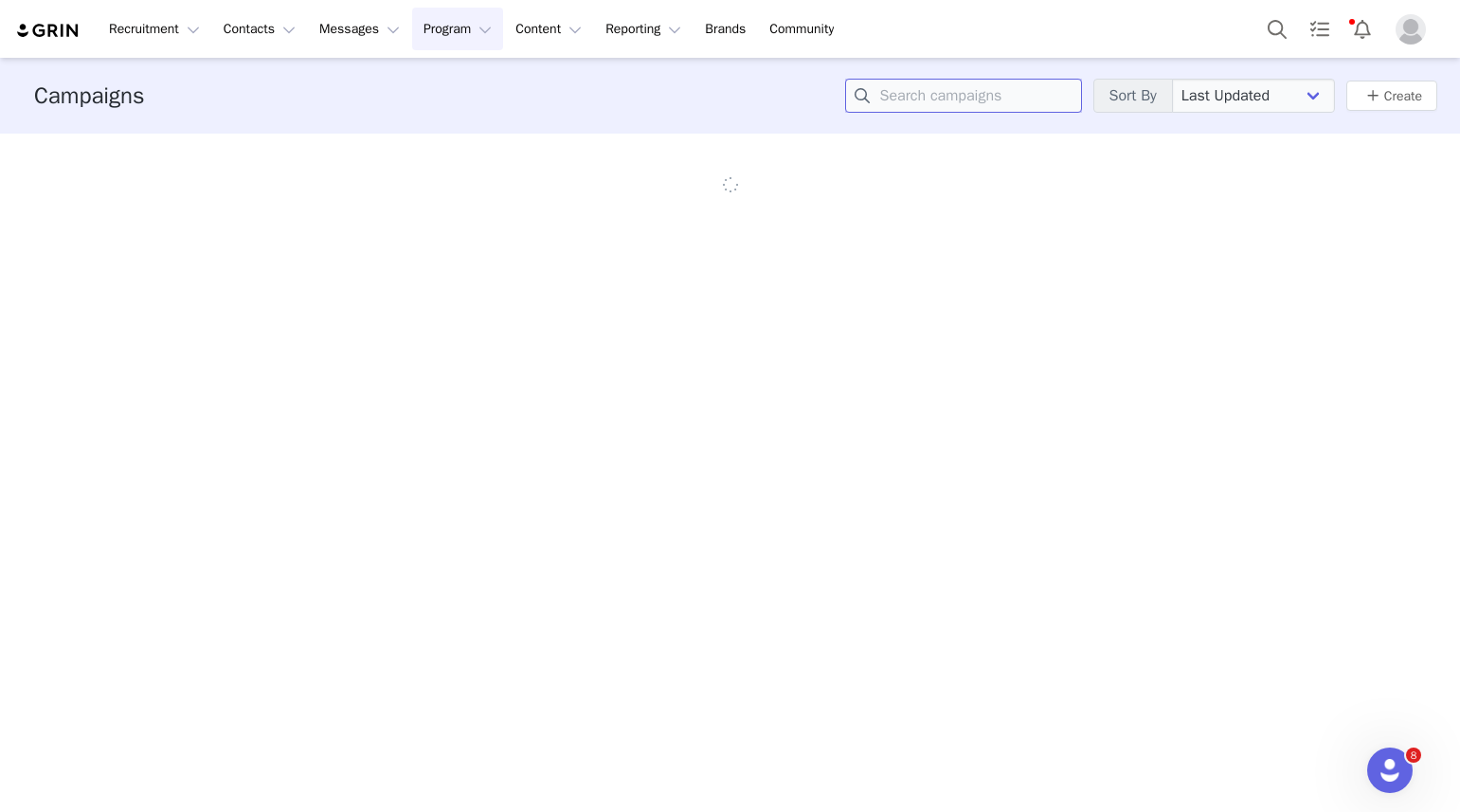 click at bounding box center (964, 96) 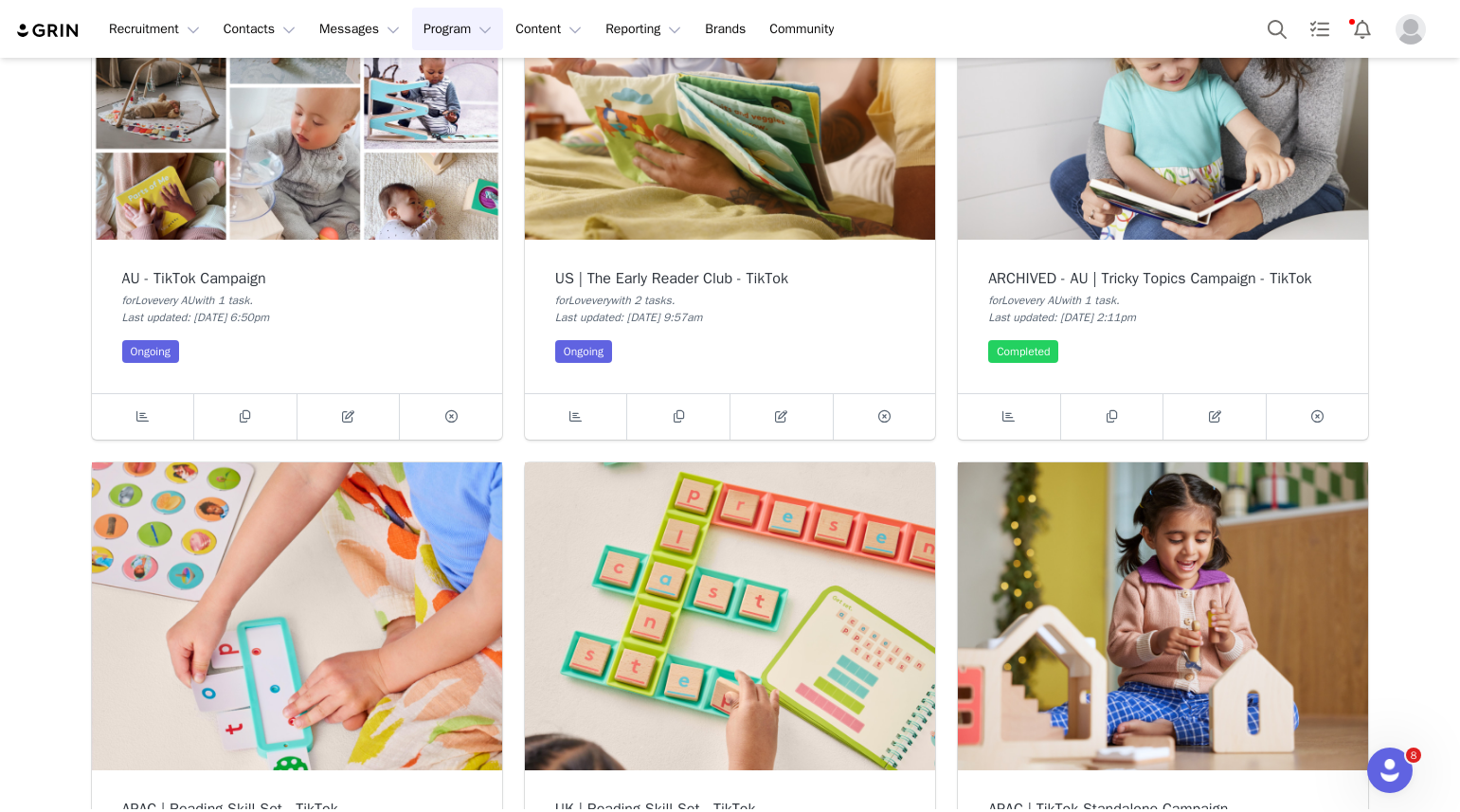 scroll, scrollTop: 0, scrollLeft: 0, axis: both 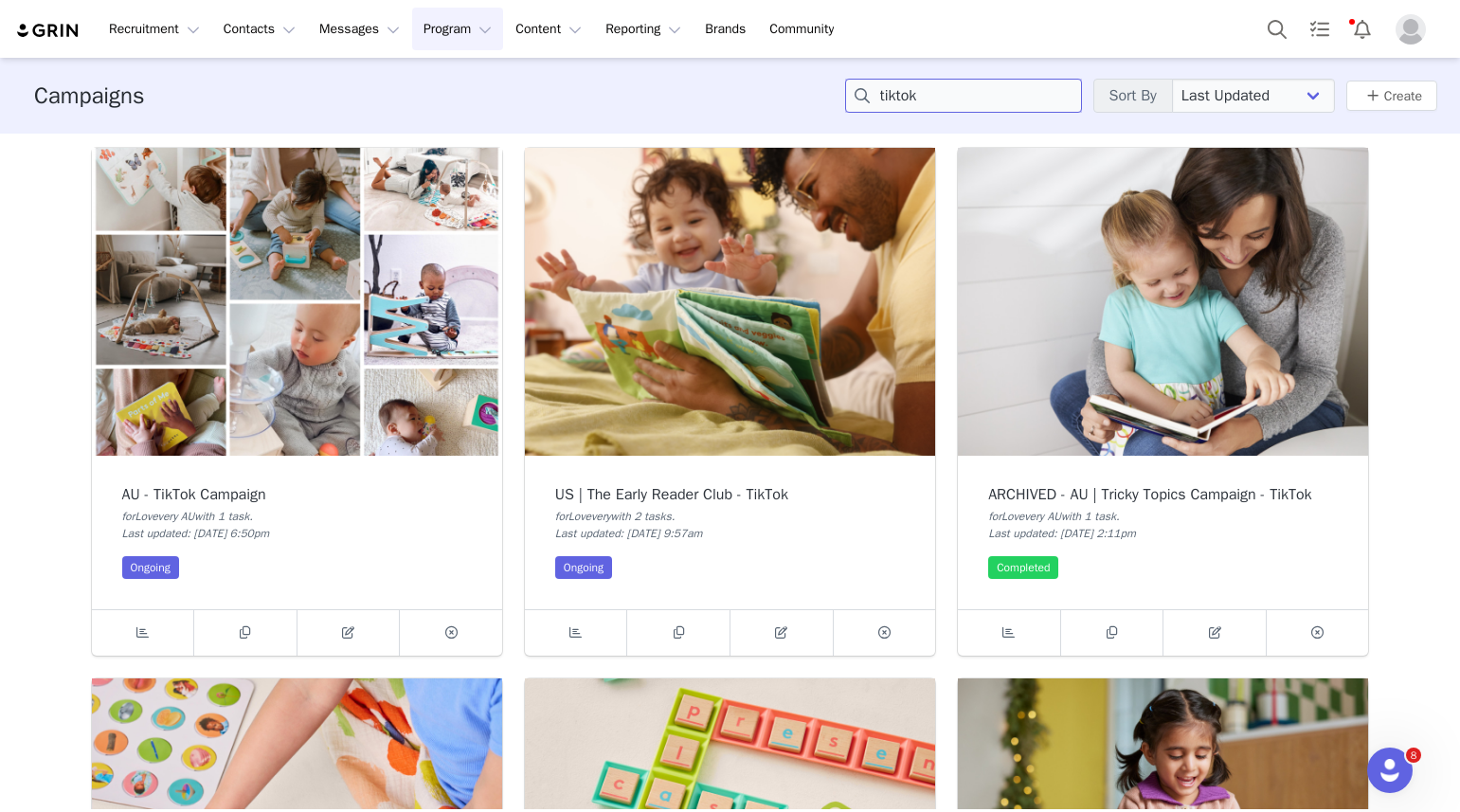 click on "tiktok" at bounding box center (964, 96) 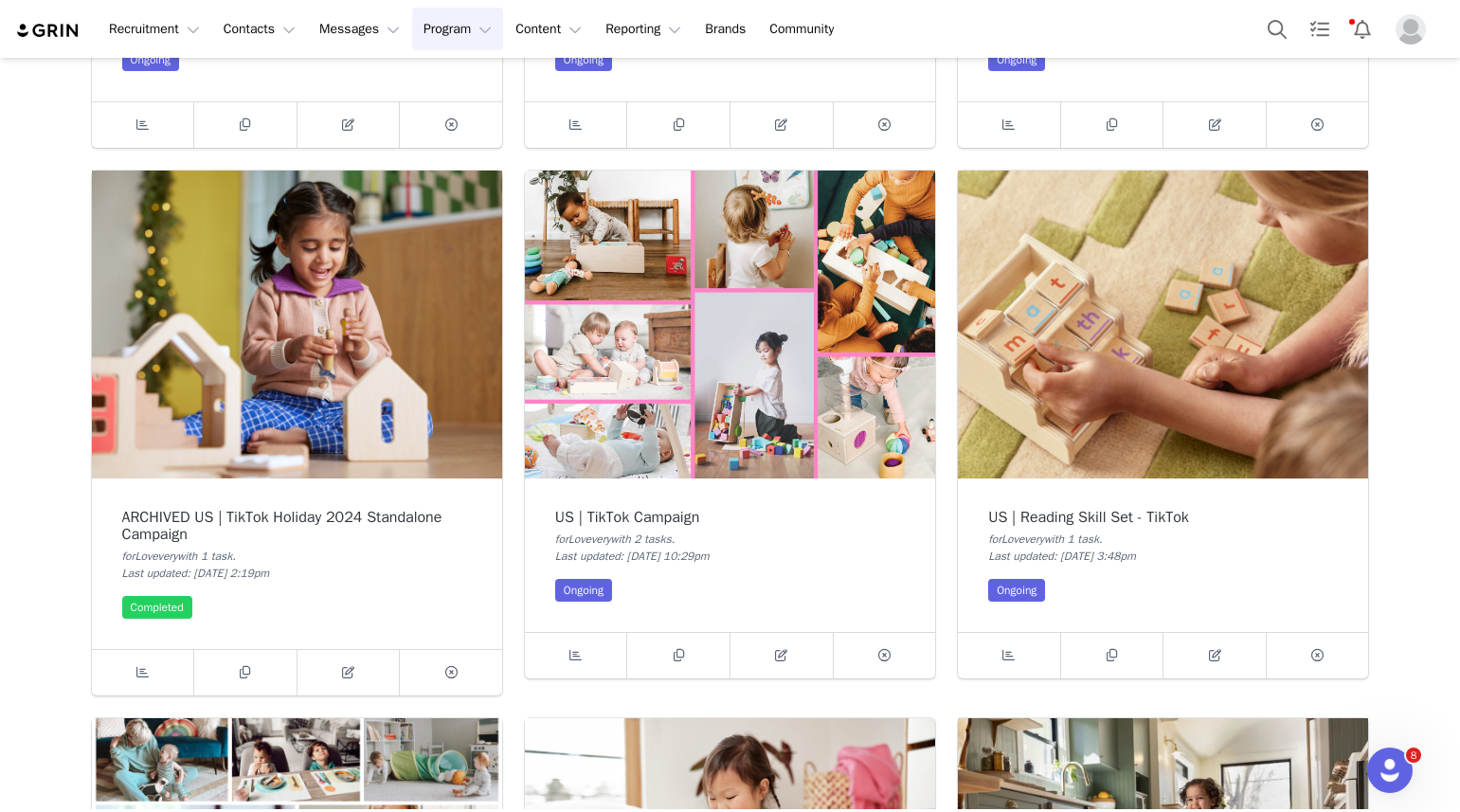 scroll, scrollTop: 1037, scrollLeft: 0, axis: vertical 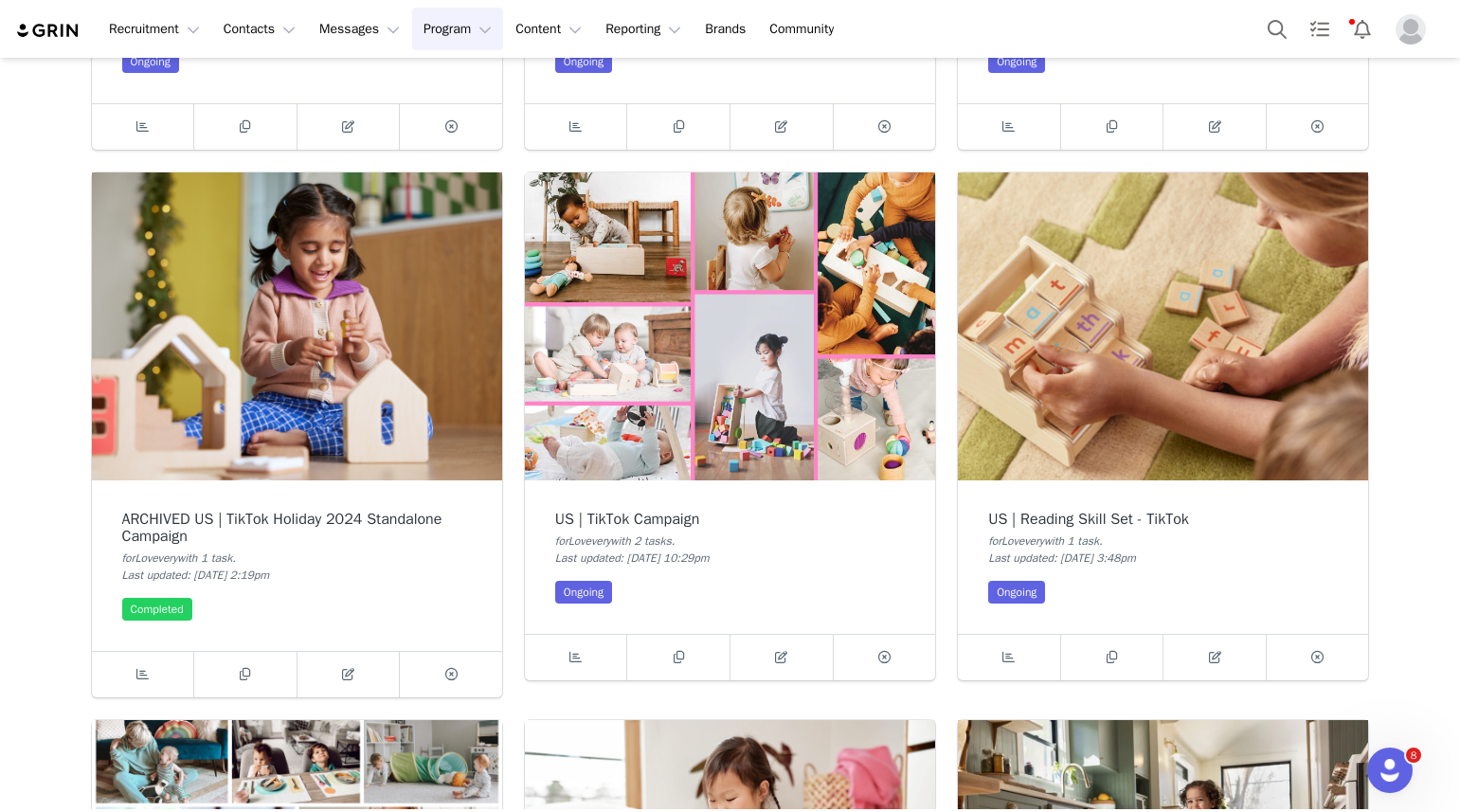 click at bounding box center (730, 326) 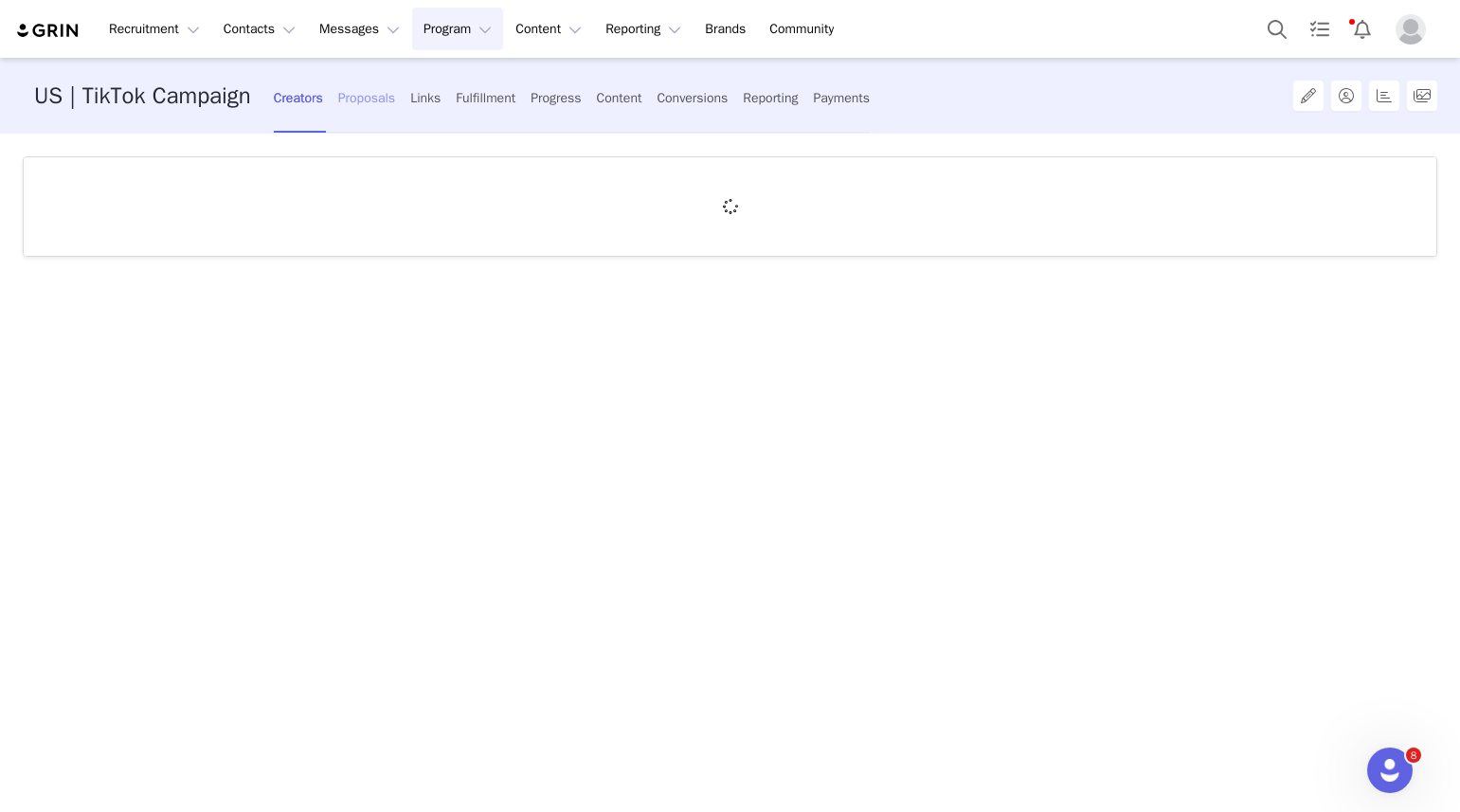 click on "Proposals" at bounding box center (367, 98) 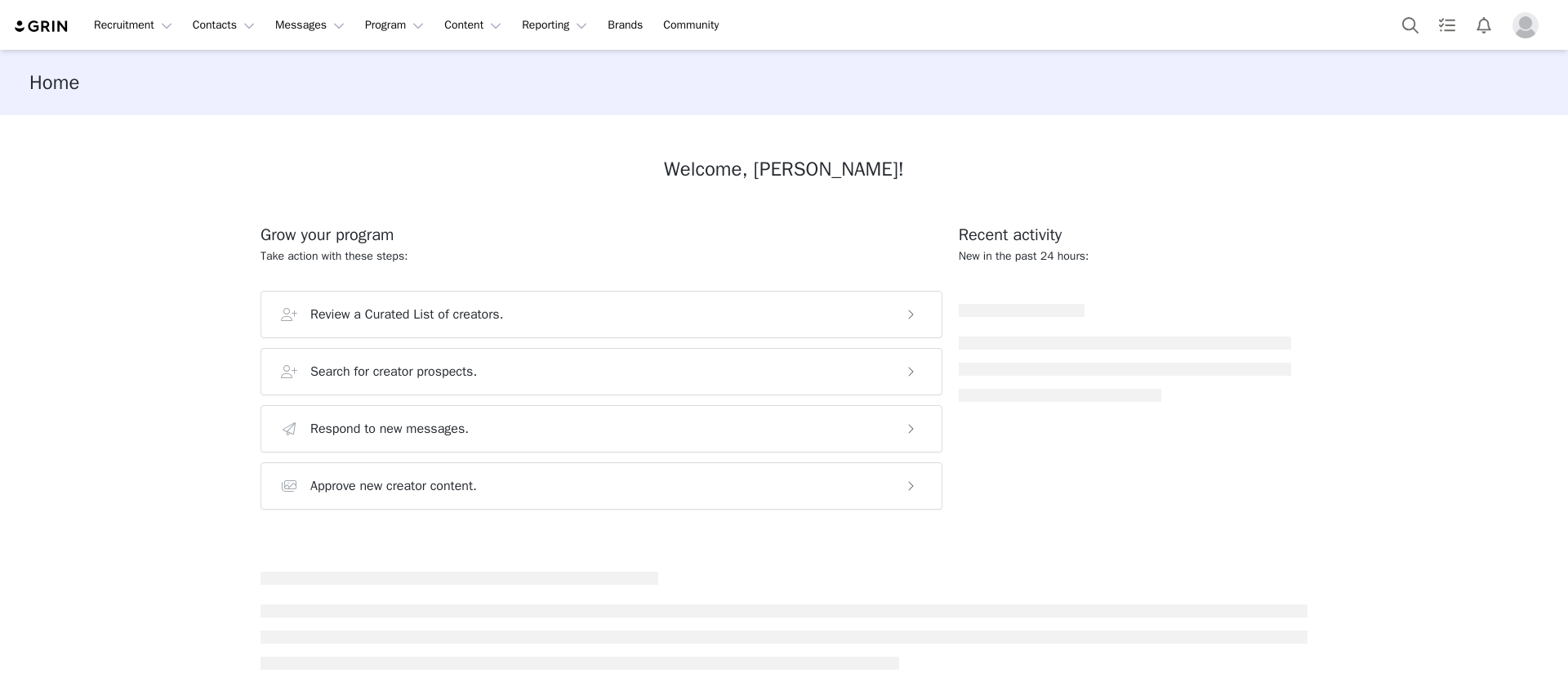 scroll, scrollTop: 0, scrollLeft: 0, axis: both 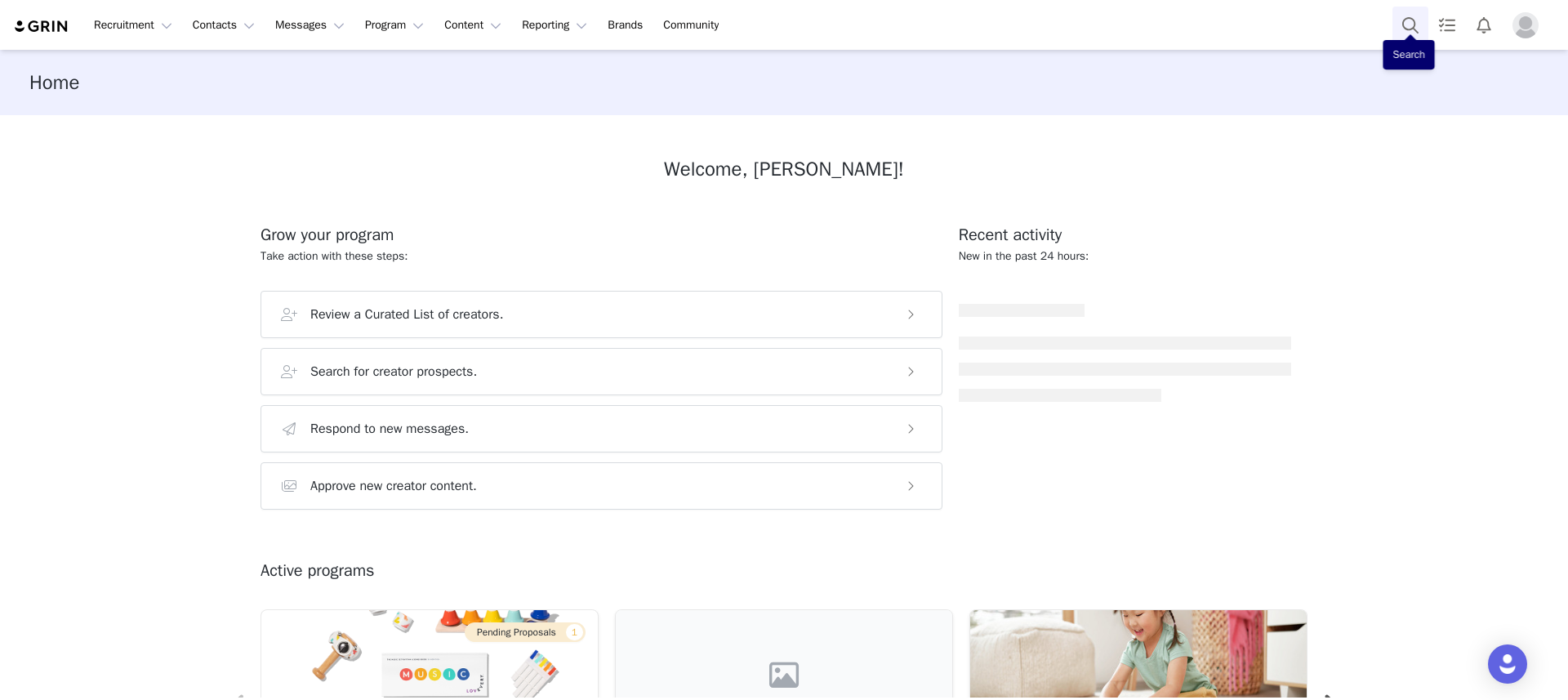 click at bounding box center [1410, 25] 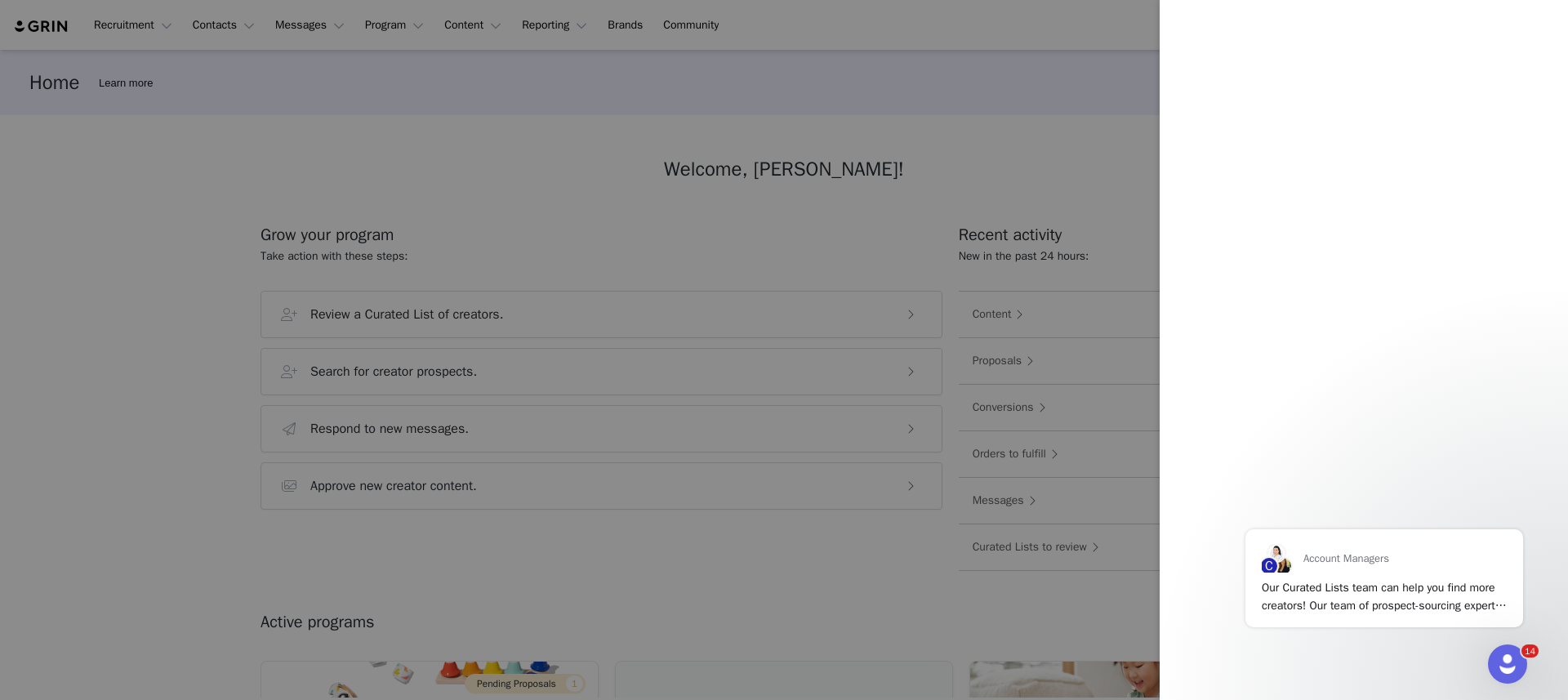 scroll, scrollTop: 0, scrollLeft: 0, axis: both 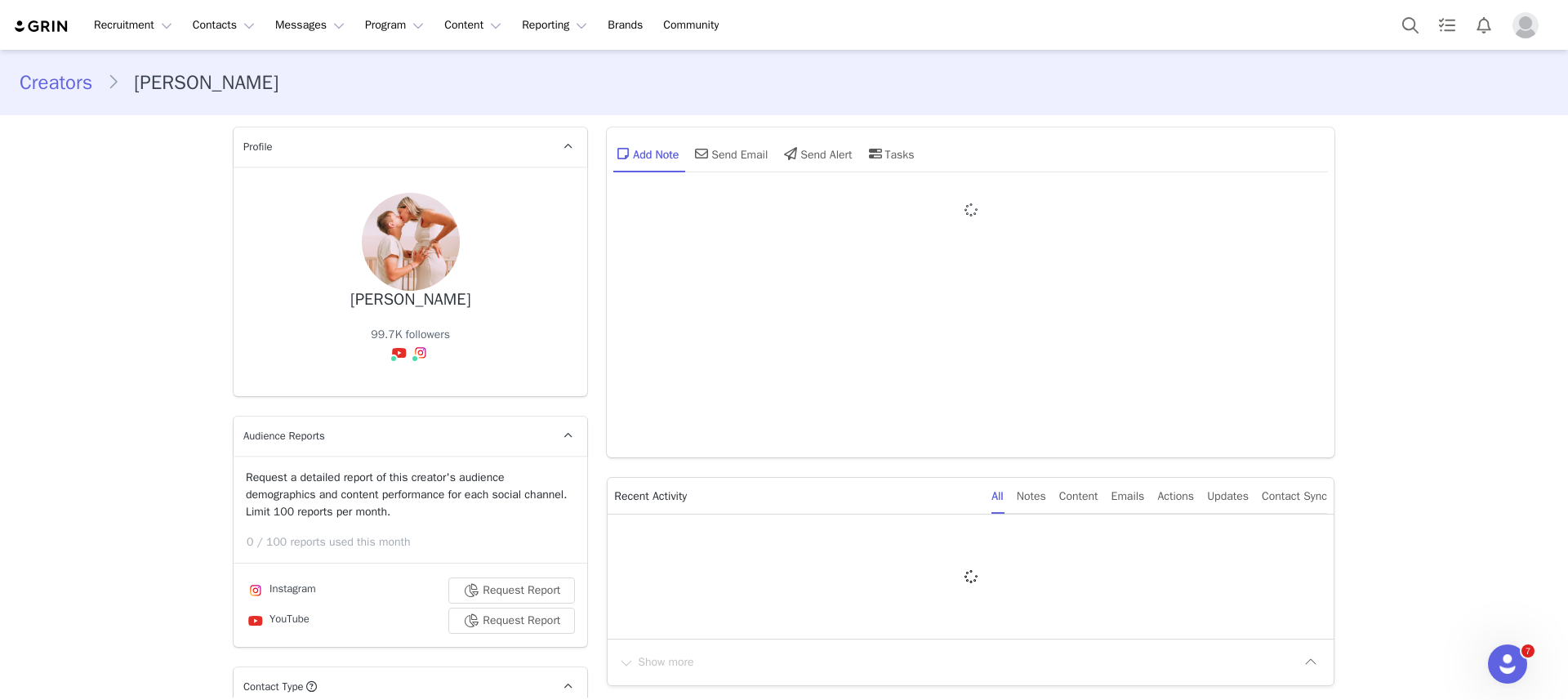 type on "+1 ([GEOGRAPHIC_DATA])" 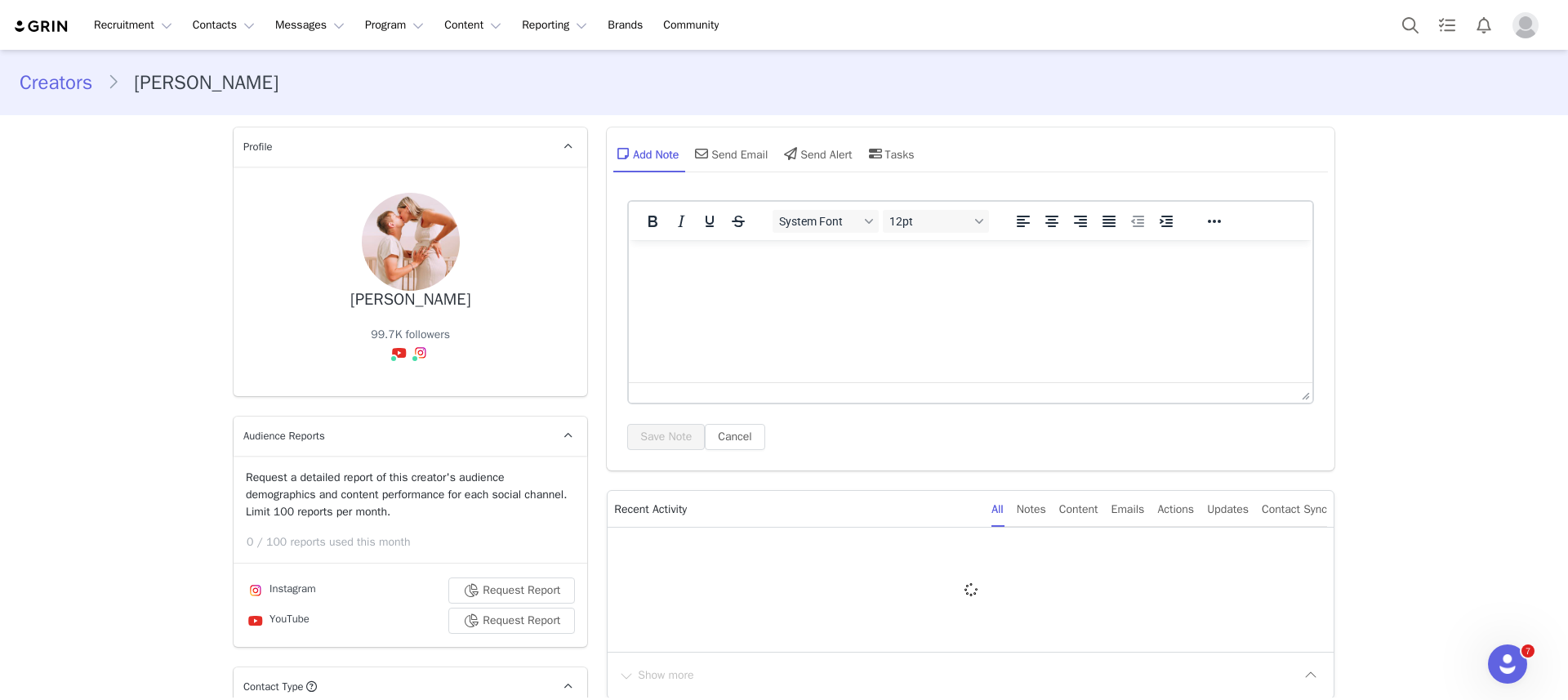 scroll, scrollTop: 0, scrollLeft: 0, axis: both 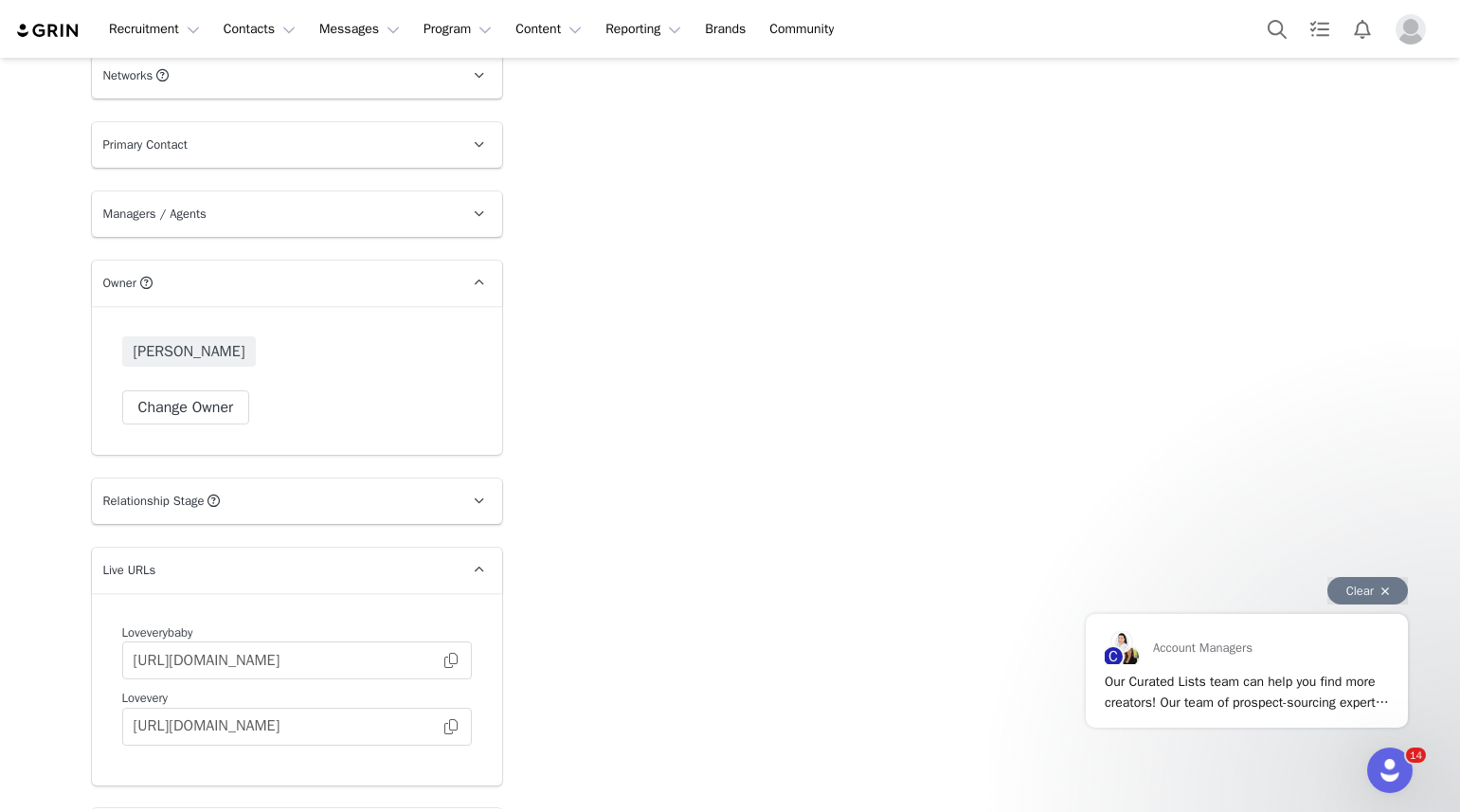 click on "Clear" at bounding box center [1367, 590] 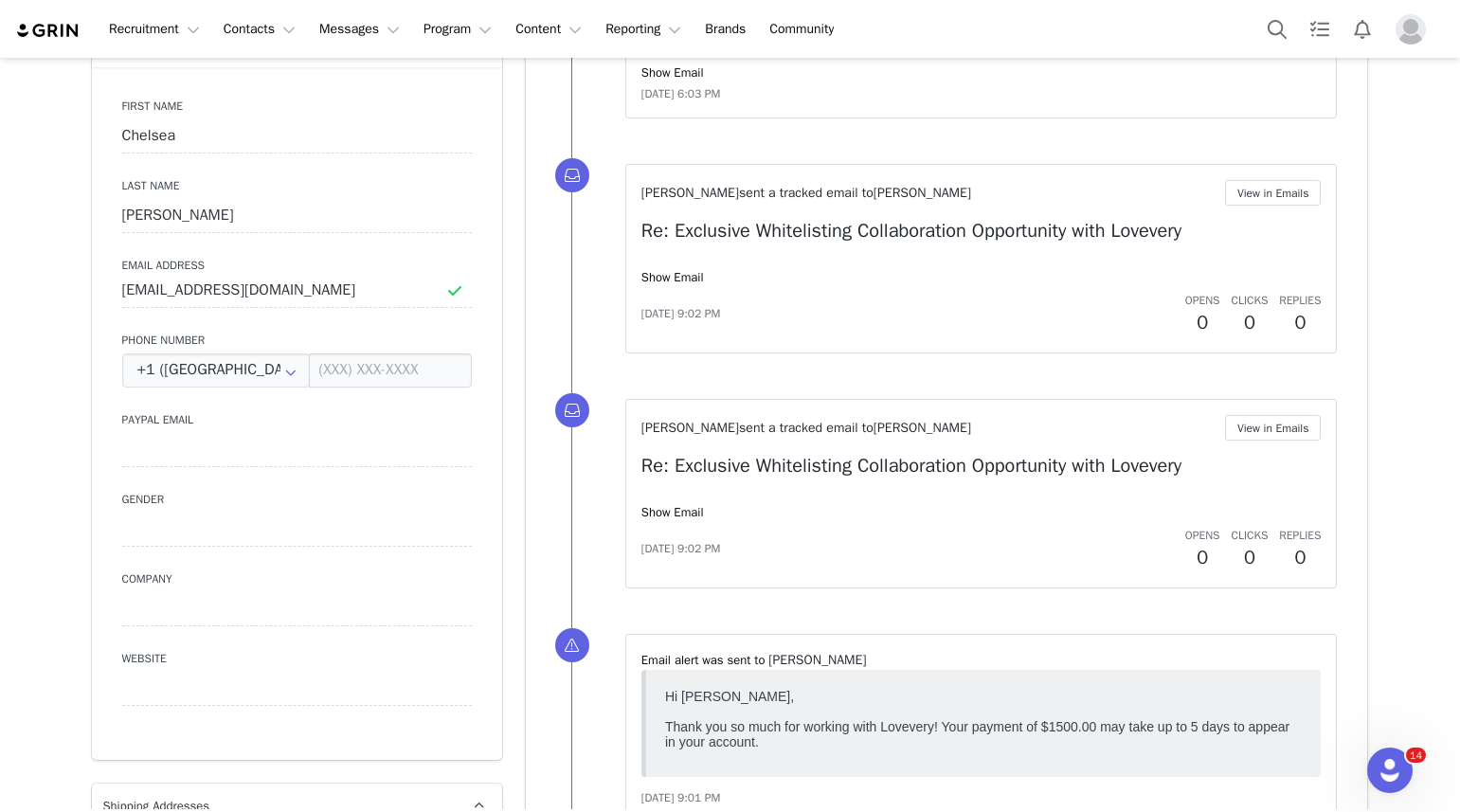 scroll, scrollTop: 0, scrollLeft: 0, axis: both 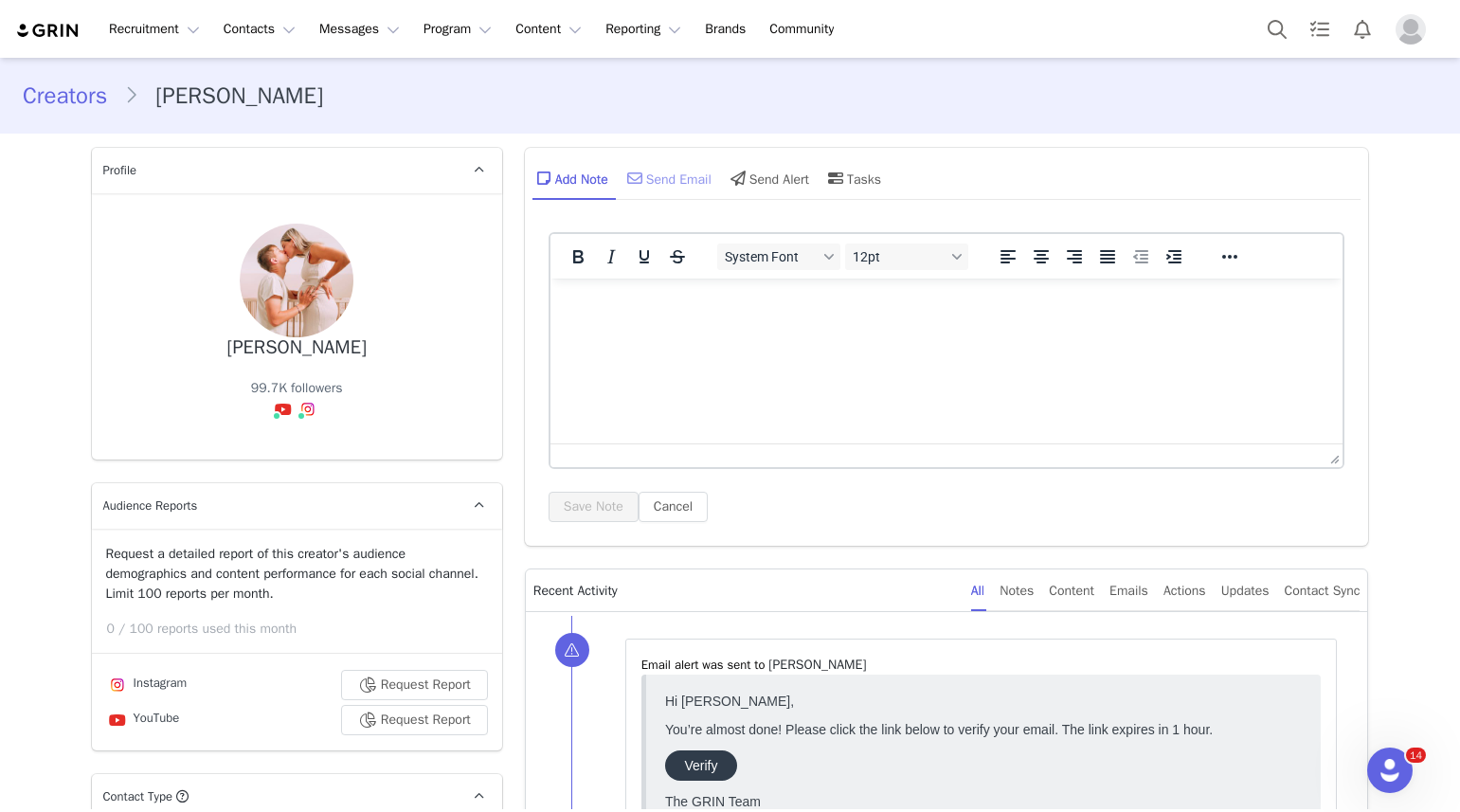 click on "Send Email" at bounding box center [667, 178] 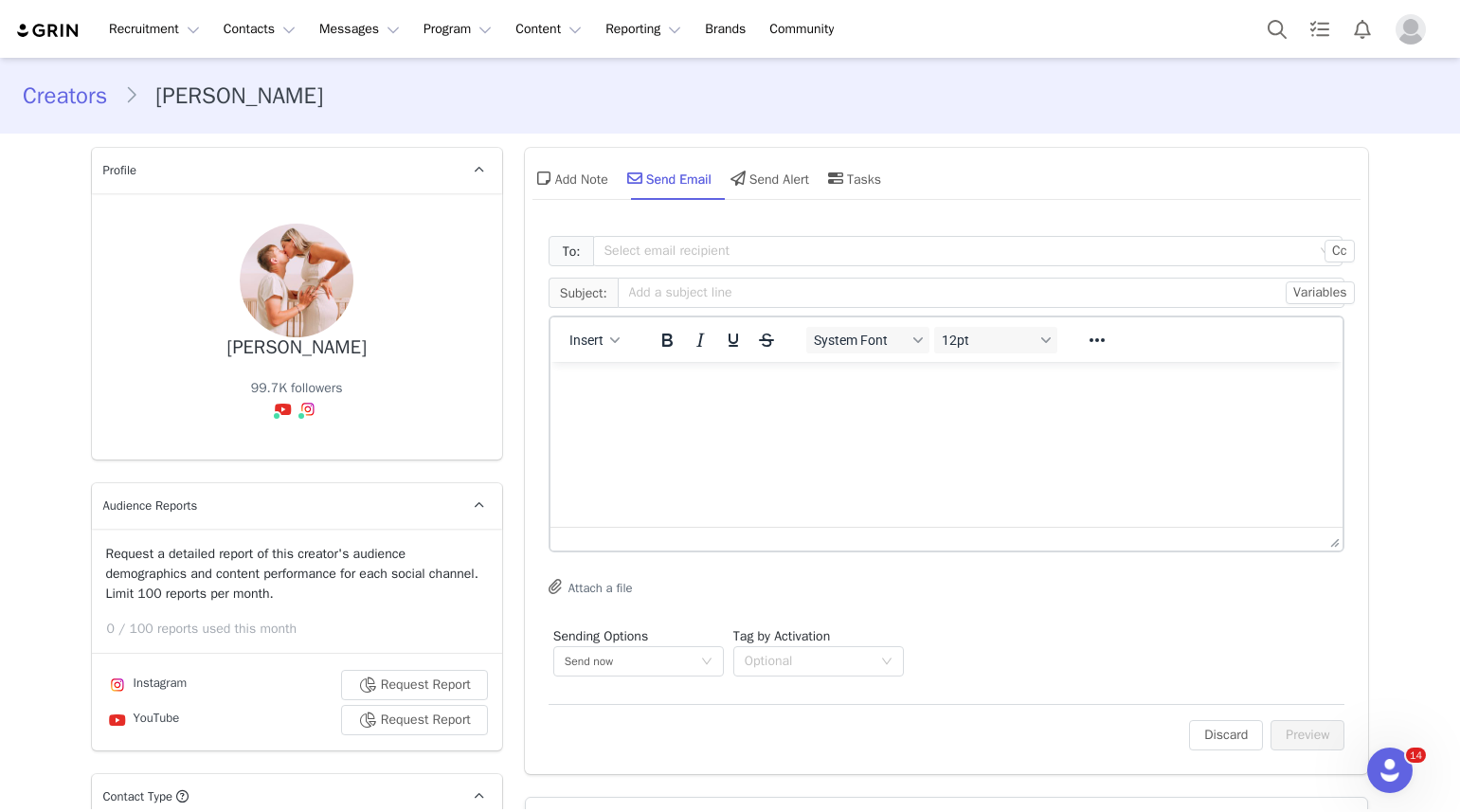 scroll, scrollTop: 0, scrollLeft: 0, axis: both 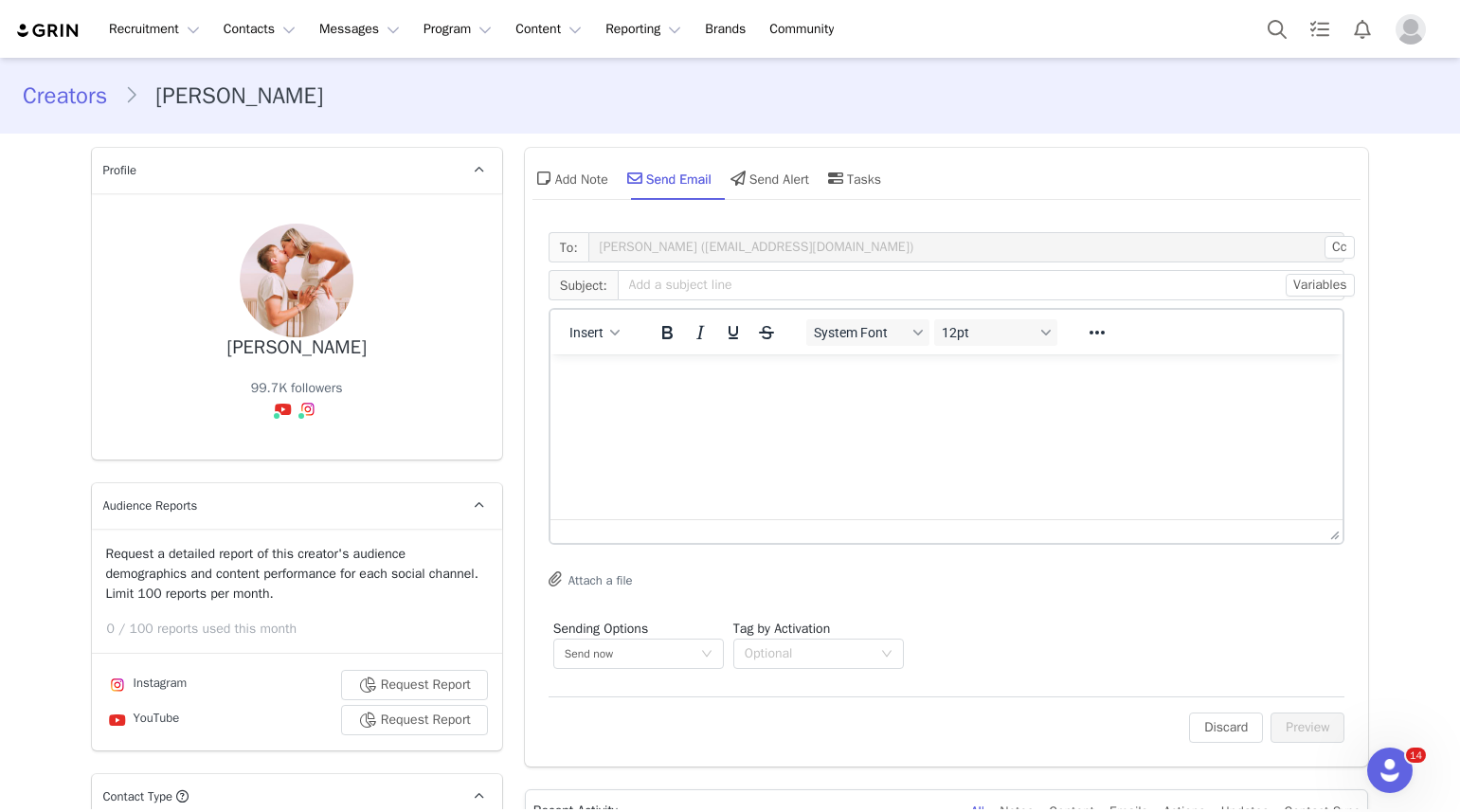 click at bounding box center [946, 380] 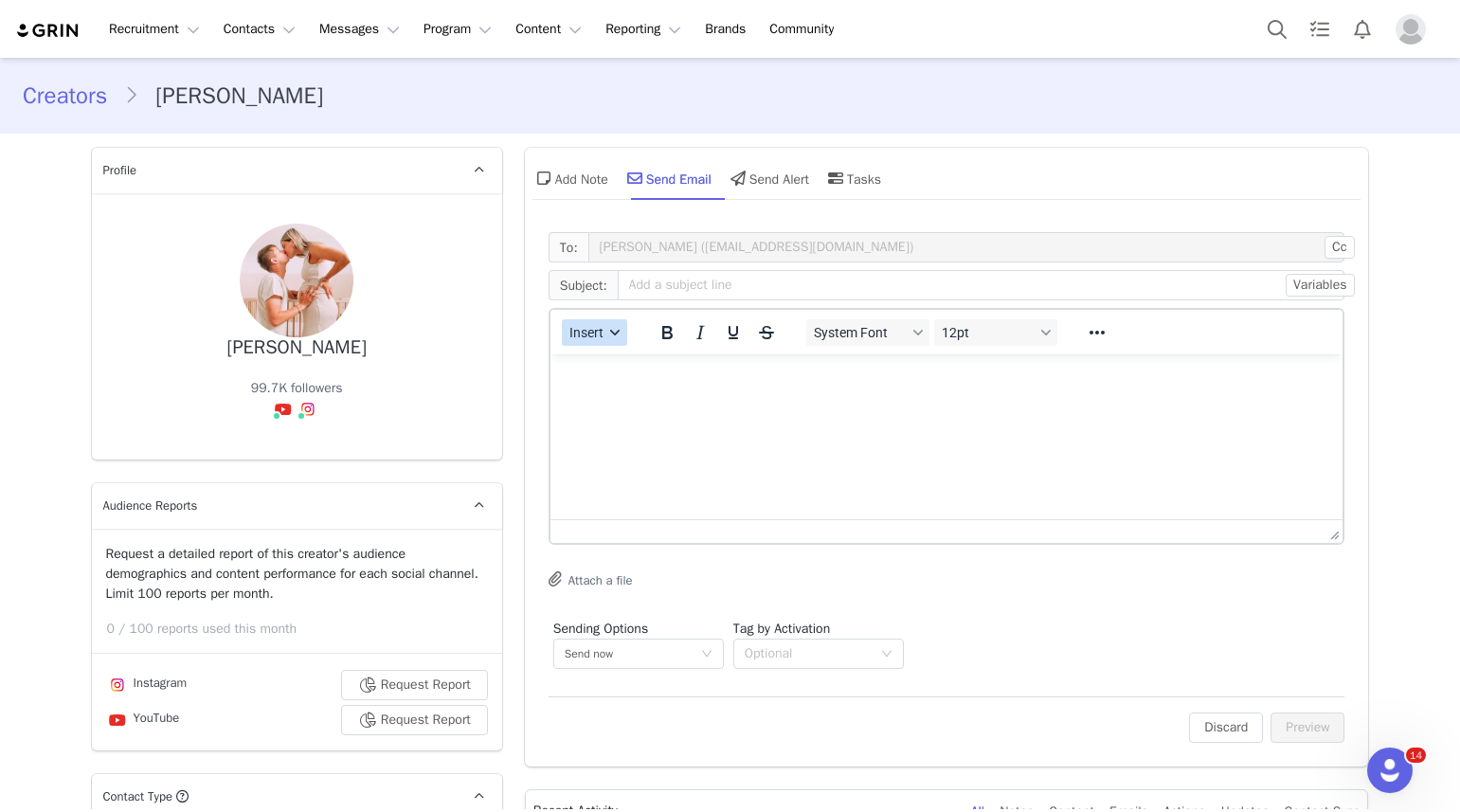 click on "Insert" at bounding box center [586, 333] 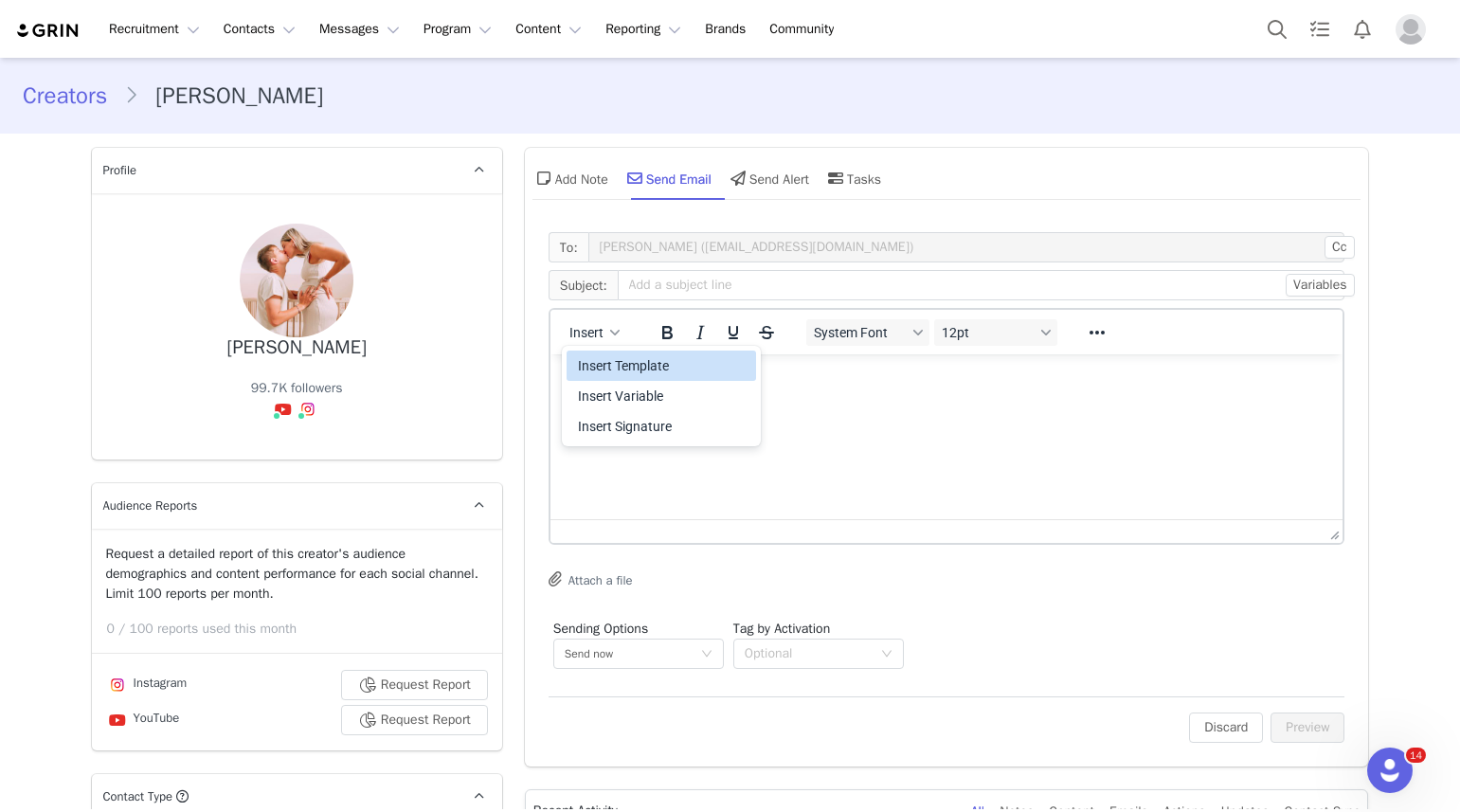 click on "Insert Template" at bounding box center (661, 366) 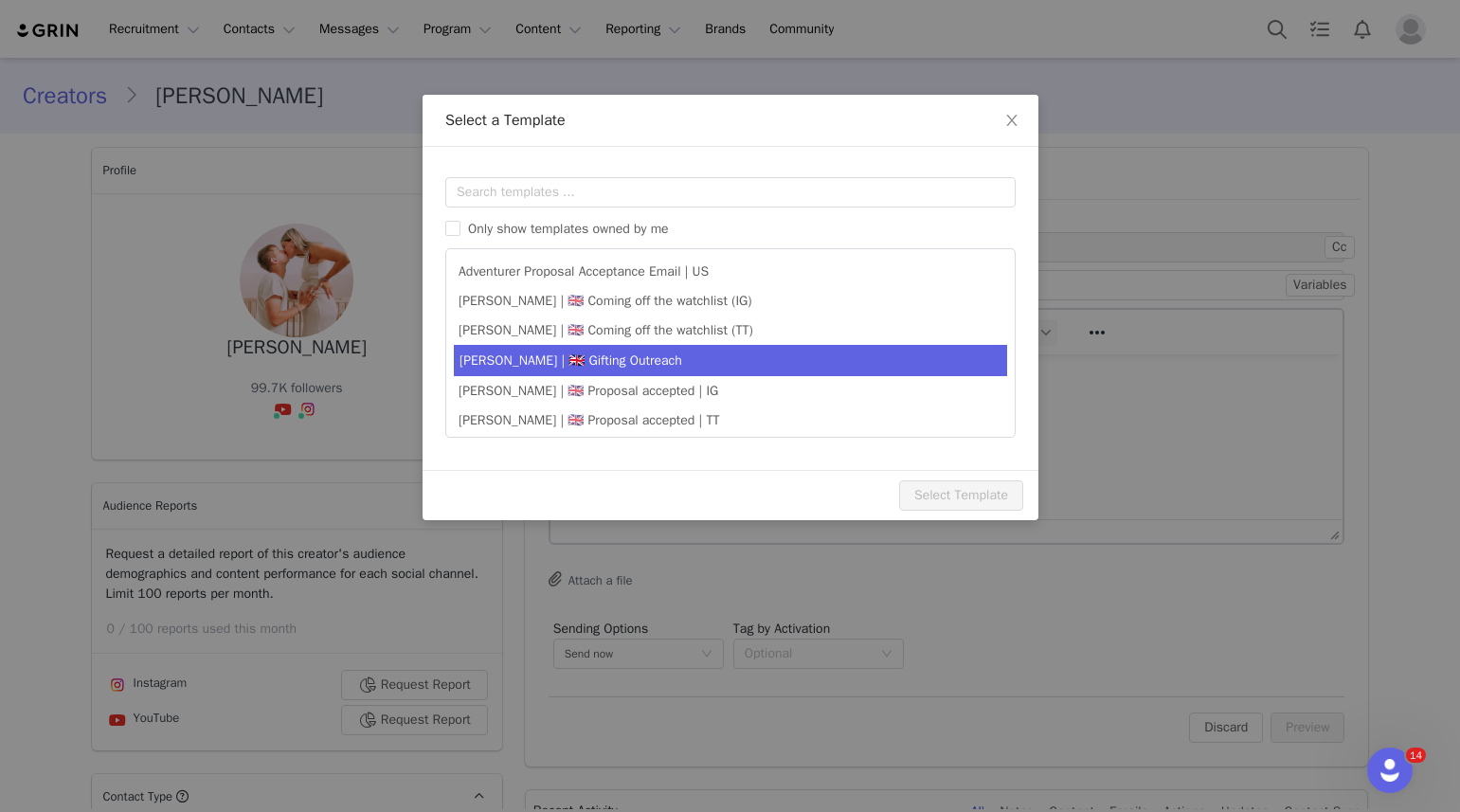scroll, scrollTop: 0, scrollLeft: 0, axis: both 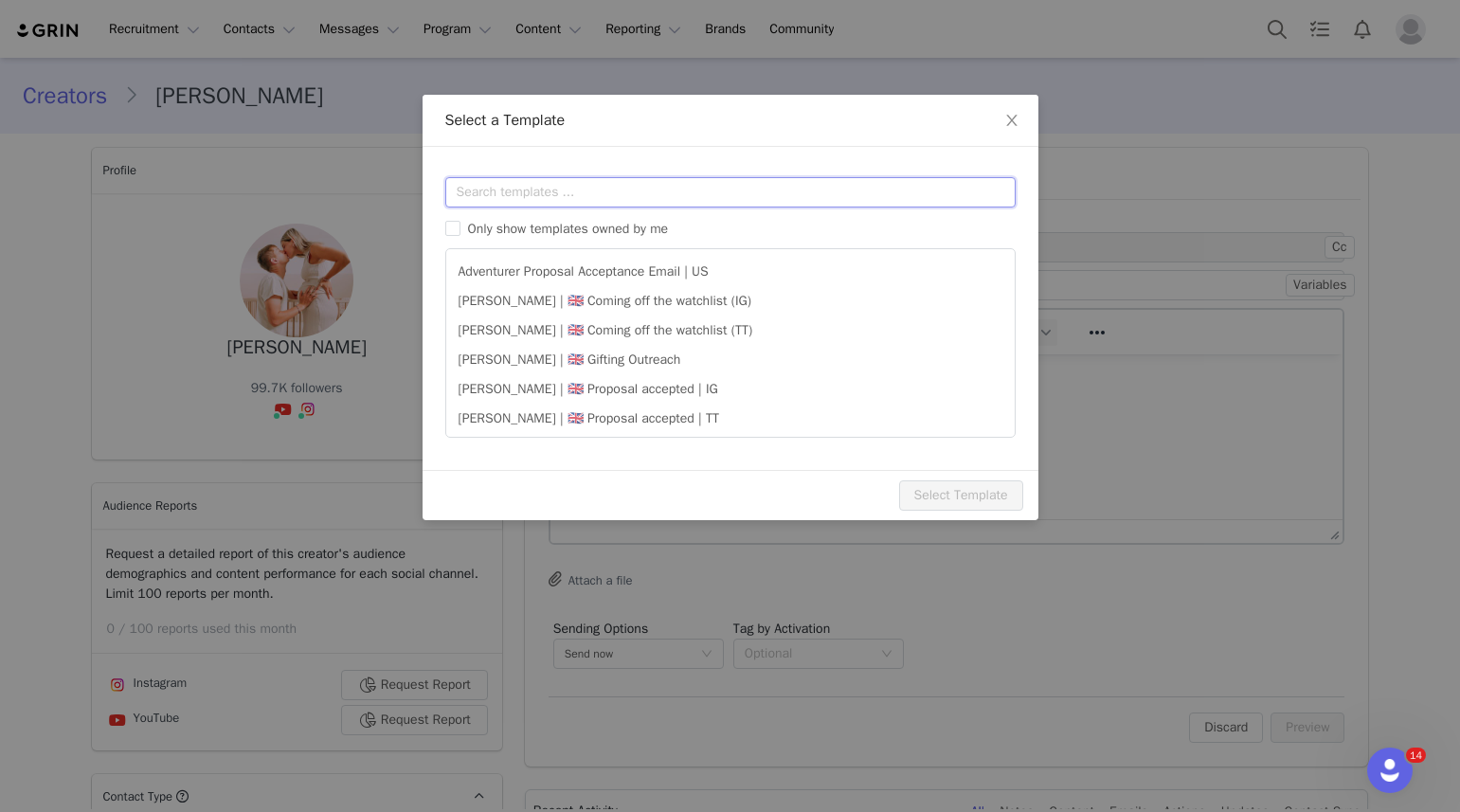 drag, startPoint x: 673, startPoint y: 183, endPoint x: 675, endPoint y: 200, distance: 17.117243 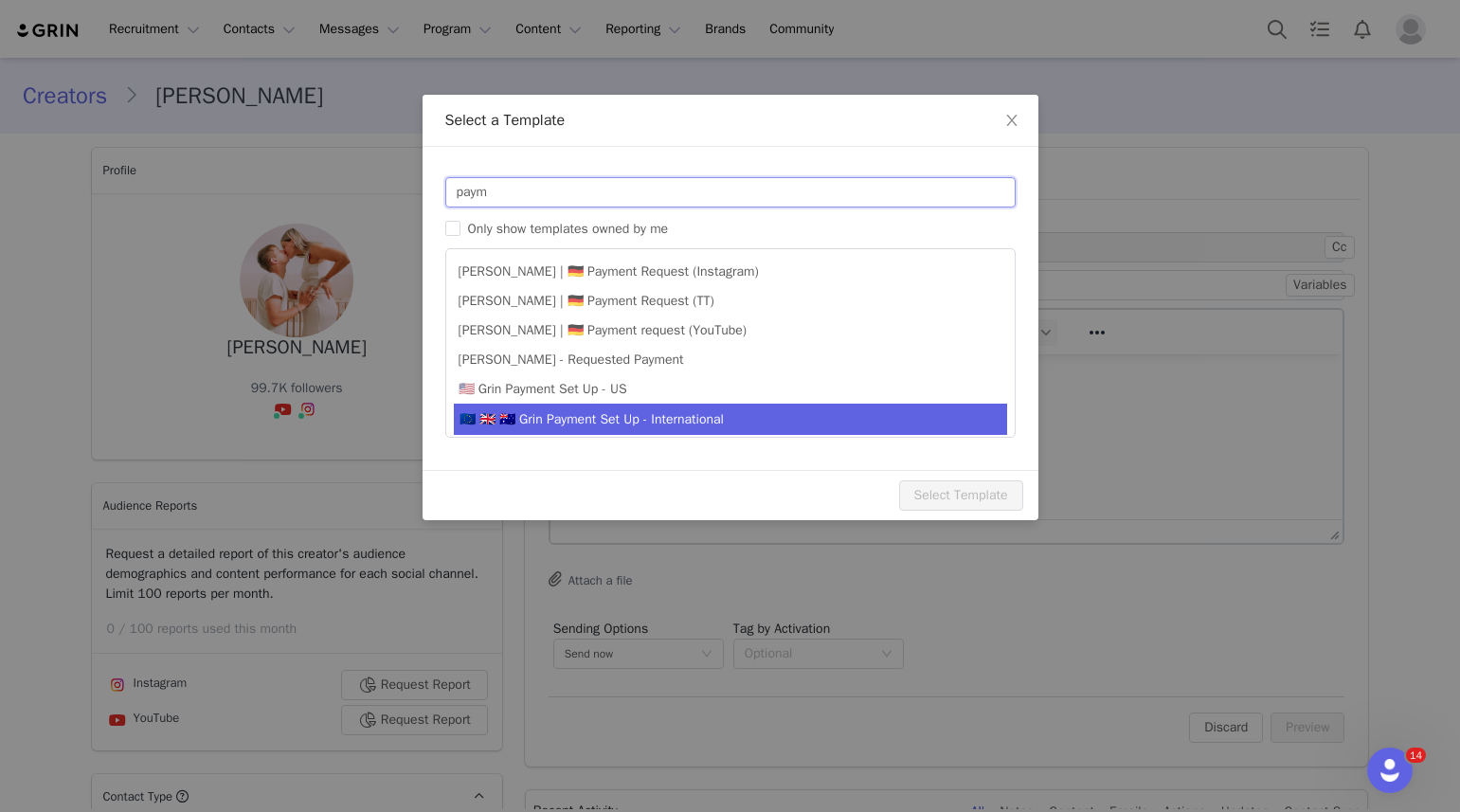 type on "paym" 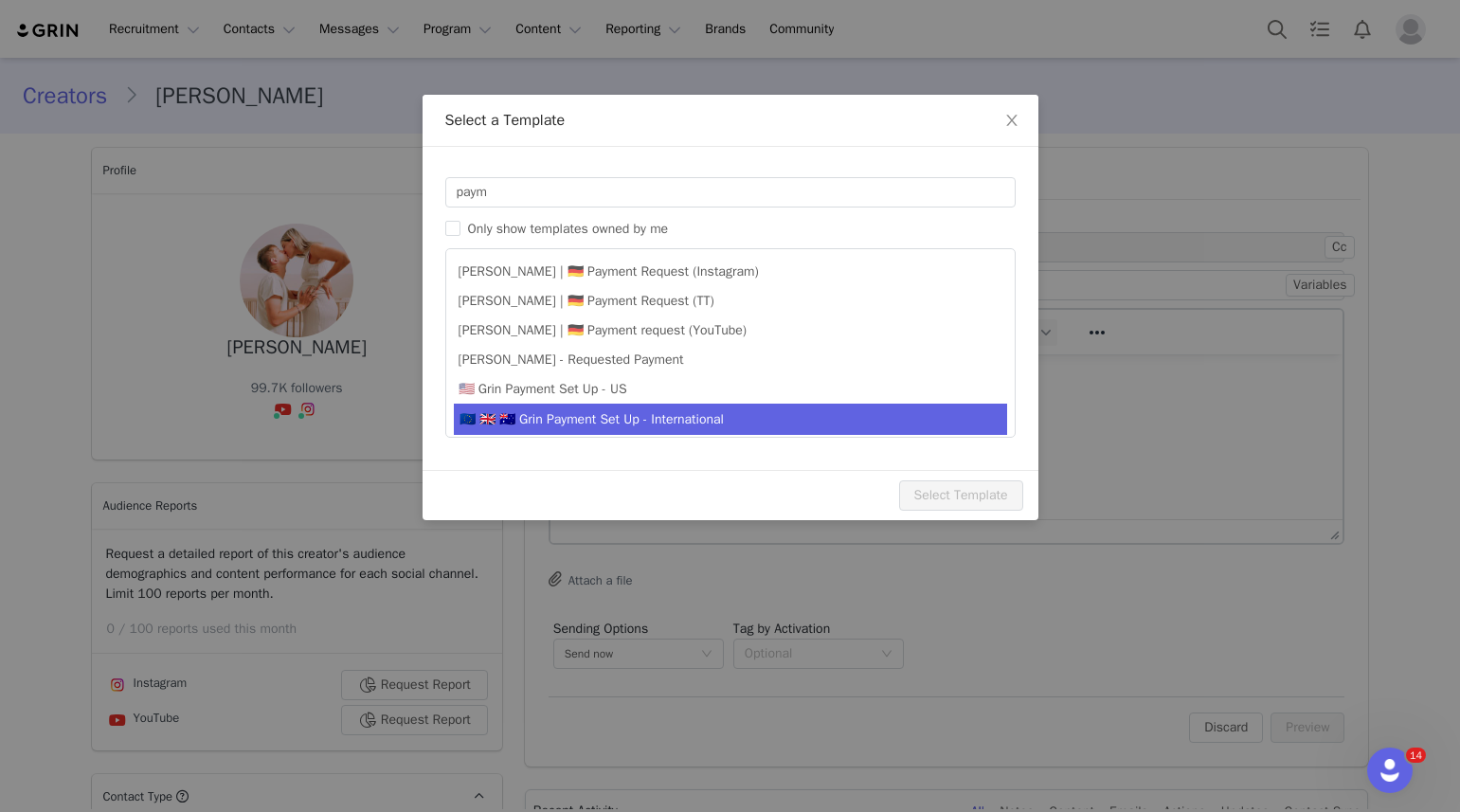 click on "🇪🇺 🇬🇧 🇦🇺 Grin Payment Set Up - International" at bounding box center [730, 419] 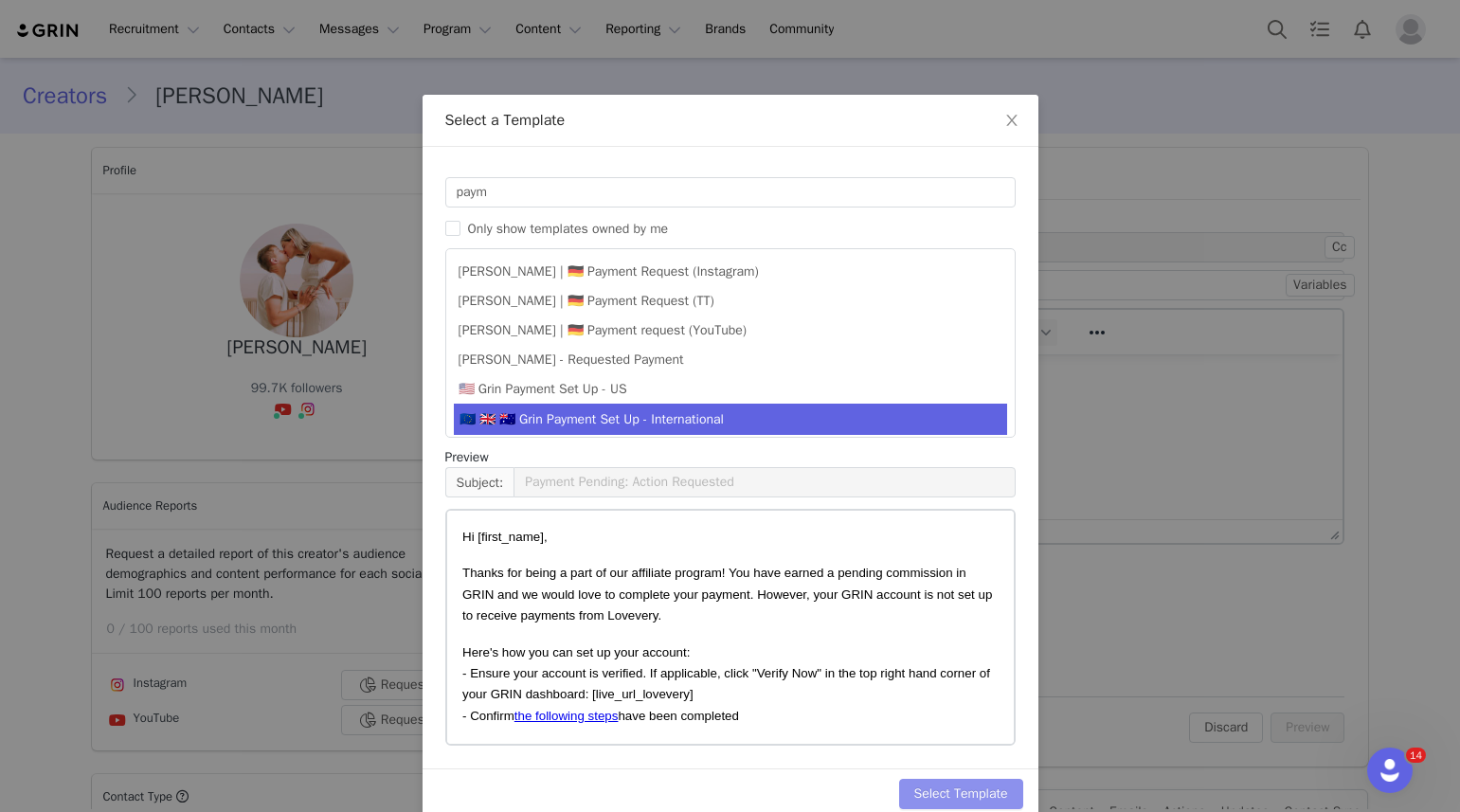 click on "Select Template" at bounding box center [730, 793] 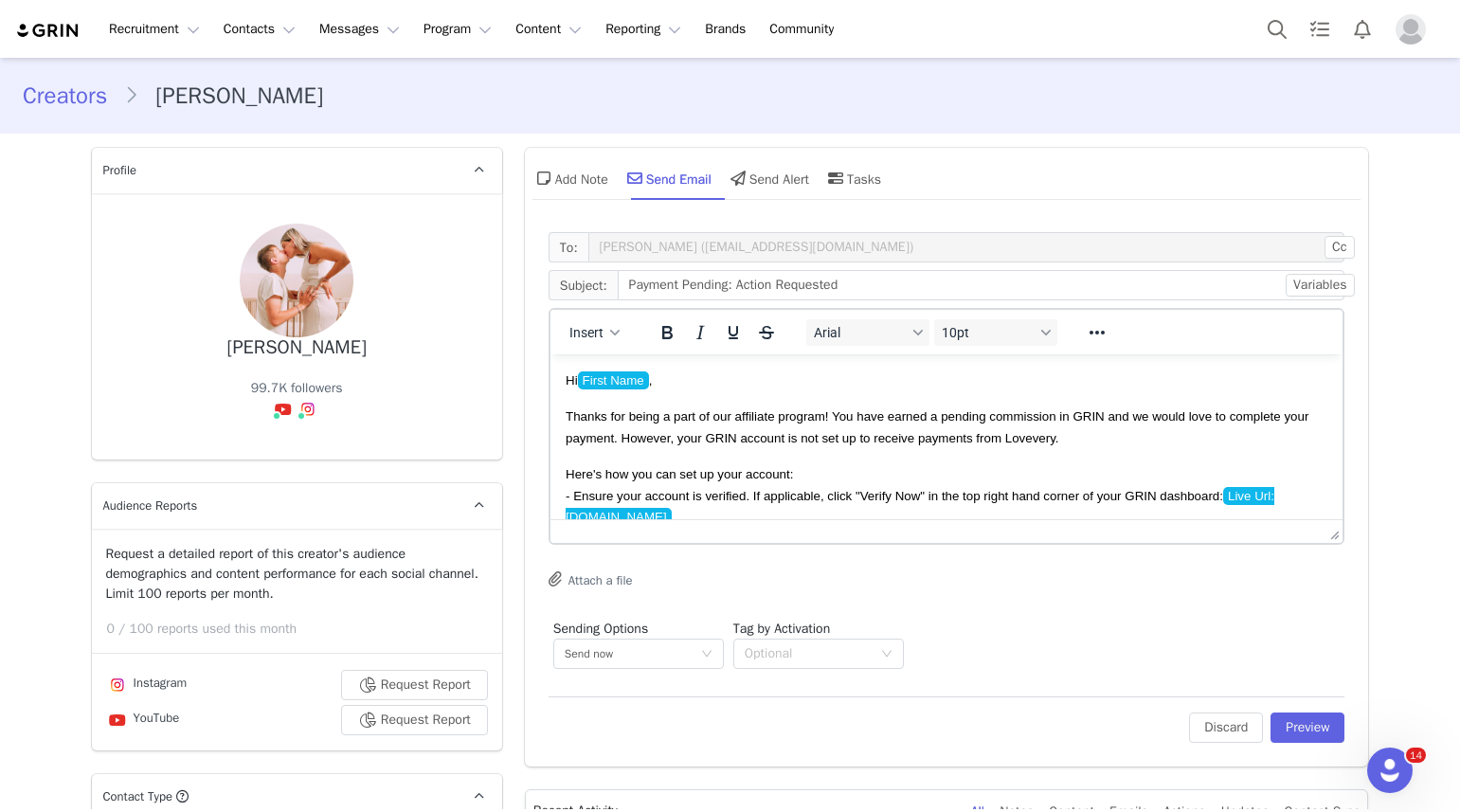 drag, startPoint x: 564, startPoint y: 419, endPoint x: 830, endPoint y: 413, distance: 266.06766 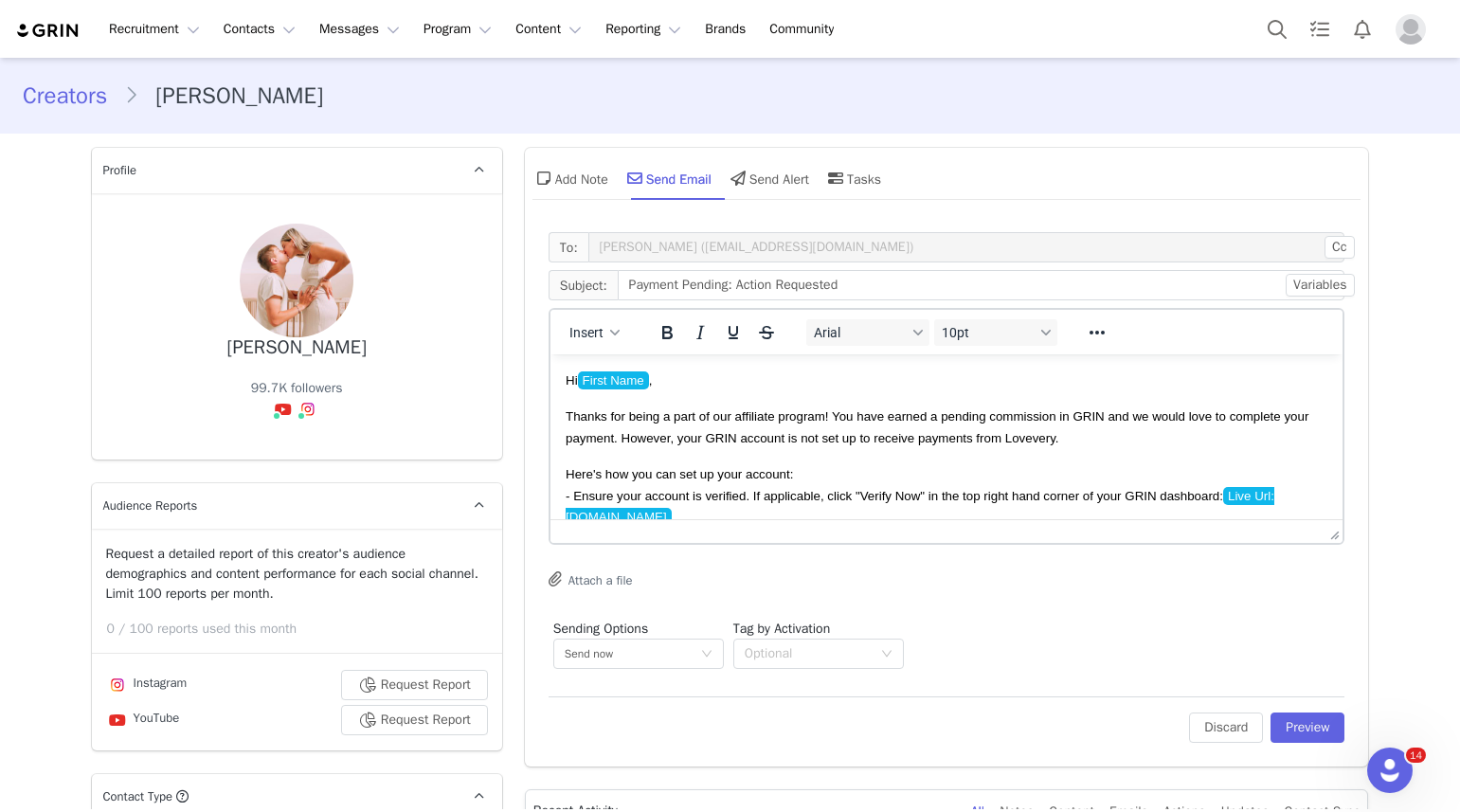 click on "Thanks for being a part of our affiliate program! You have earned a pending commission in GRIN and we would love to complete your payment. However, your GRIN account is not set up to receive payments from Lovevery." at bounding box center (936, 426) 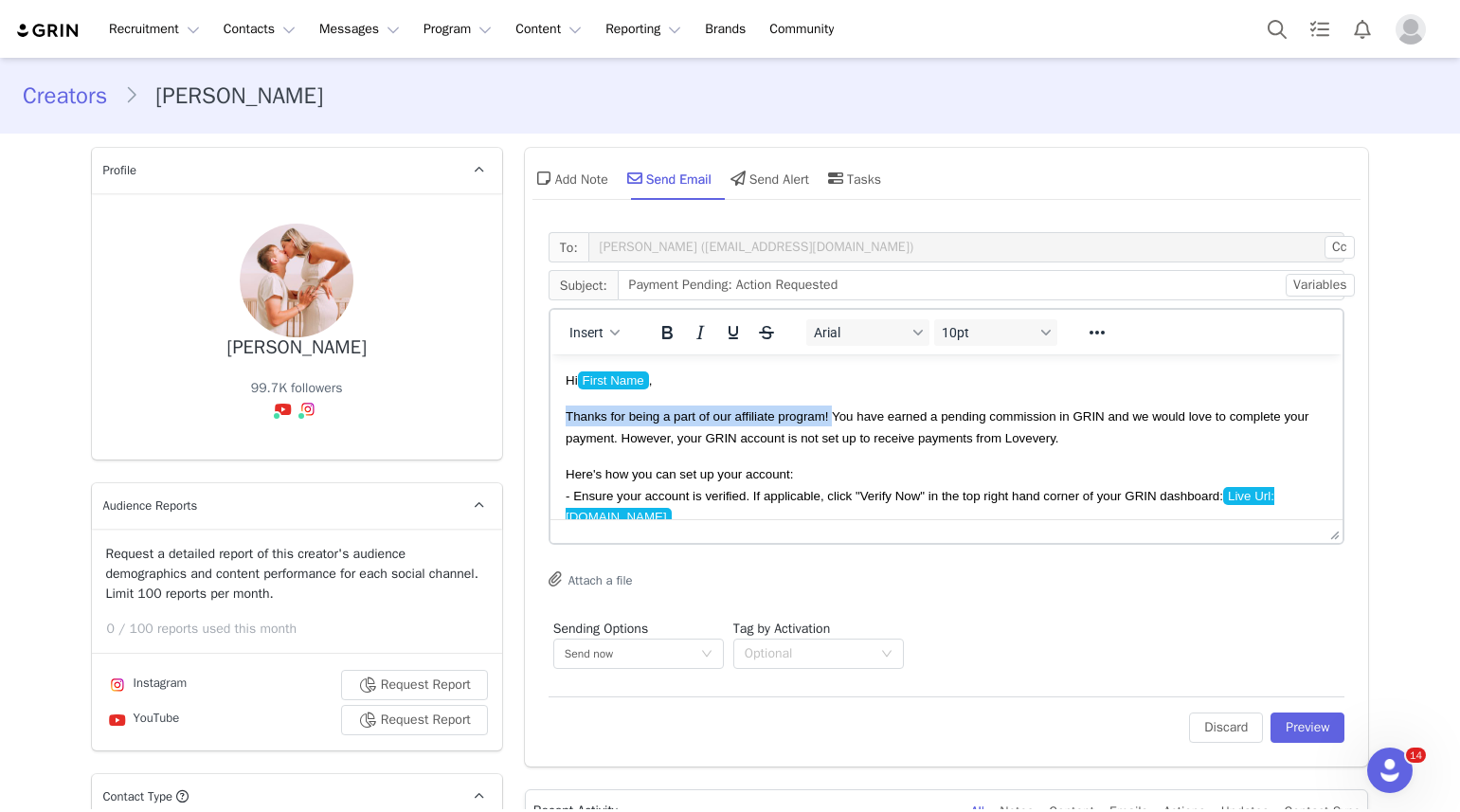 drag, startPoint x: 832, startPoint y: 413, endPoint x: 1098, endPoint y: 767, distance: 442.80018 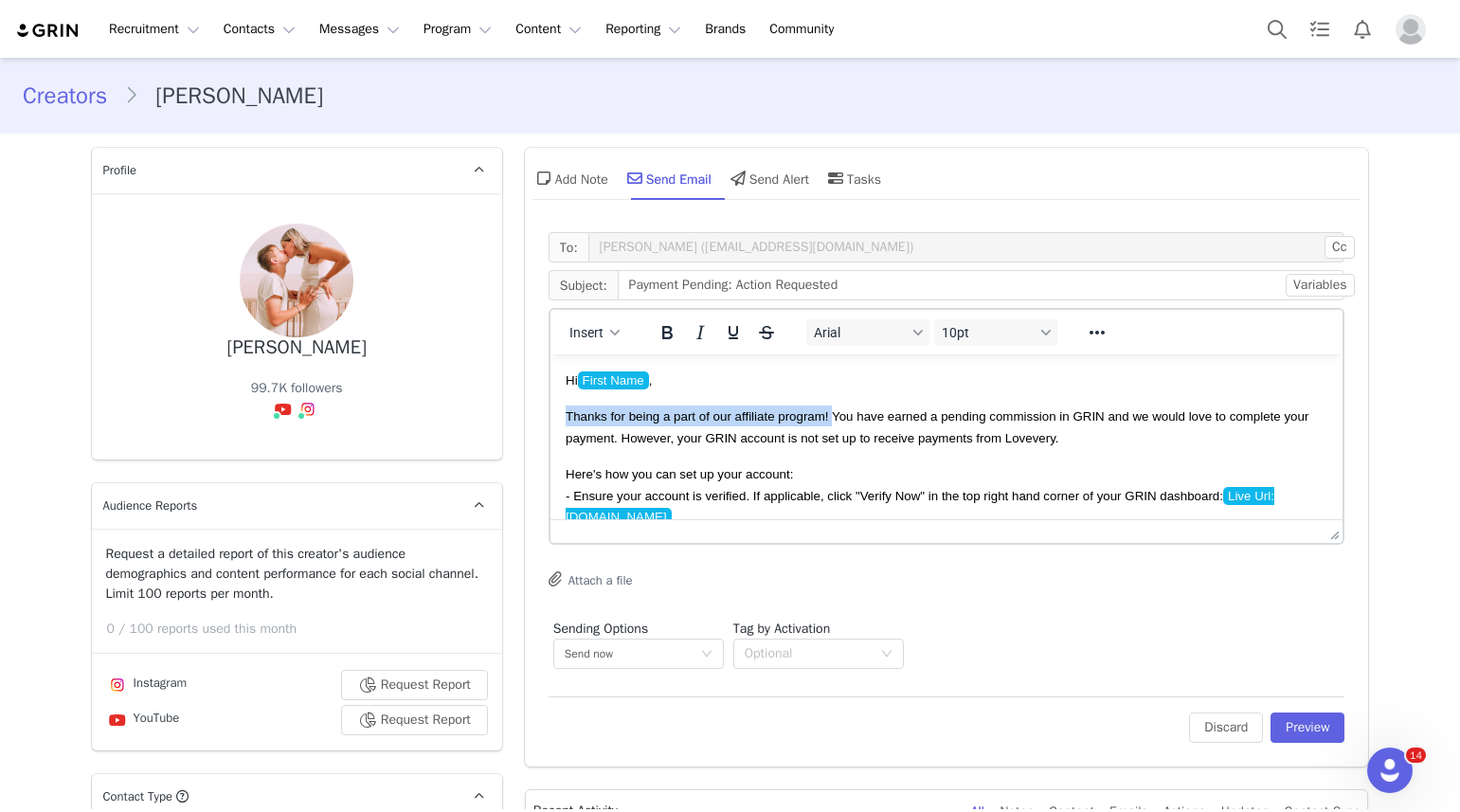 click on "Hi  First Name , Thanks for being a part of our affiliate program! You have earned a pending commission in GRIN and we would love to complete your payment. However, your GRIN account is not set up to receive payments from Lovevery. Here's how you can set up your account: - Ensure your account is verified. If applicable, click "Verify Now" in the top right hand corner of your GRIN dashboard:  Live Url: lovevery.grin.live   - Confirm  the following steps  have been completed  Let me know if you have any questions! Best, My First Name" at bounding box center (946, 579) 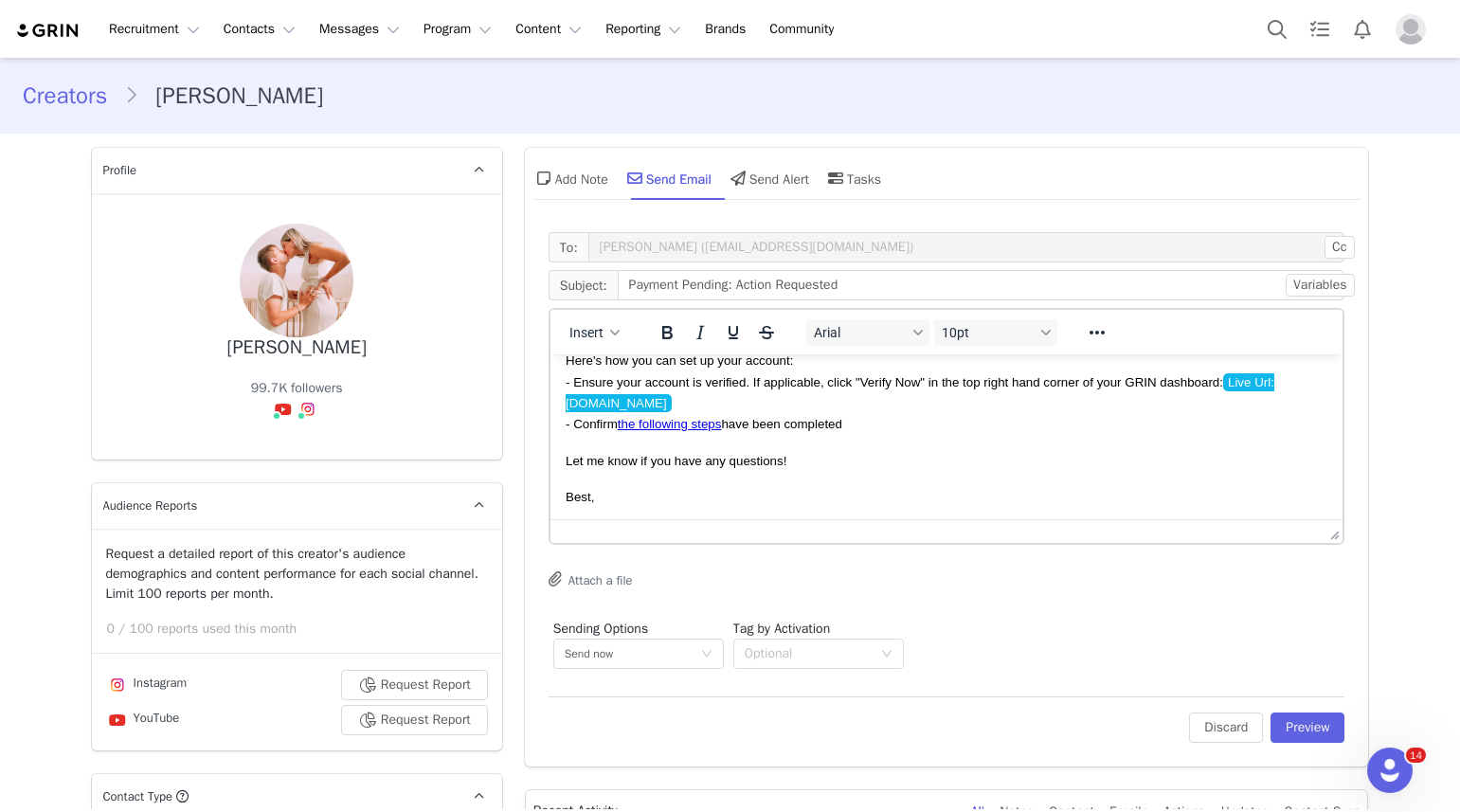 scroll, scrollTop: 0, scrollLeft: 0, axis: both 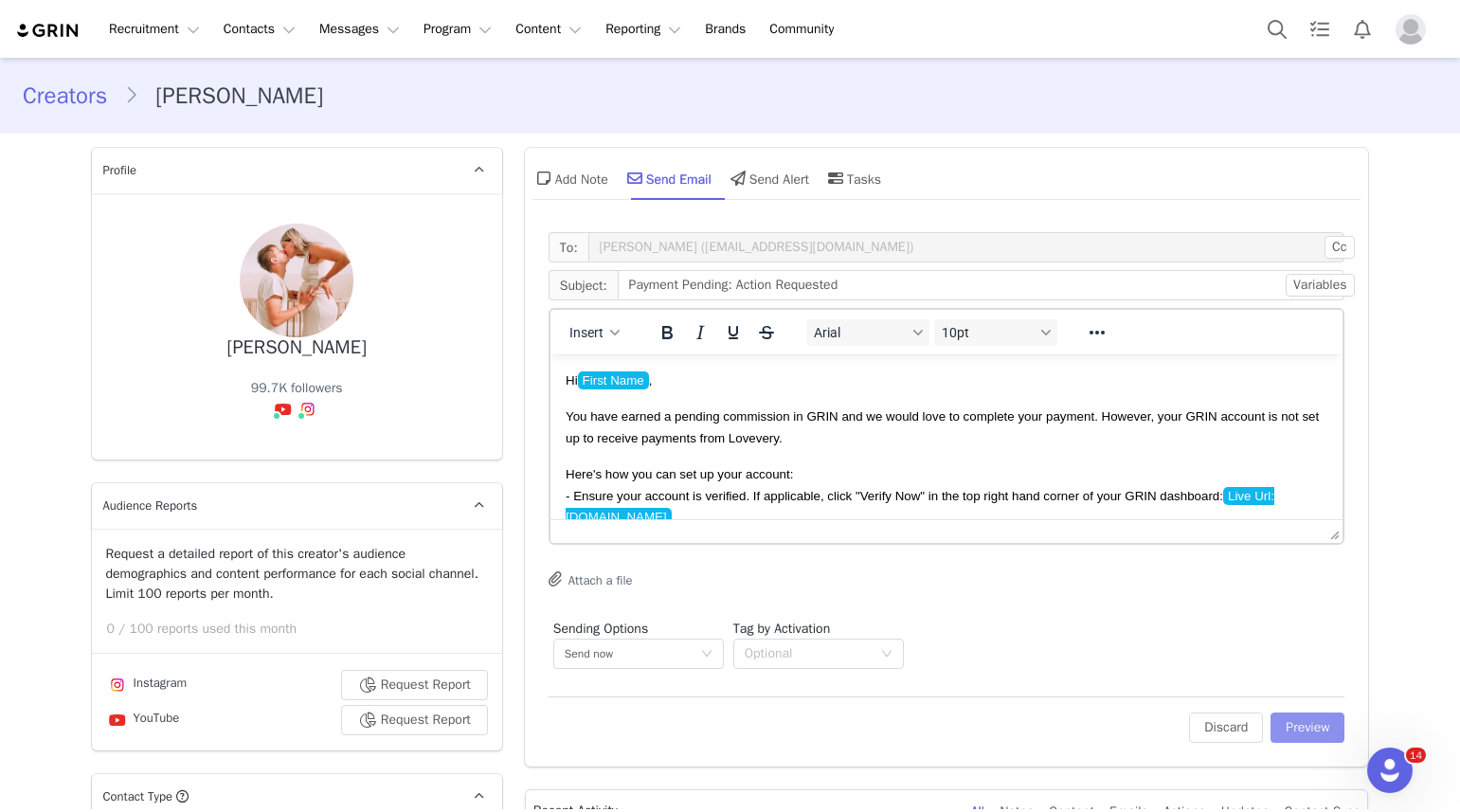 click on "Preview" at bounding box center (1307, 728) 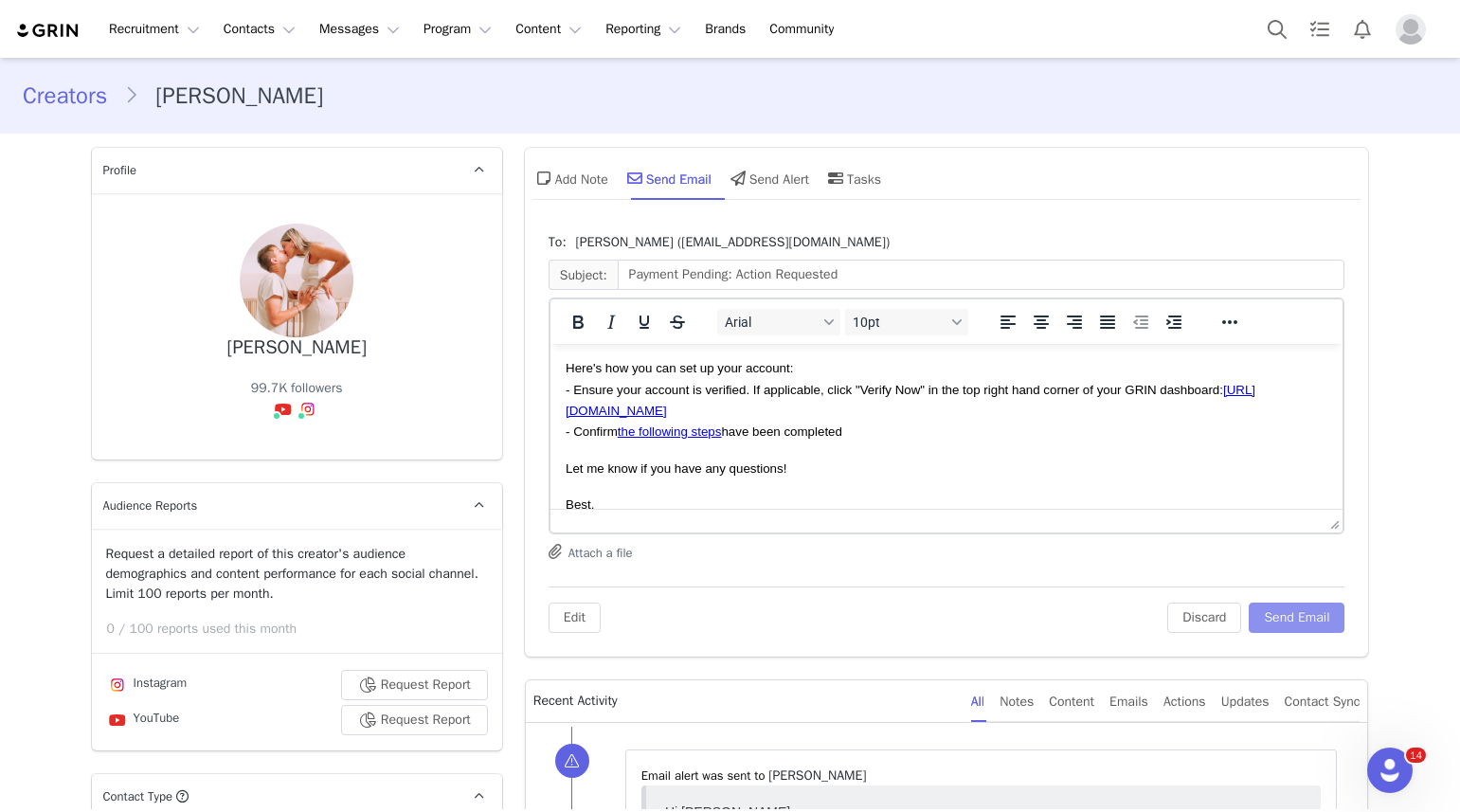 scroll, scrollTop: 0, scrollLeft: 0, axis: both 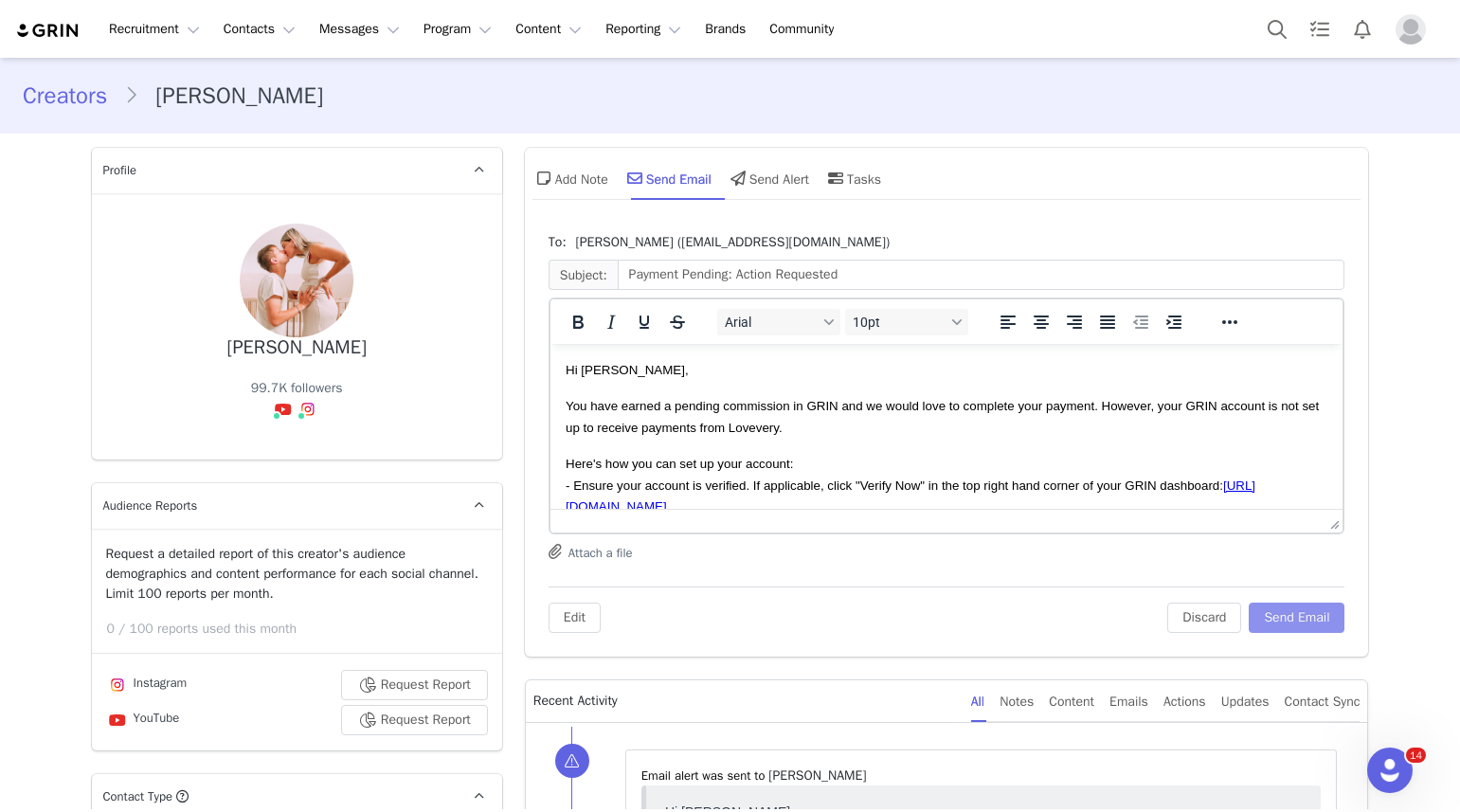 click on "Send Email" at bounding box center [1296, 618] 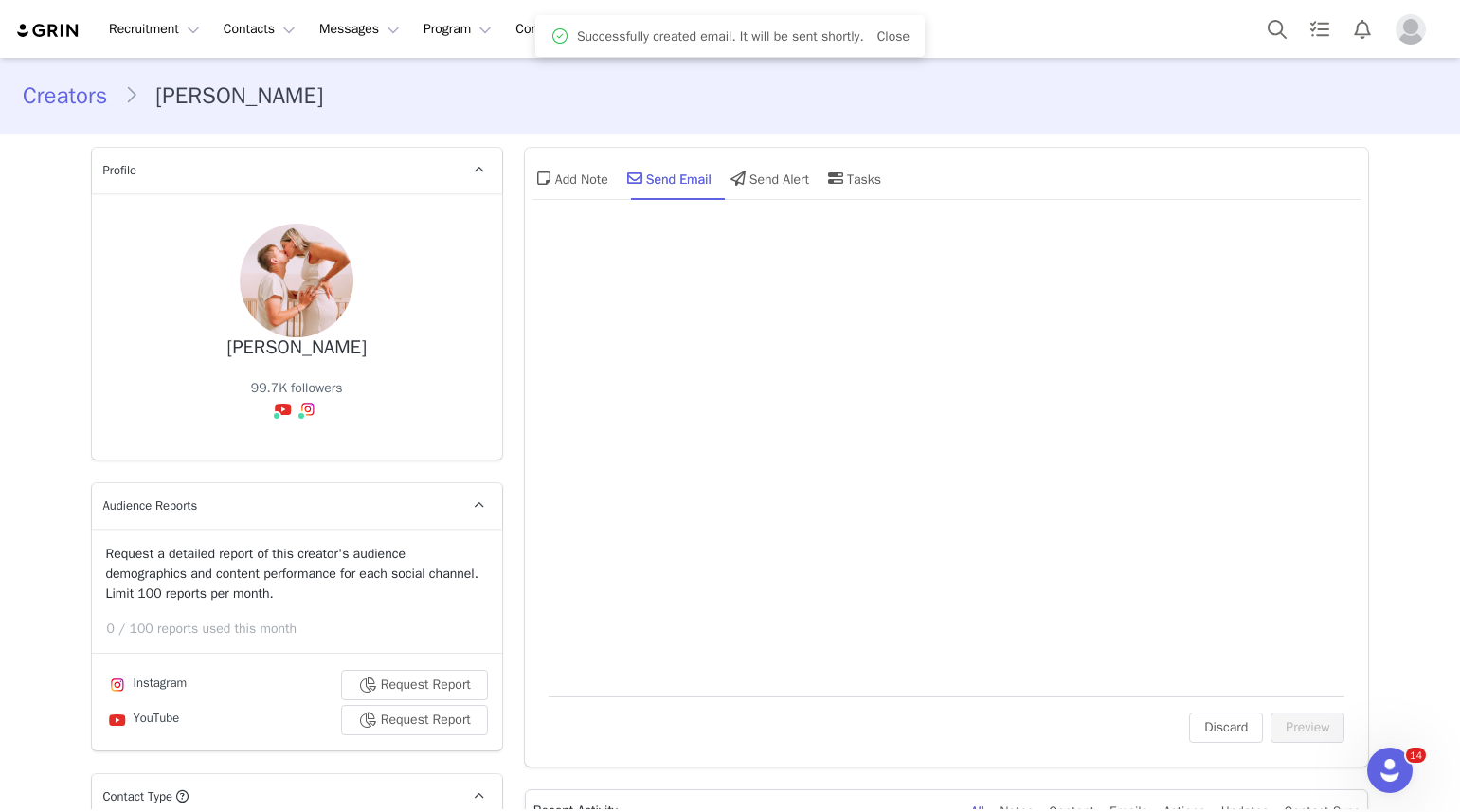 scroll, scrollTop: 0, scrollLeft: 0, axis: both 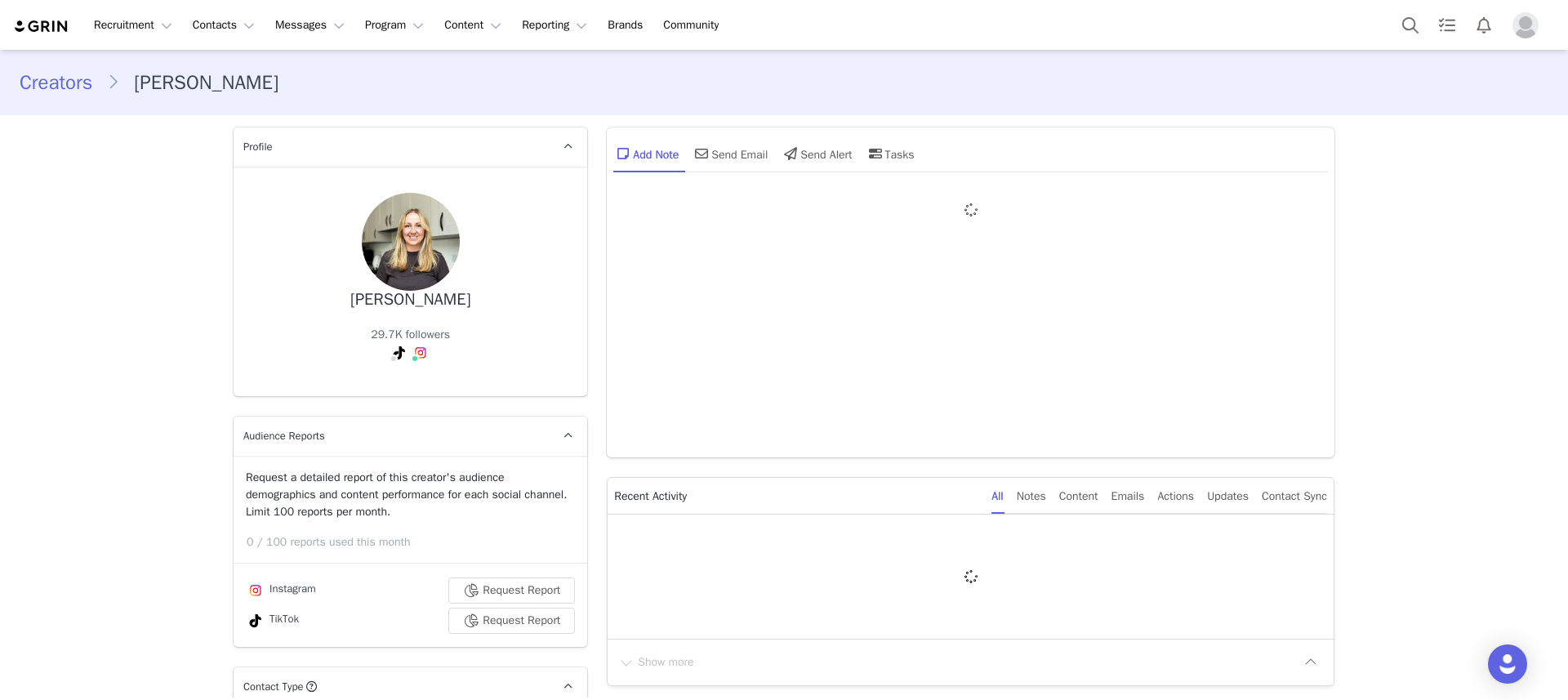 type on "+1 ([GEOGRAPHIC_DATA])" 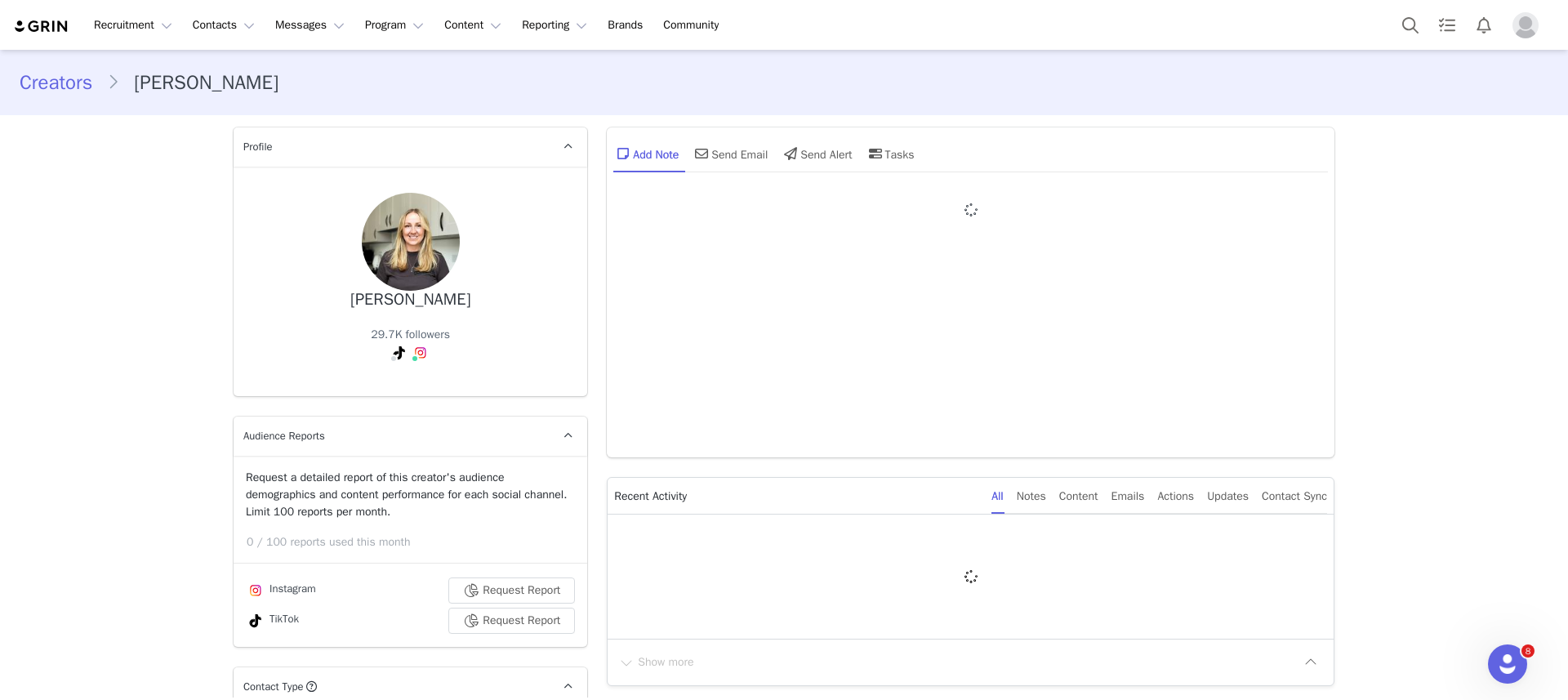 scroll, scrollTop: 0, scrollLeft: 0, axis: both 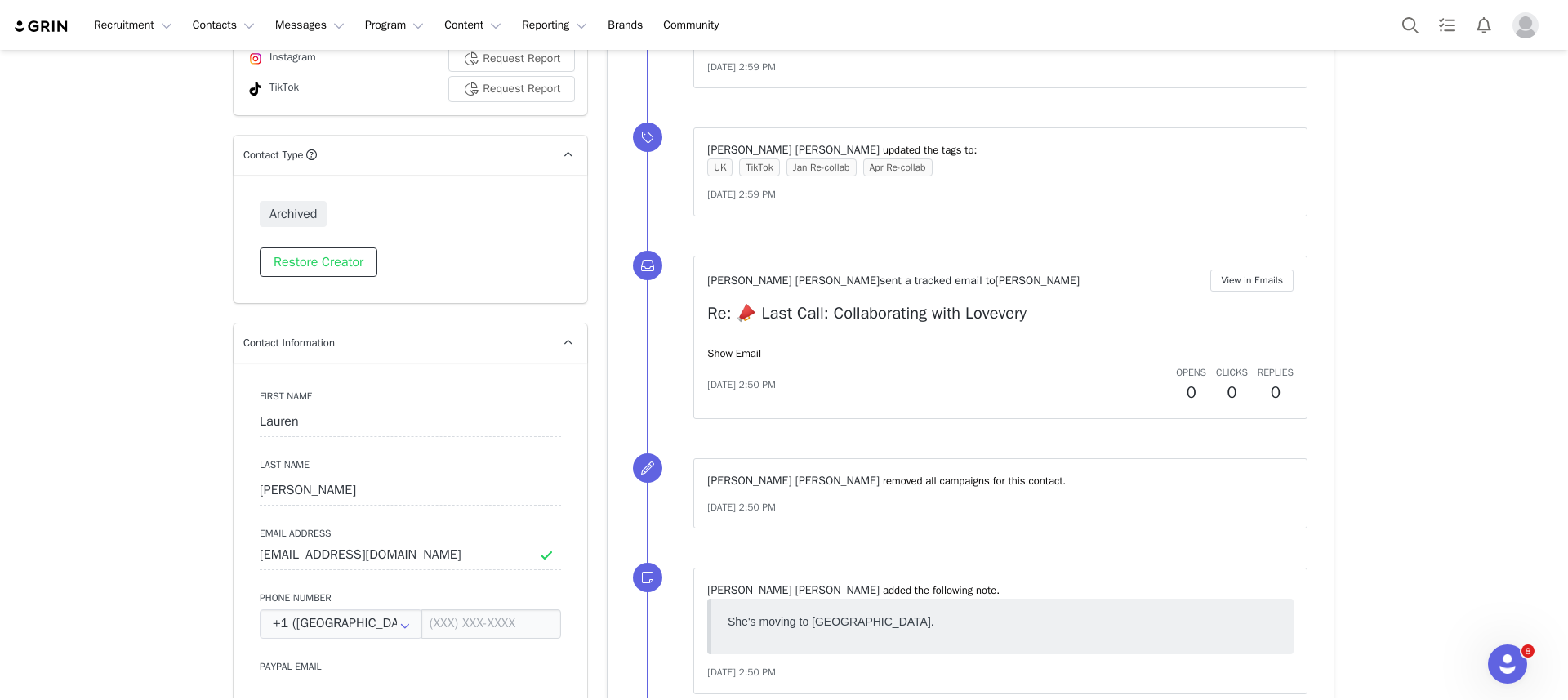 click on "Restore Creator" at bounding box center (318, 262) 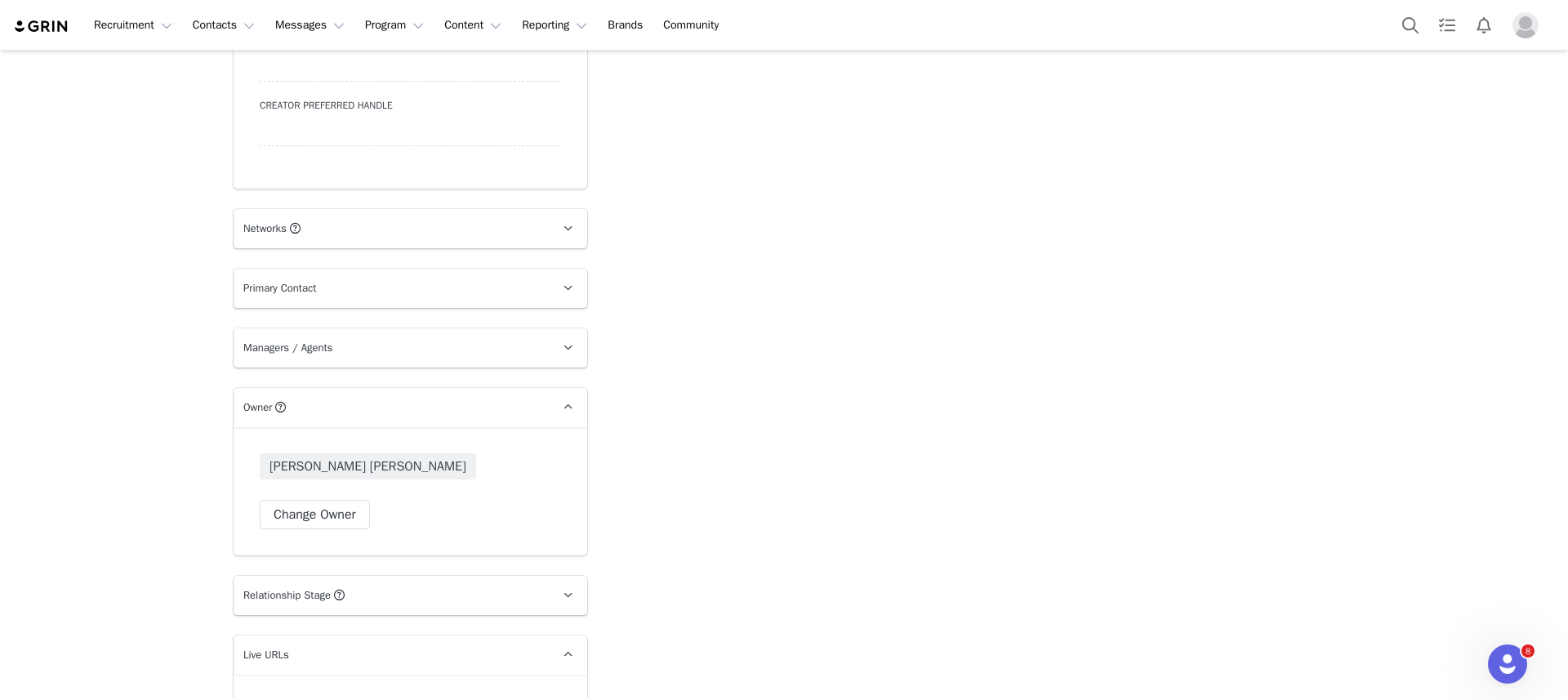 scroll, scrollTop: 2760, scrollLeft: 0, axis: vertical 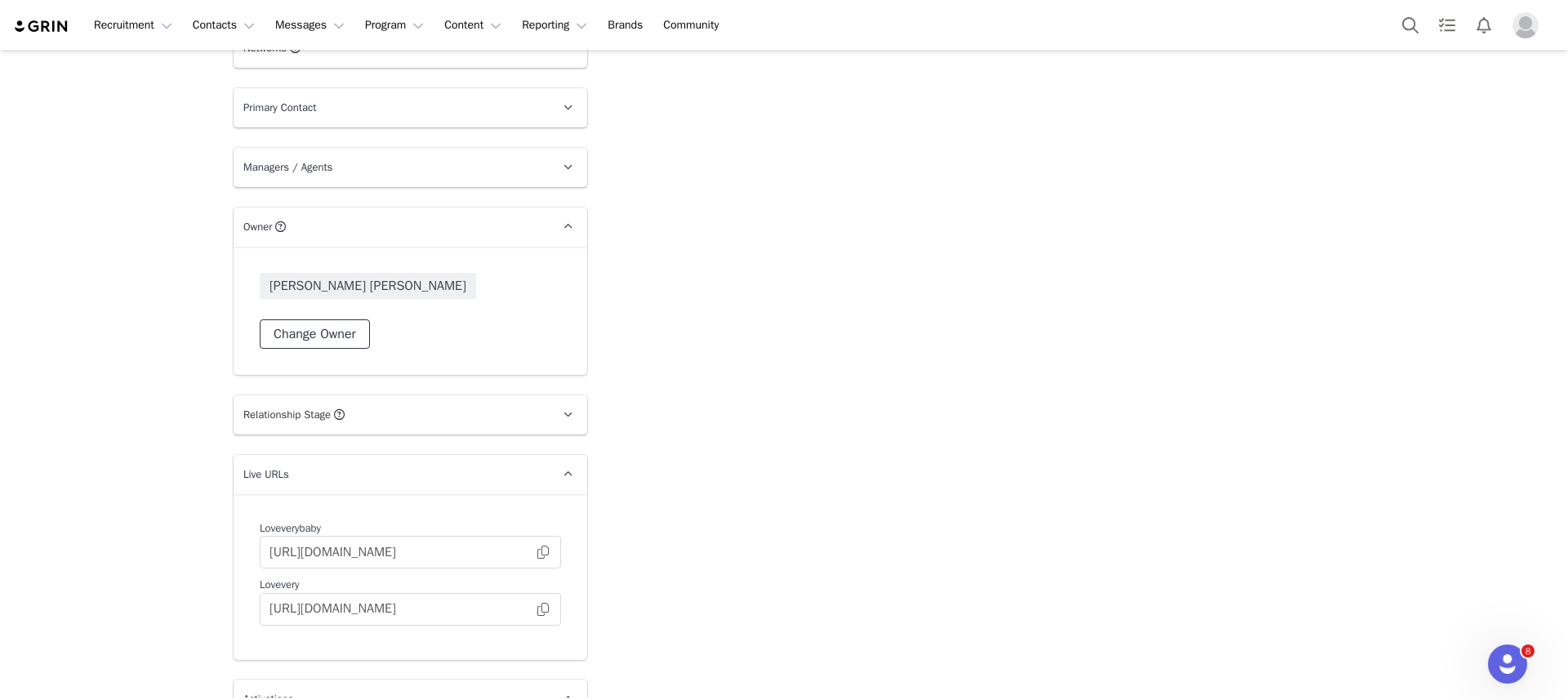 click on "Change Owner" at bounding box center [314, 334] 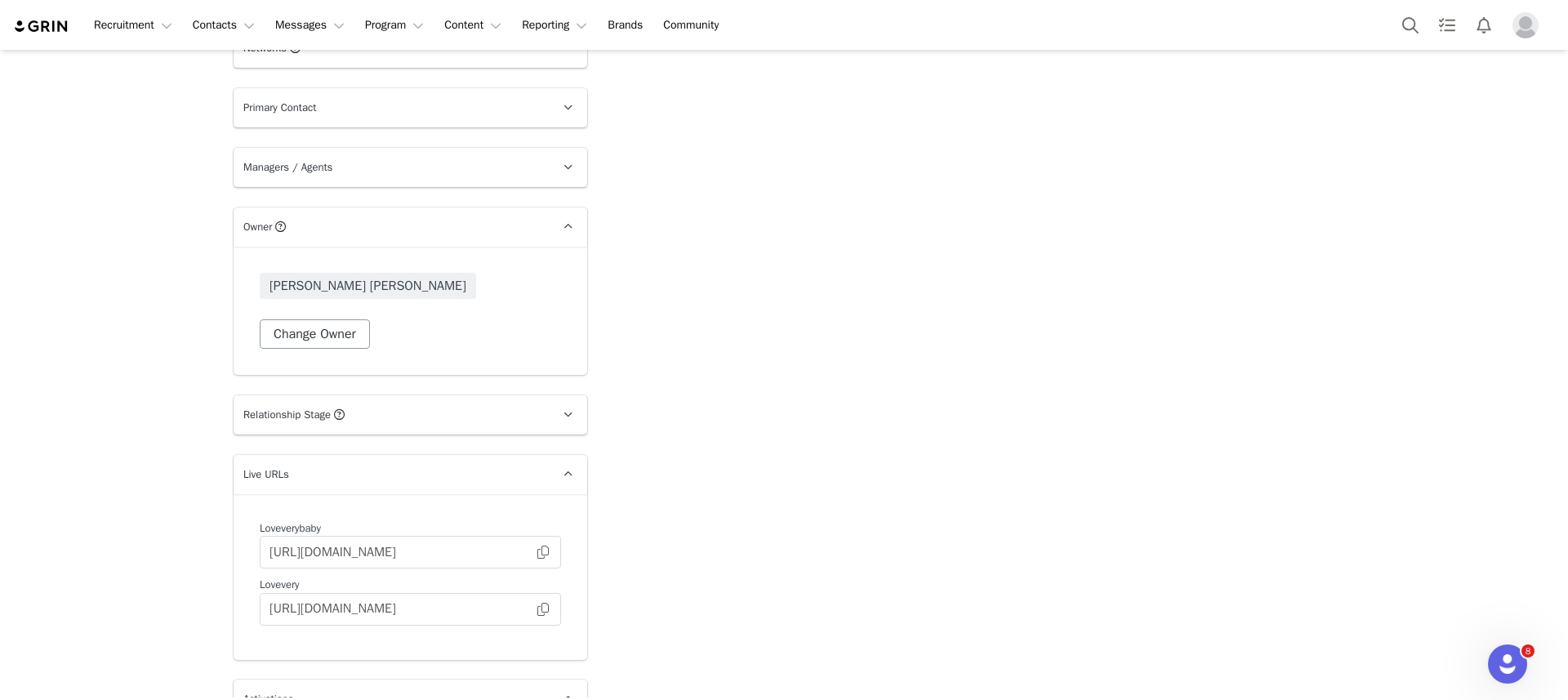 scroll, scrollTop: 2762, scrollLeft: 0, axis: vertical 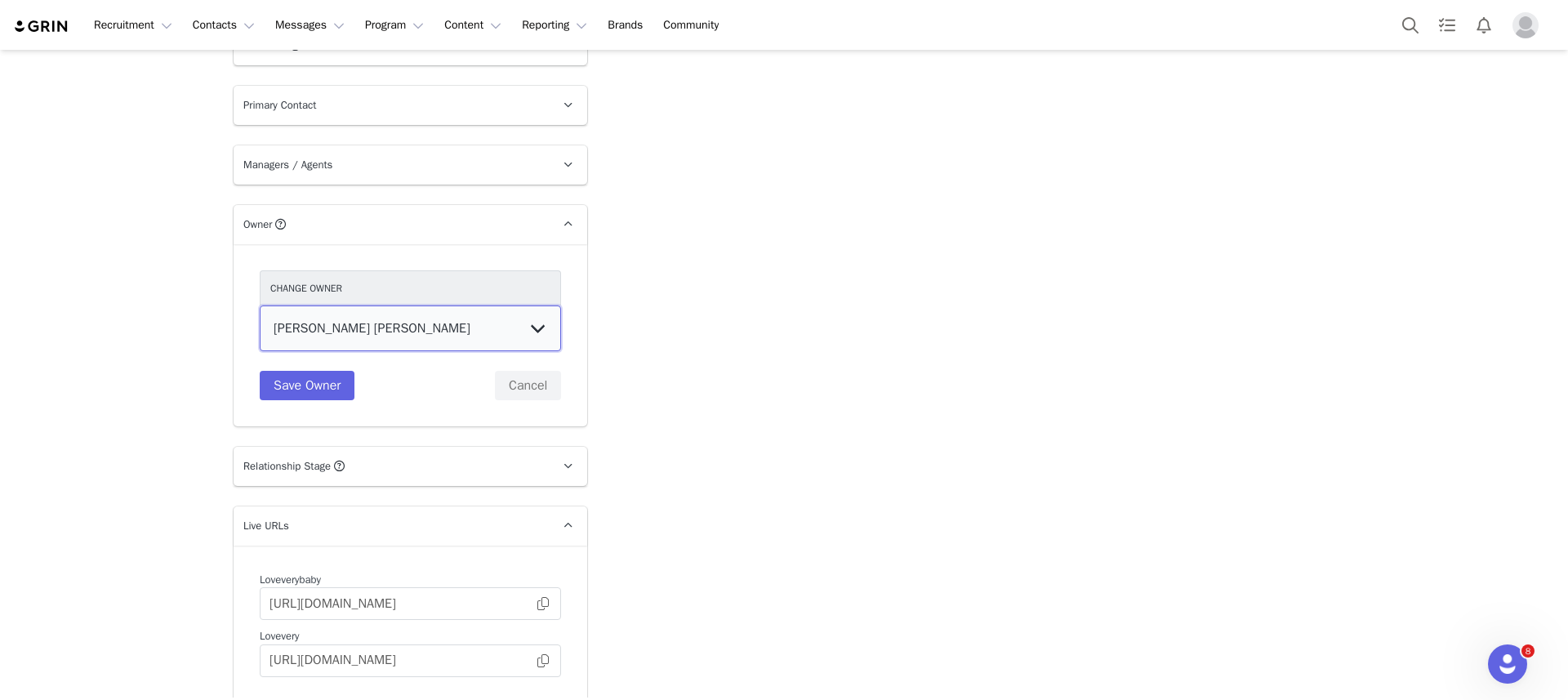click on "Collab Lovevery   Lovevery EU   [PERSON_NAME] [PERSON_NAME]   [PERSON_NAME]   [PERSON_NAME]   Lovevery Collective   [PERSON_NAME]   [PERSON_NAME]   [PERSON_NAME]   [PERSON_NAME]" at bounding box center (410, 328) 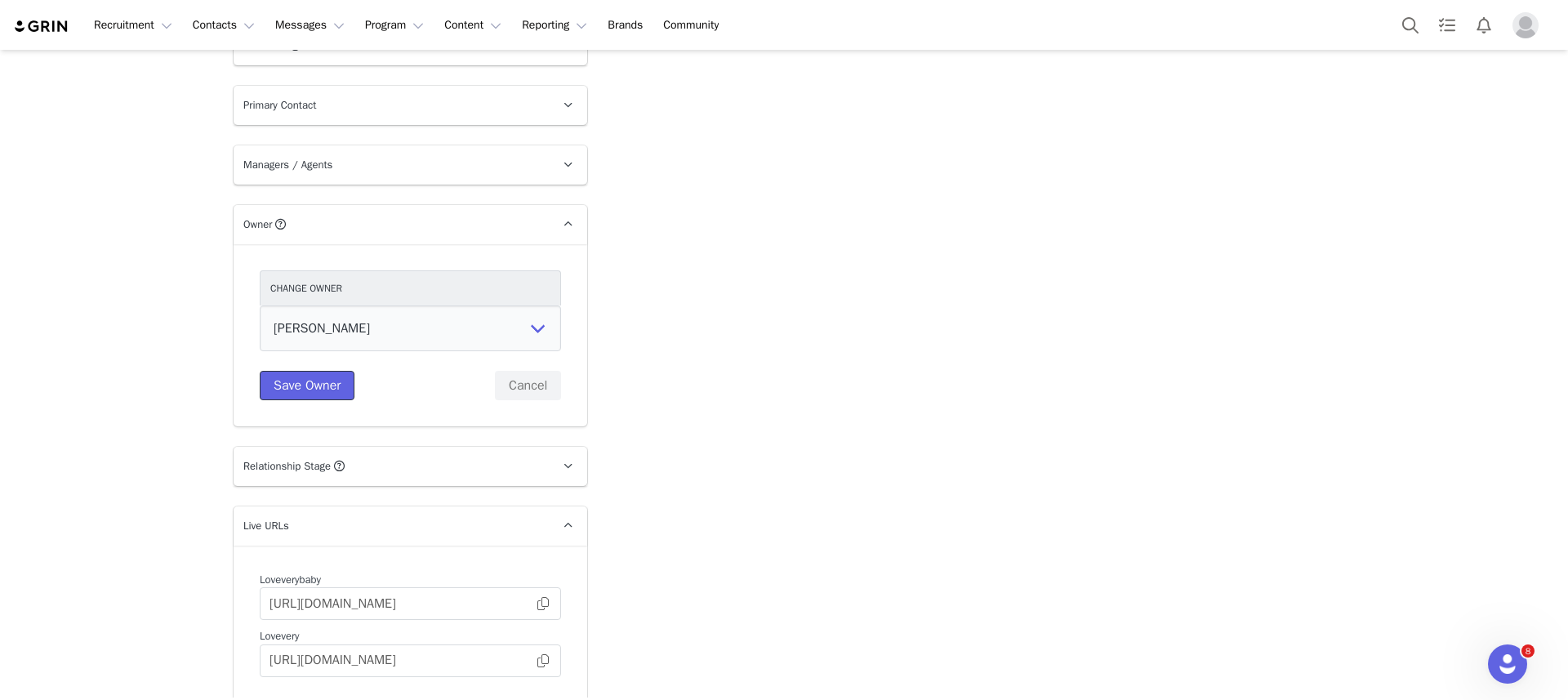click on "Save Owner" at bounding box center [307, 386] 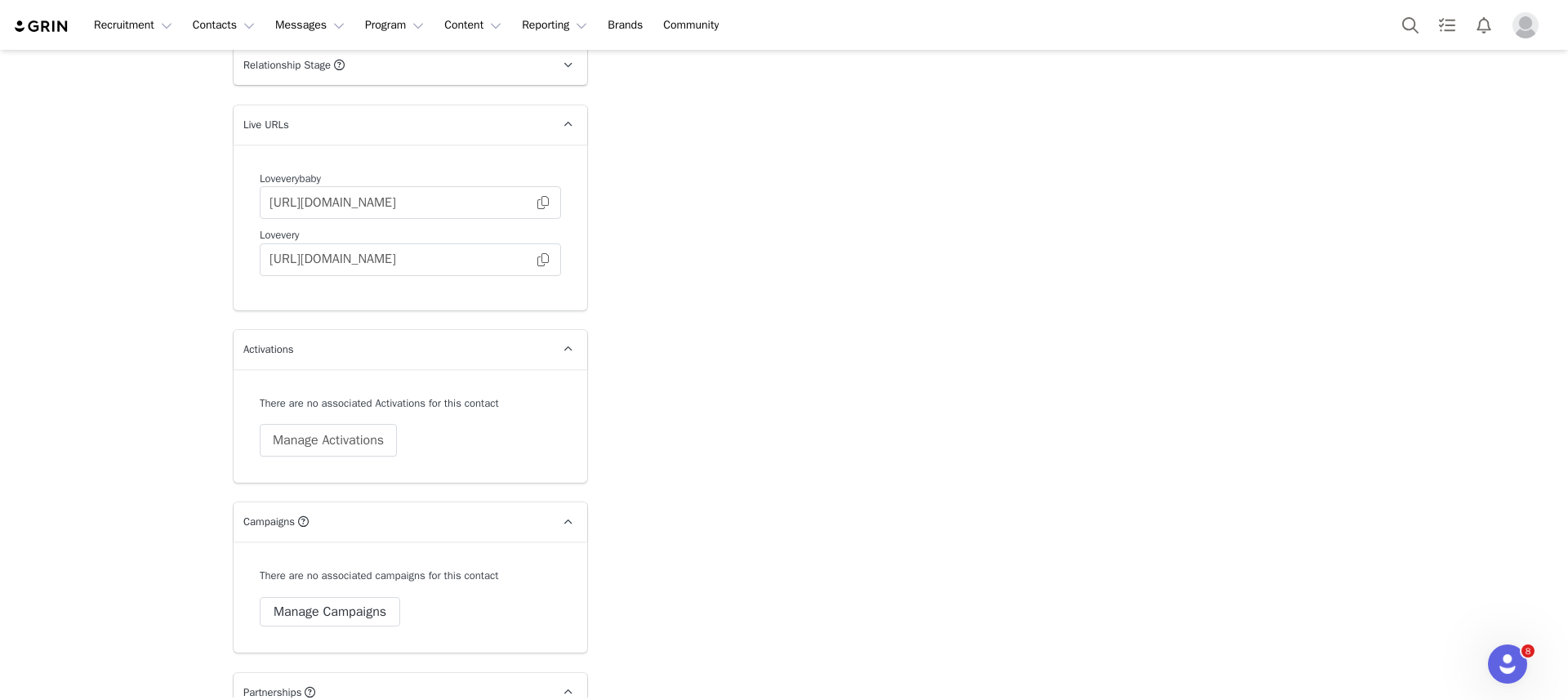 scroll, scrollTop: 3423, scrollLeft: 0, axis: vertical 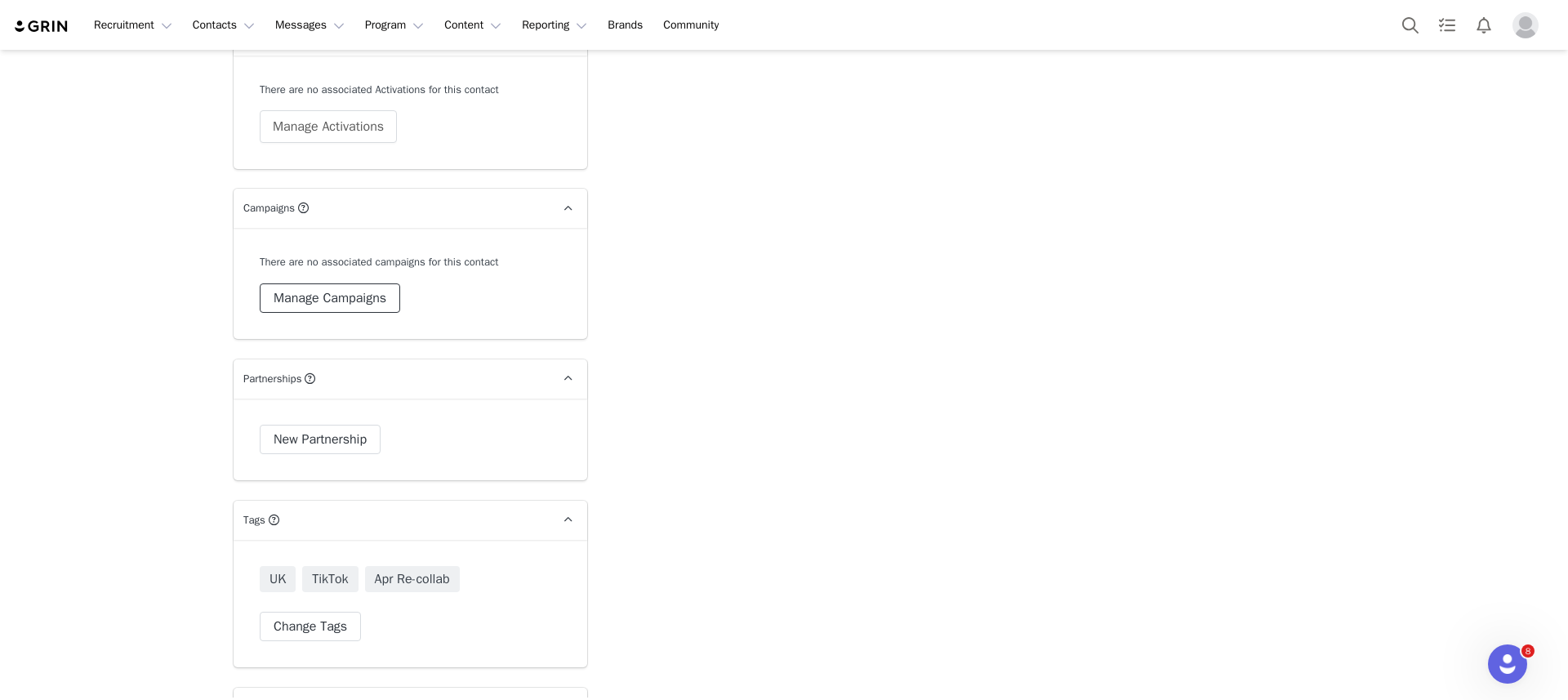 click on "Manage Campaigns" at bounding box center [330, 298] 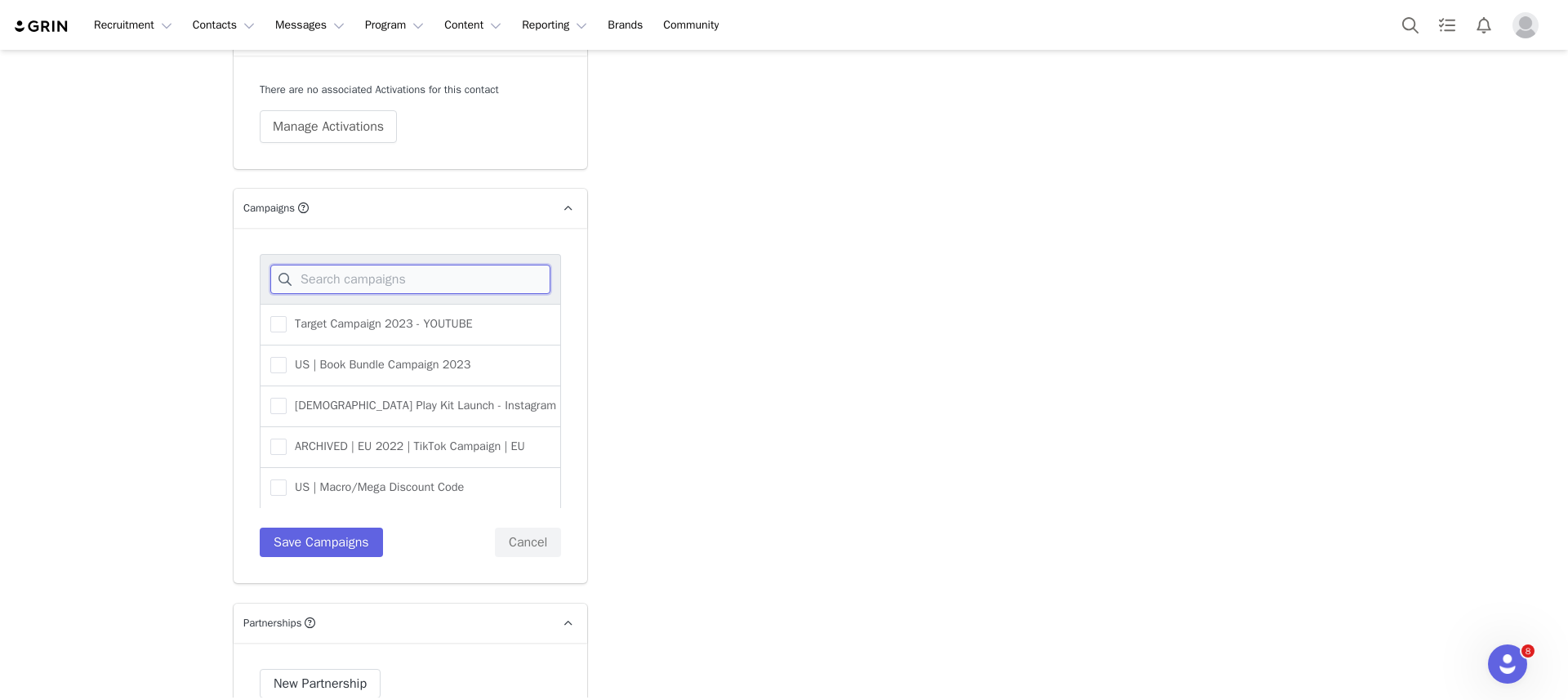 click at bounding box center [410, 279] 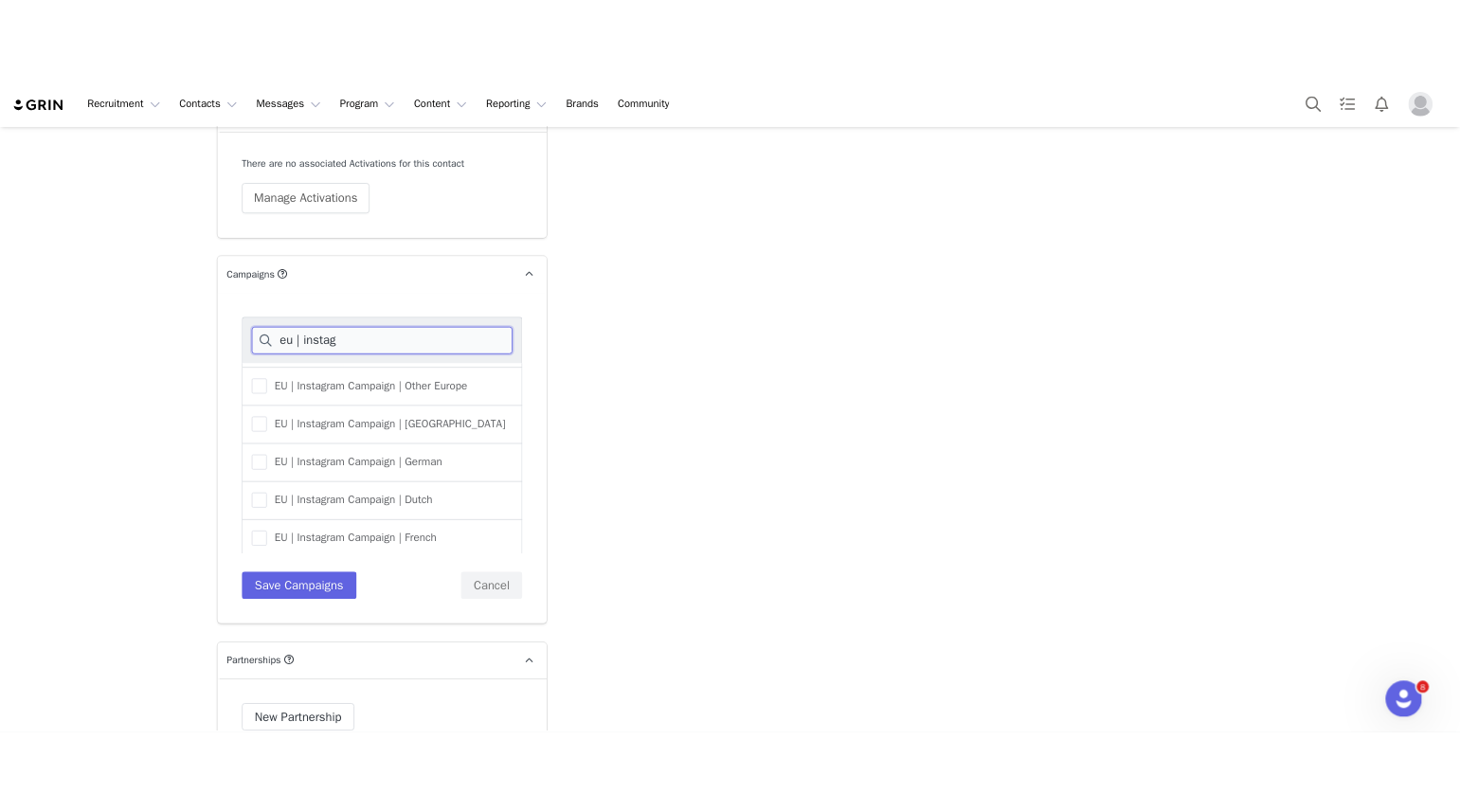 scroll, scrollTop: 0, scrollLeft: 0, axis: both 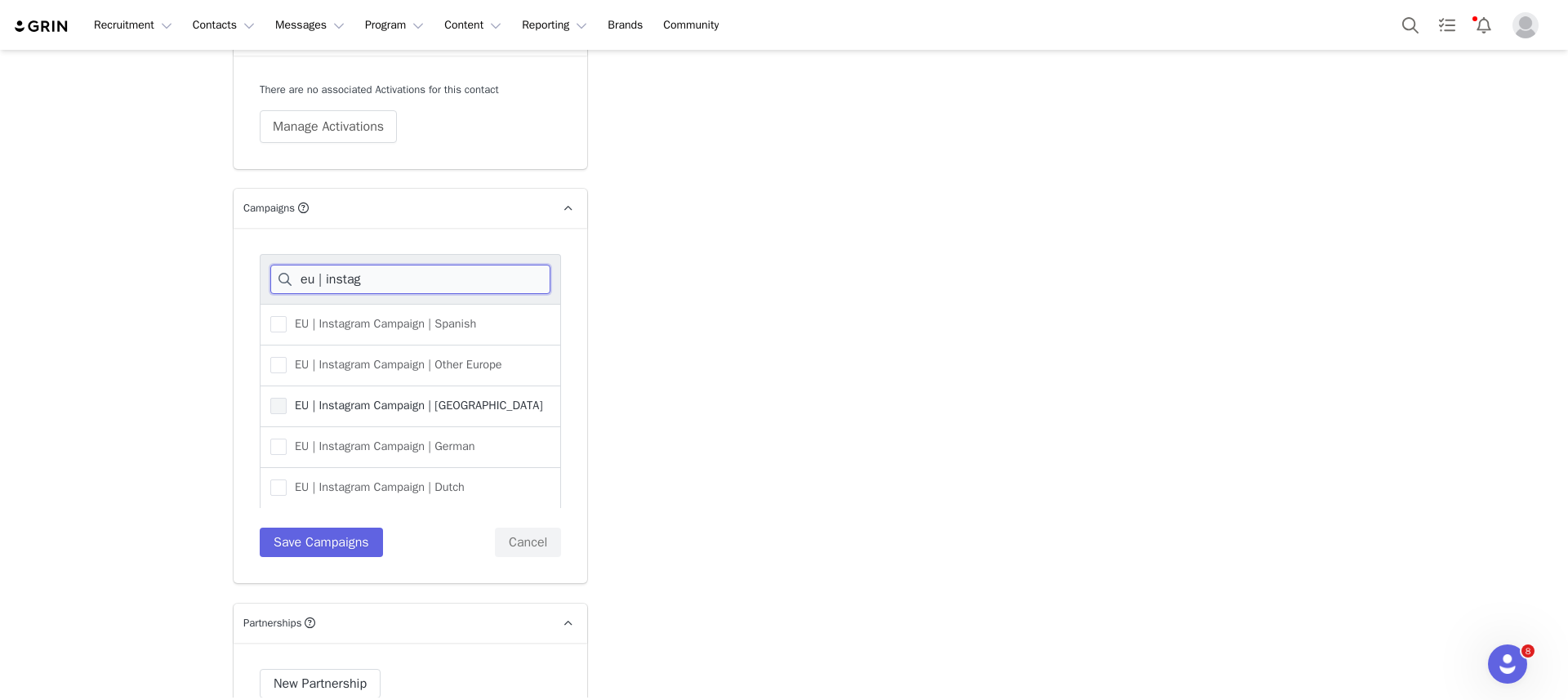 type on "eu | instag" 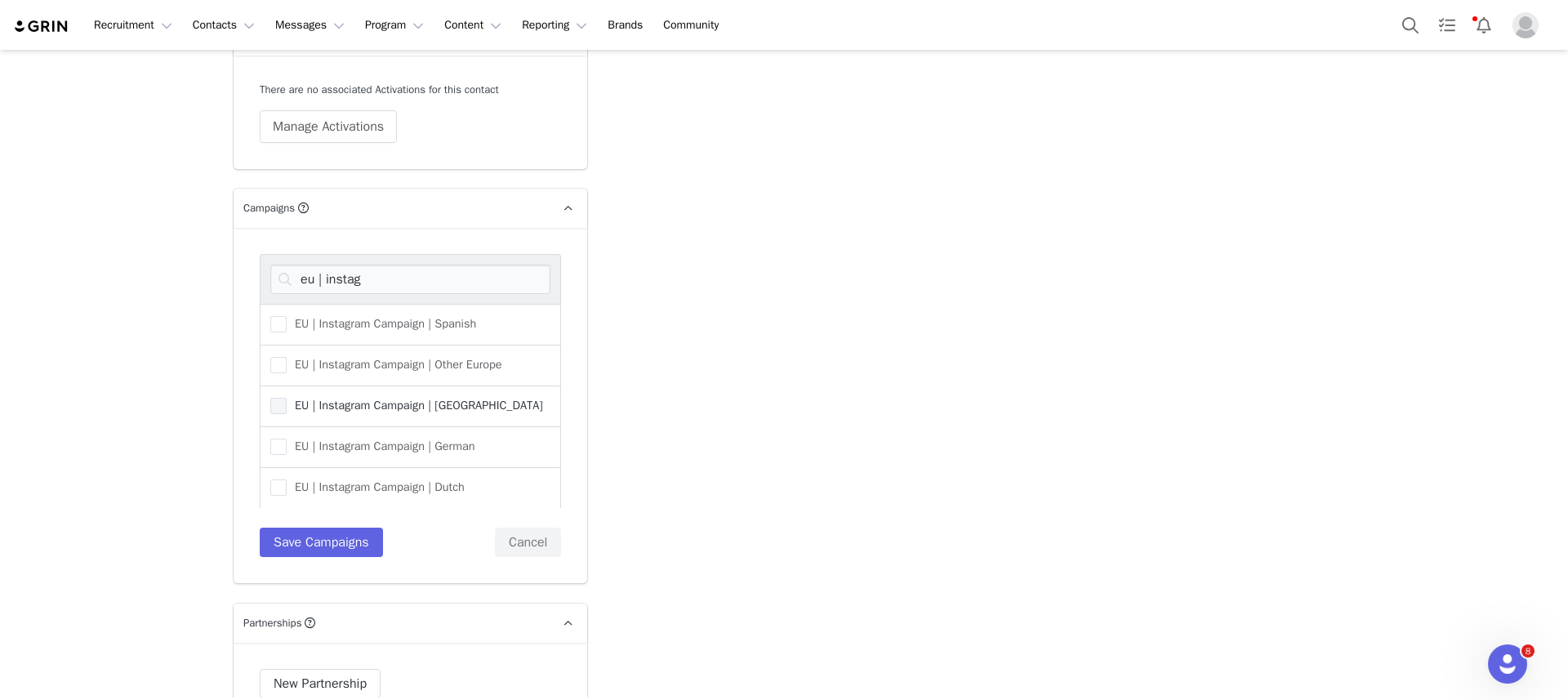 click on "EU | Instagram Campaign | UK" at bounding box center [415, 405] 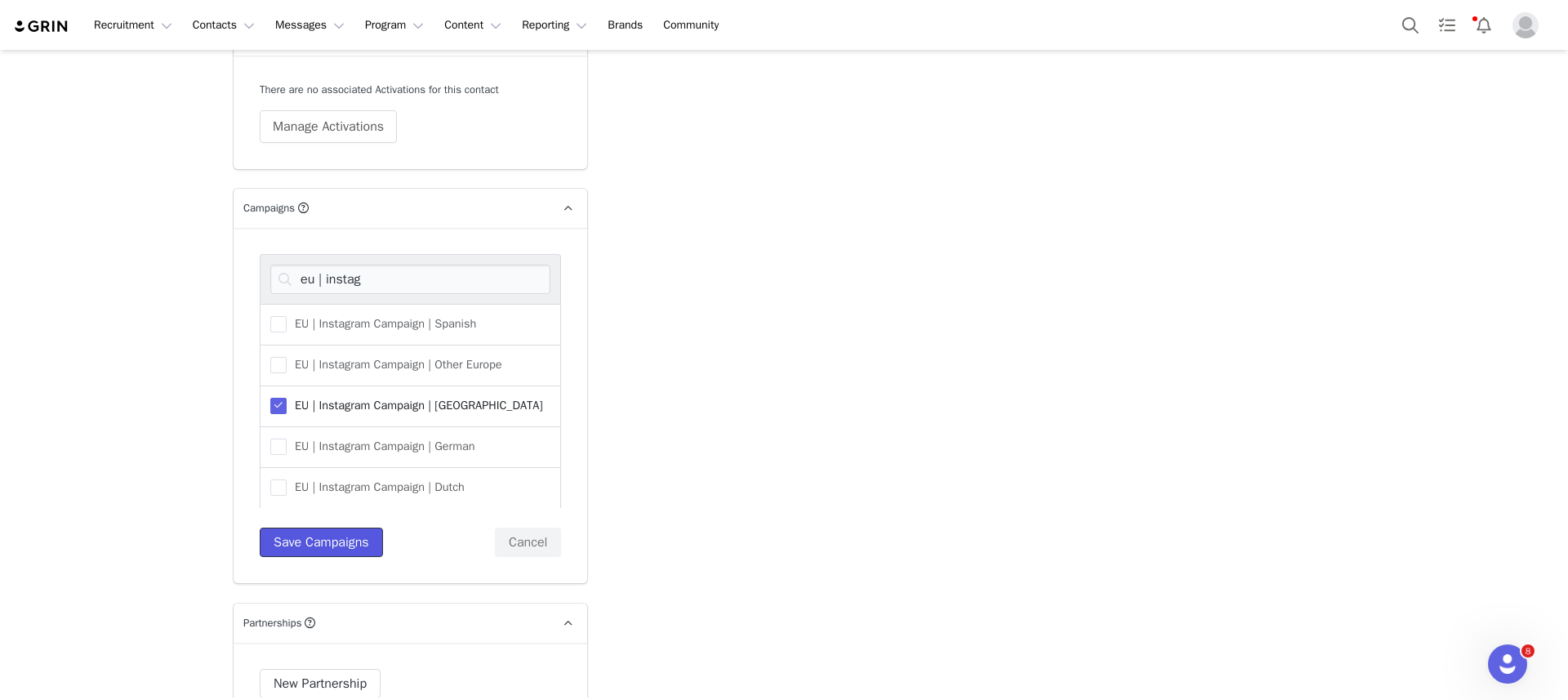 click on "Save Campaigns" at bounding box center [321, 542] 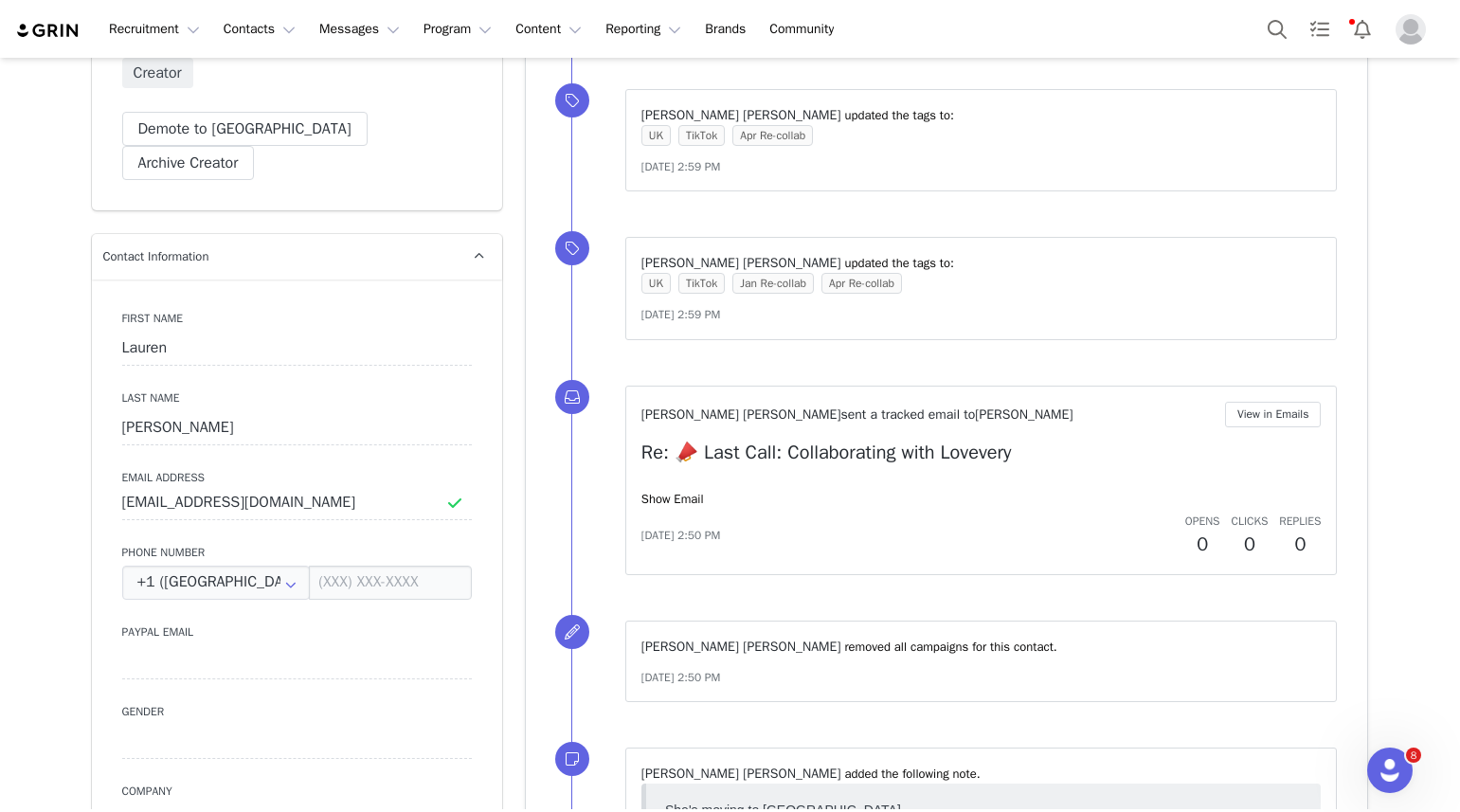 scroll, scrollTop: 25, scrollLeft: 0, axis: vertical 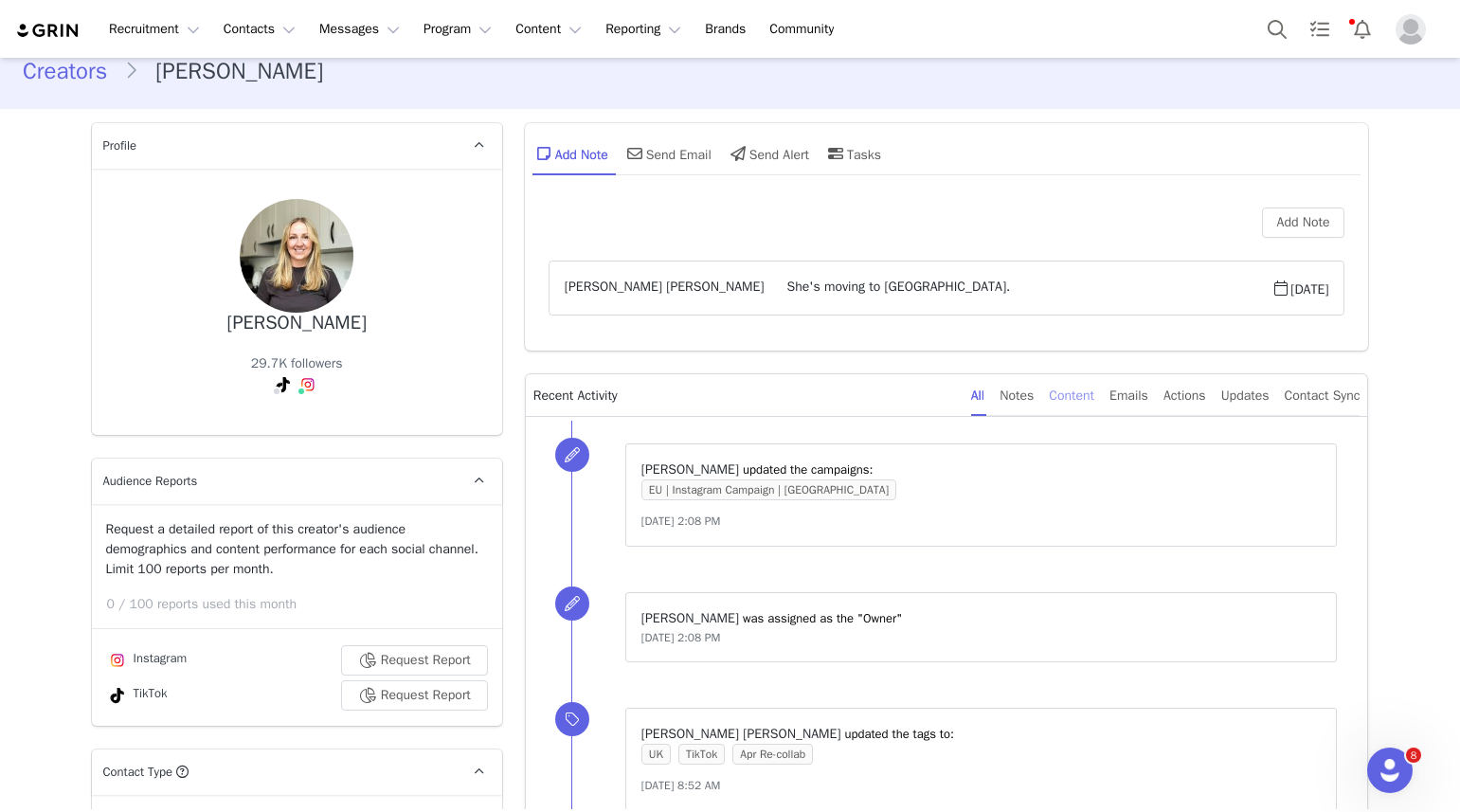 click on "Content" at bounding box center (1072, 395) 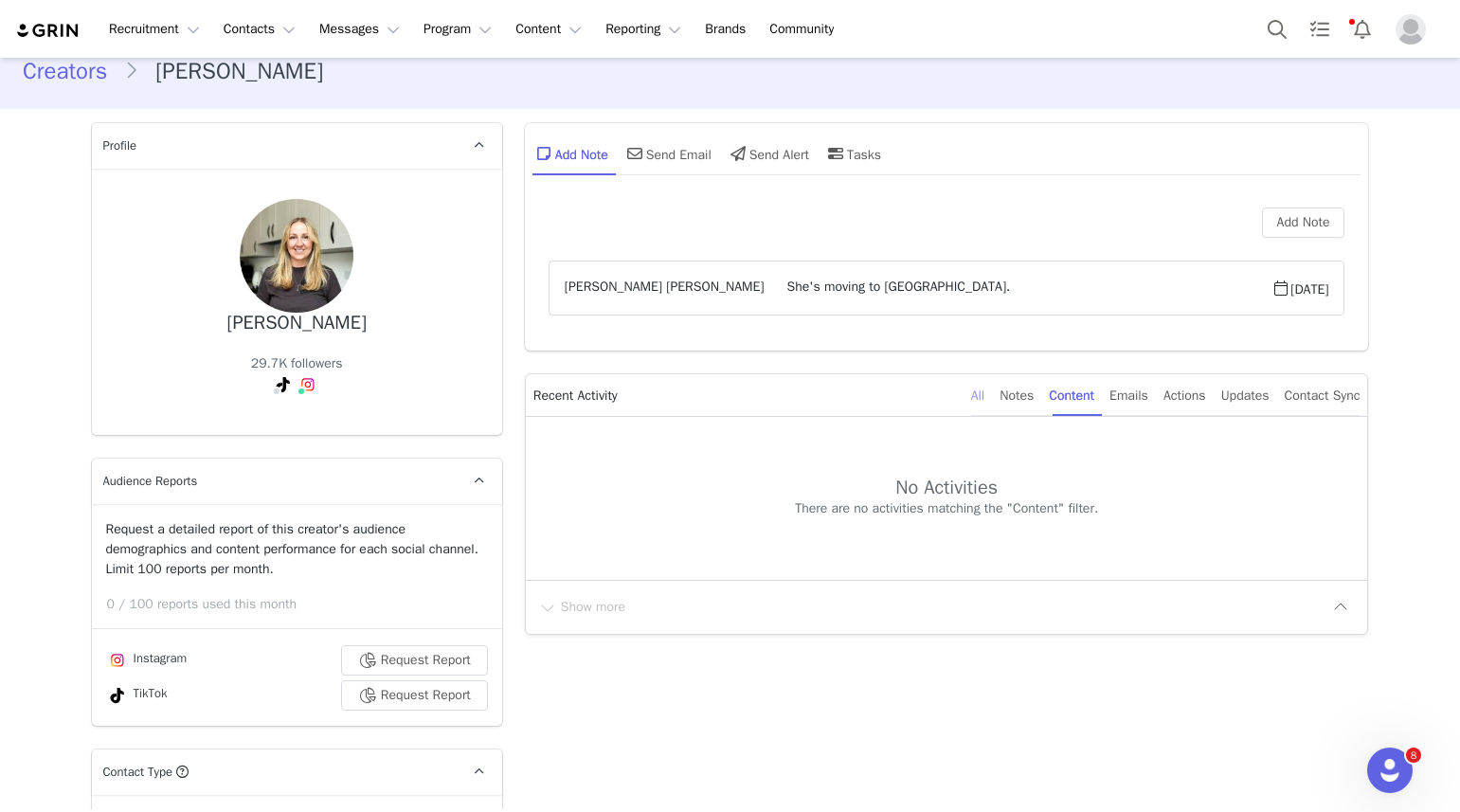 click on "All" at bounding box center (978, 395) 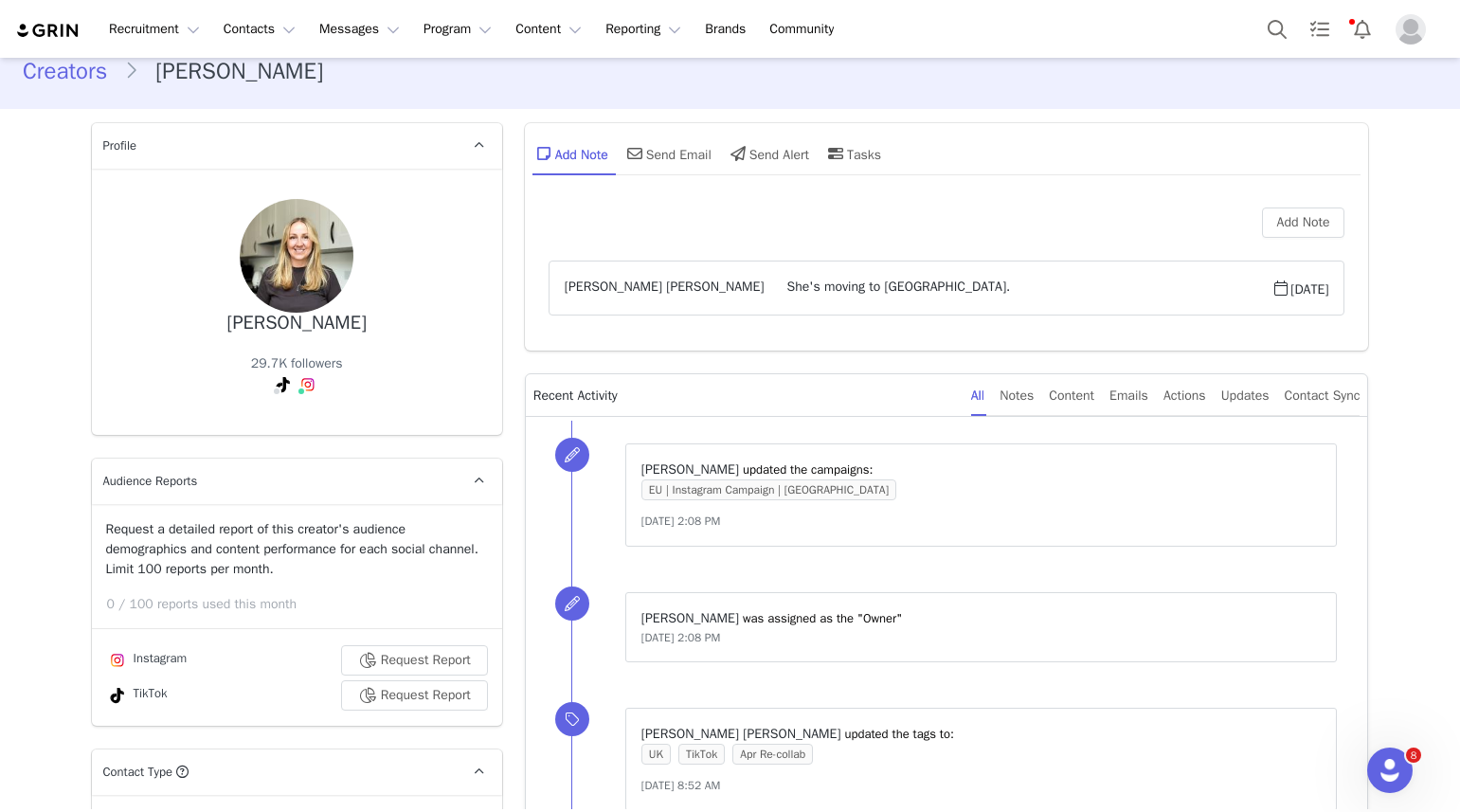 scroll, scrollTop: 0, scrollLeft: 0, axis: both 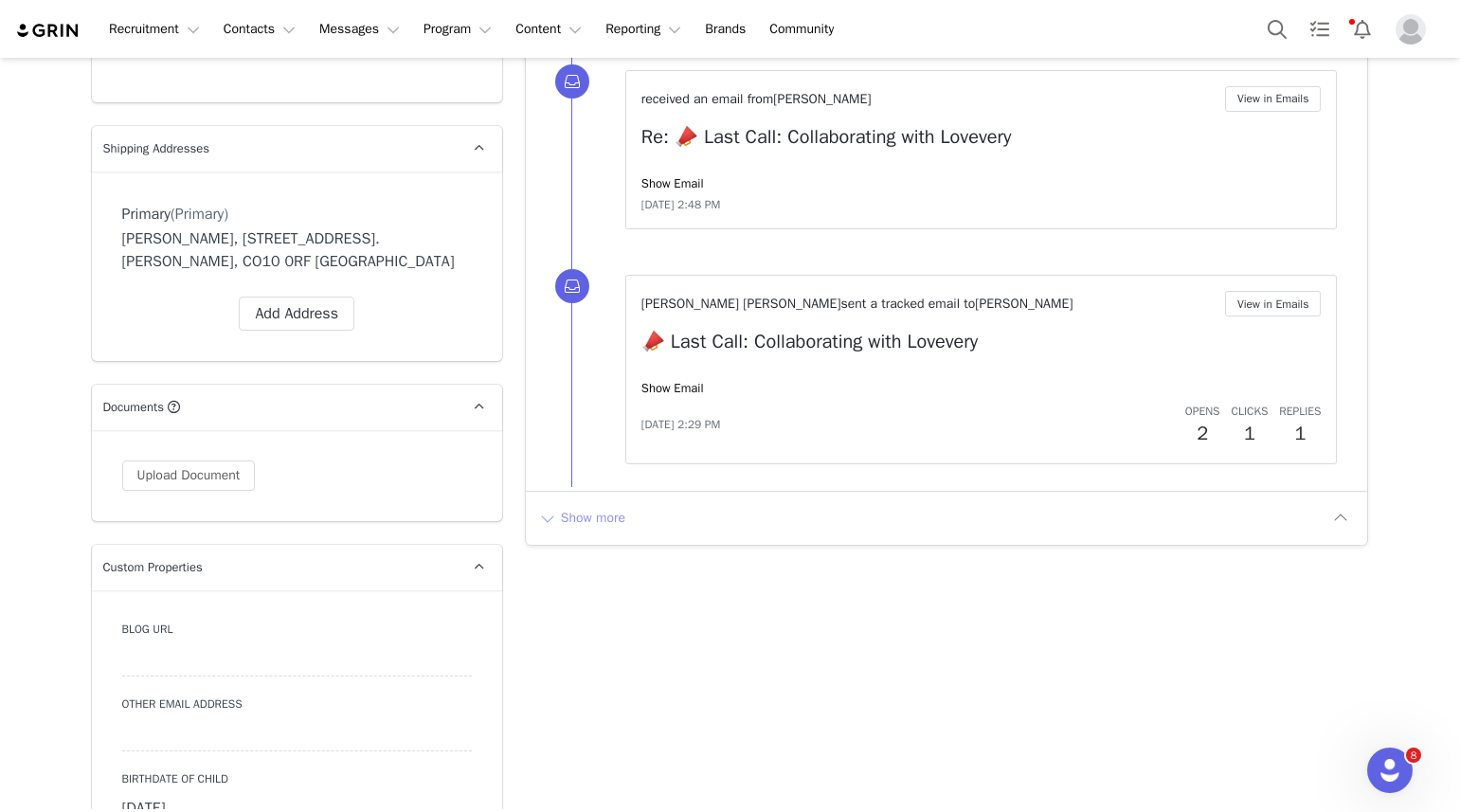click on "Show more" at bounding box center [582, 518] 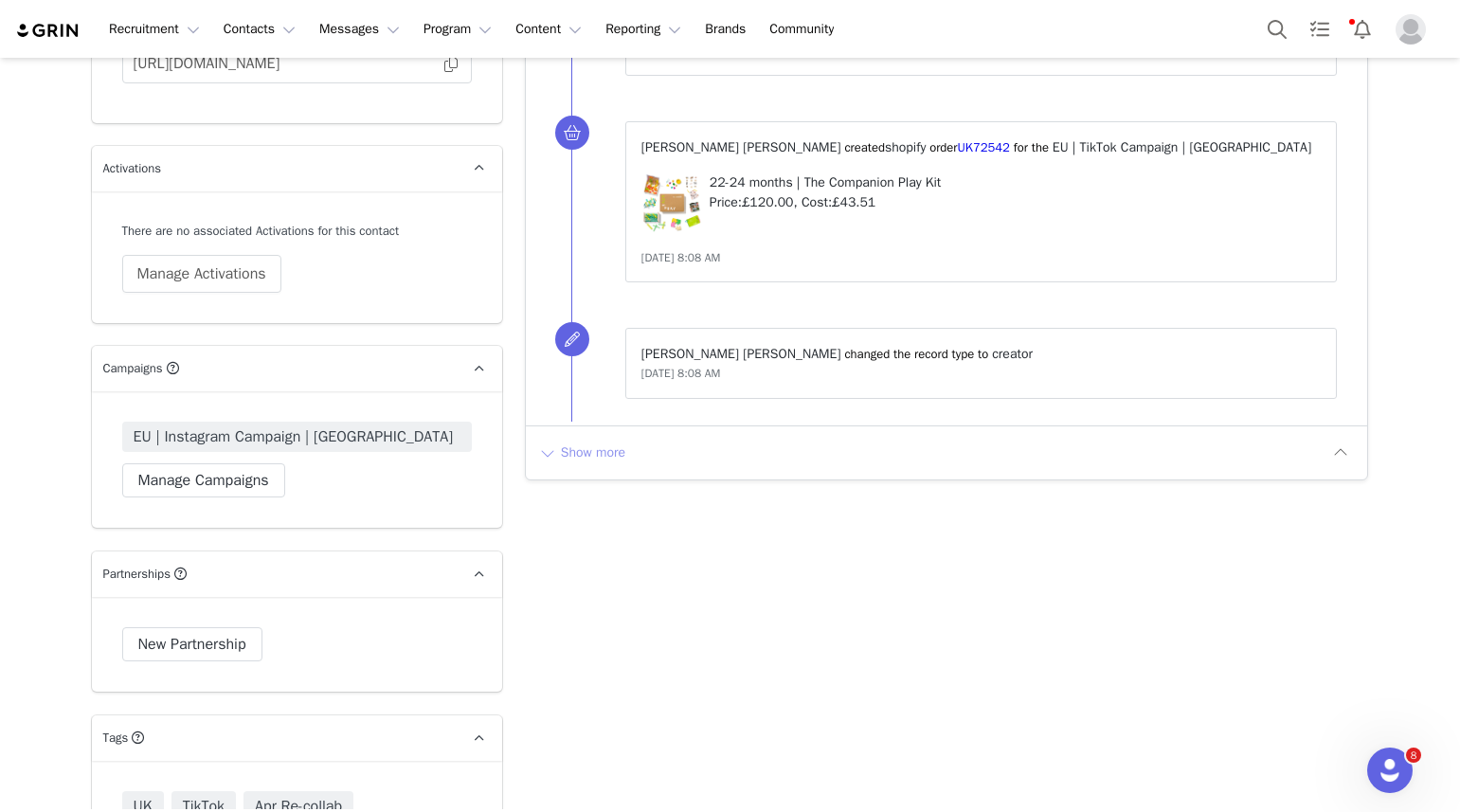 scroll, scrollTop: 3832, scrollLeft: 0, axis: vertical 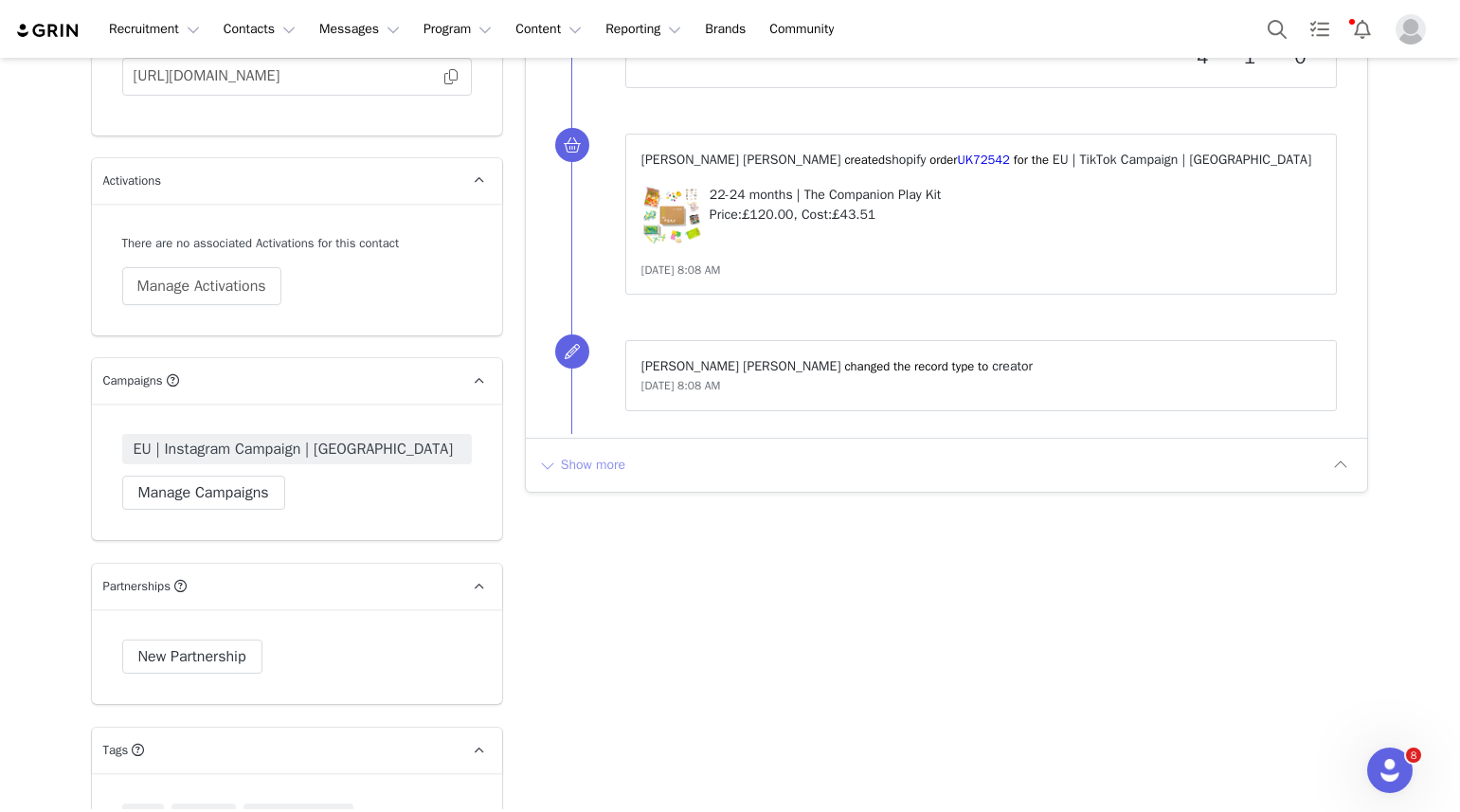 click on "Show more" at bounding box center (582, 465) 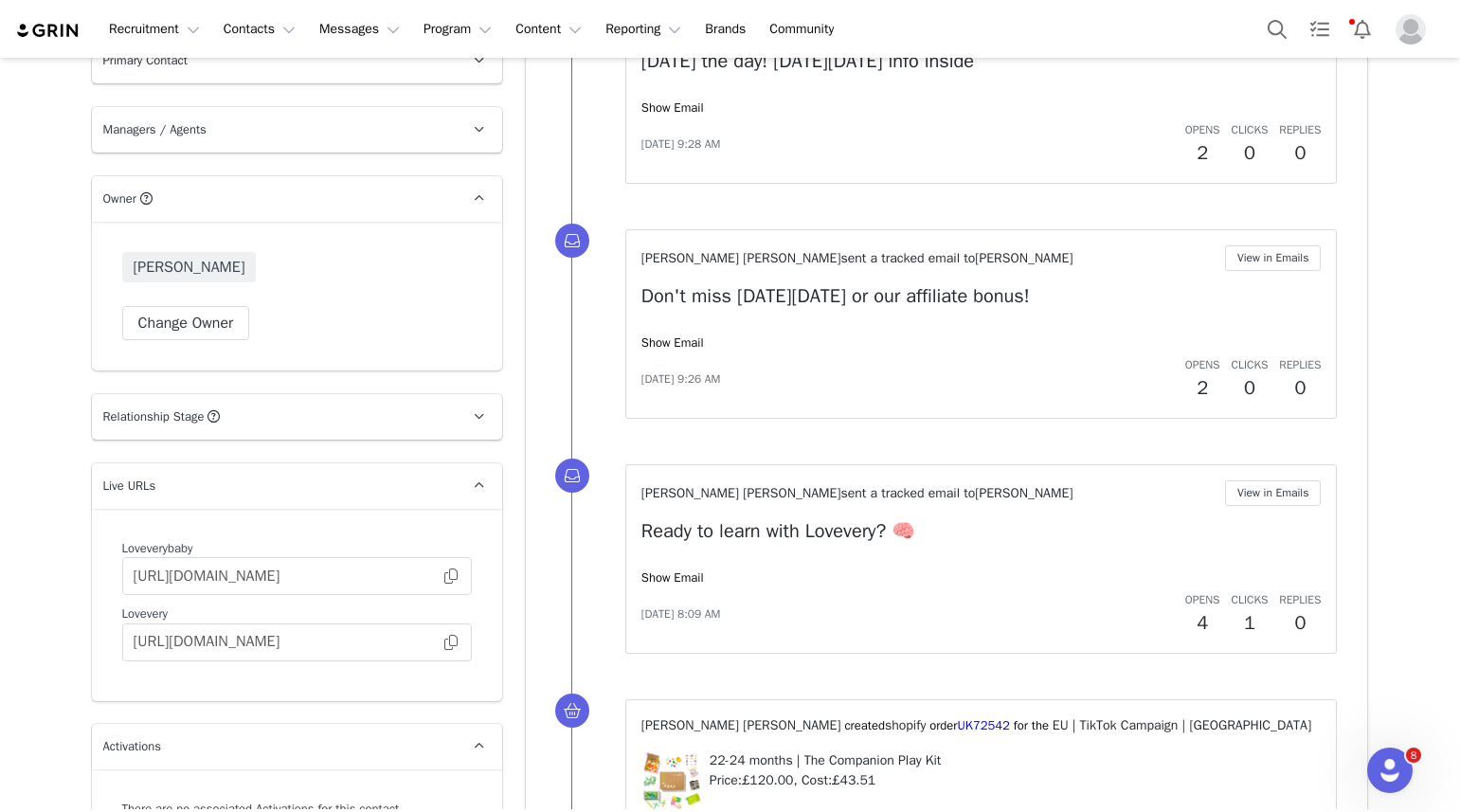 scroll, scrollTop: 3353, scrollLeft: 0, axis: vertical 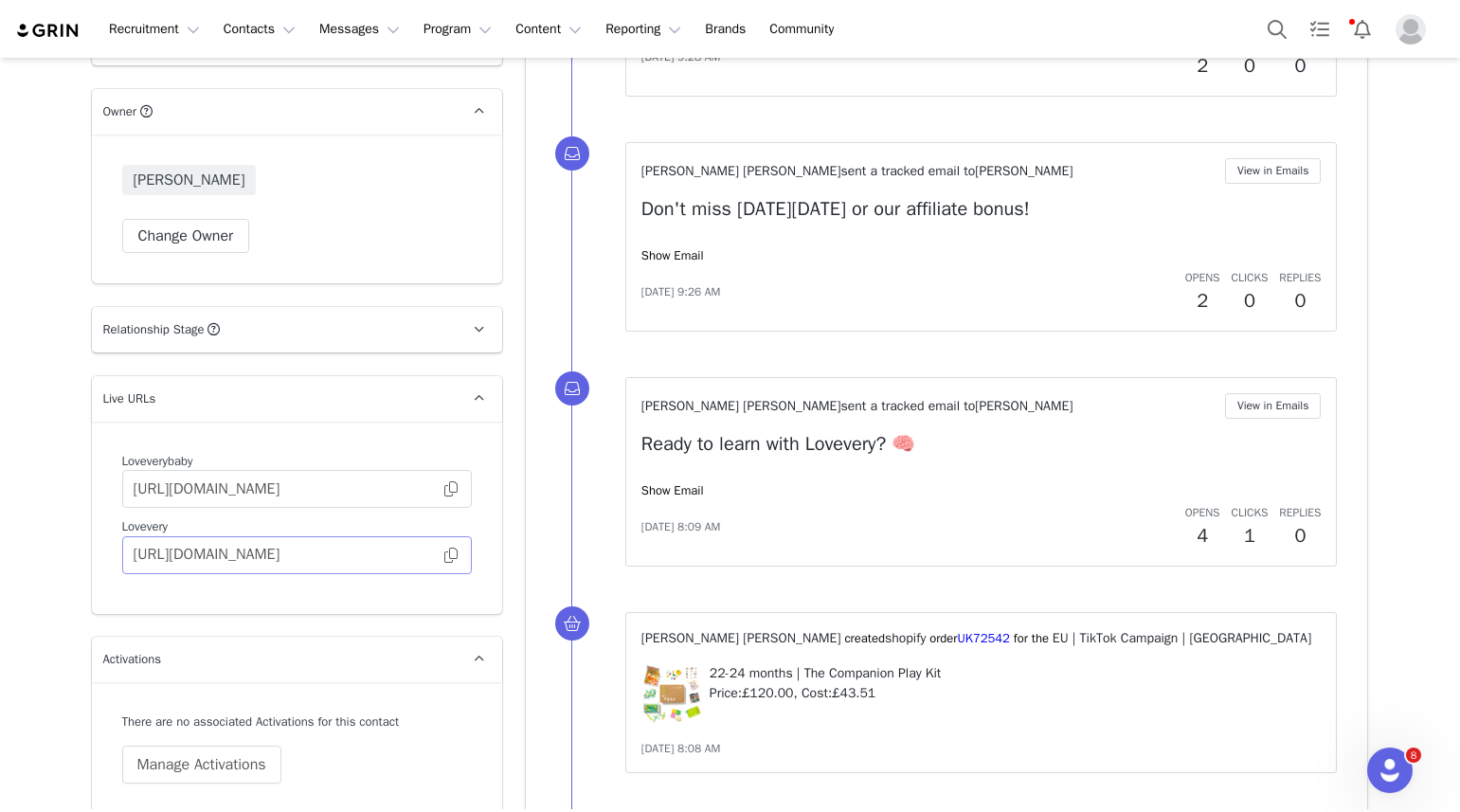 click at bounding box center (451, 555) 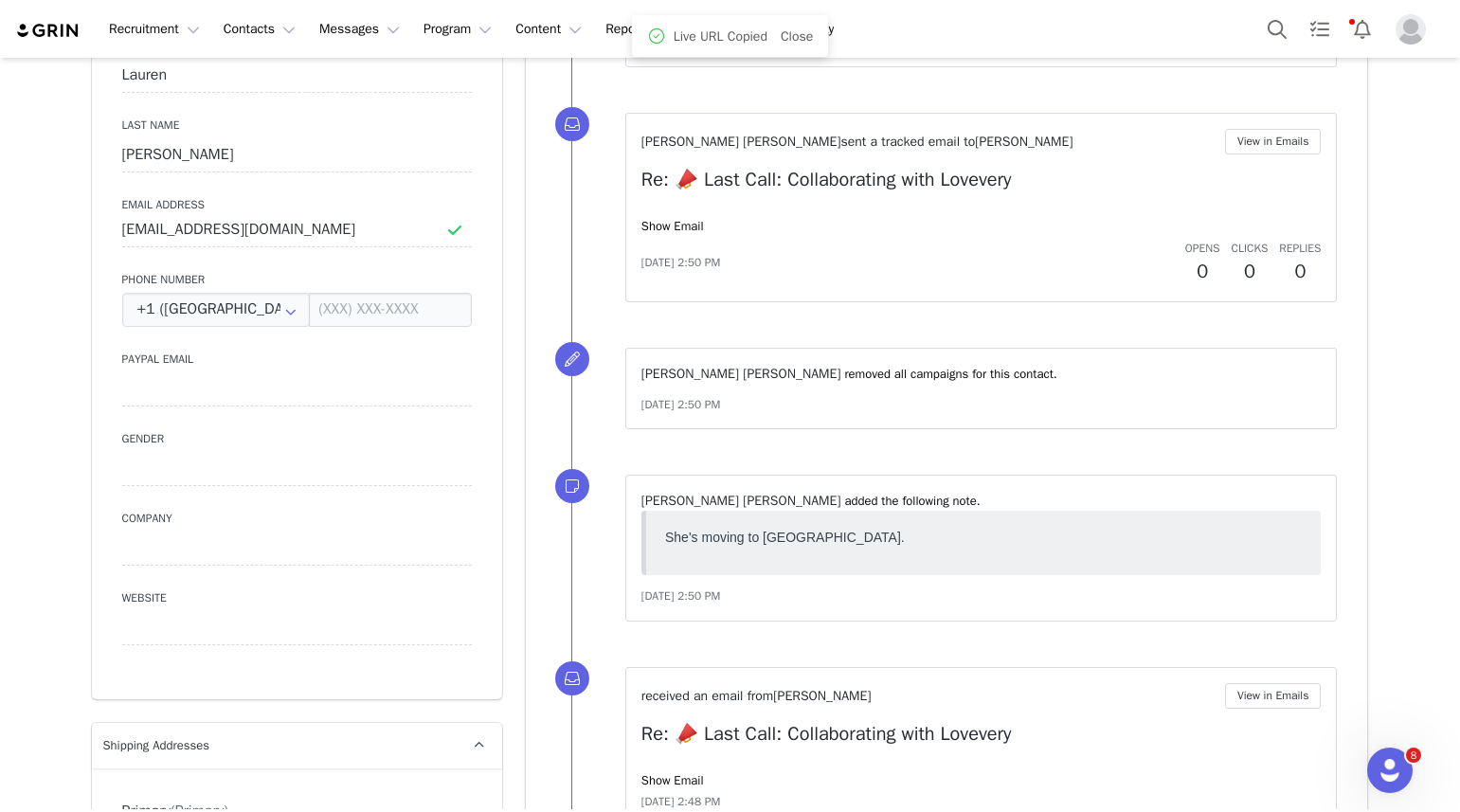 scroll, scrollTop: 0, scrollLeft: 0, axis: both 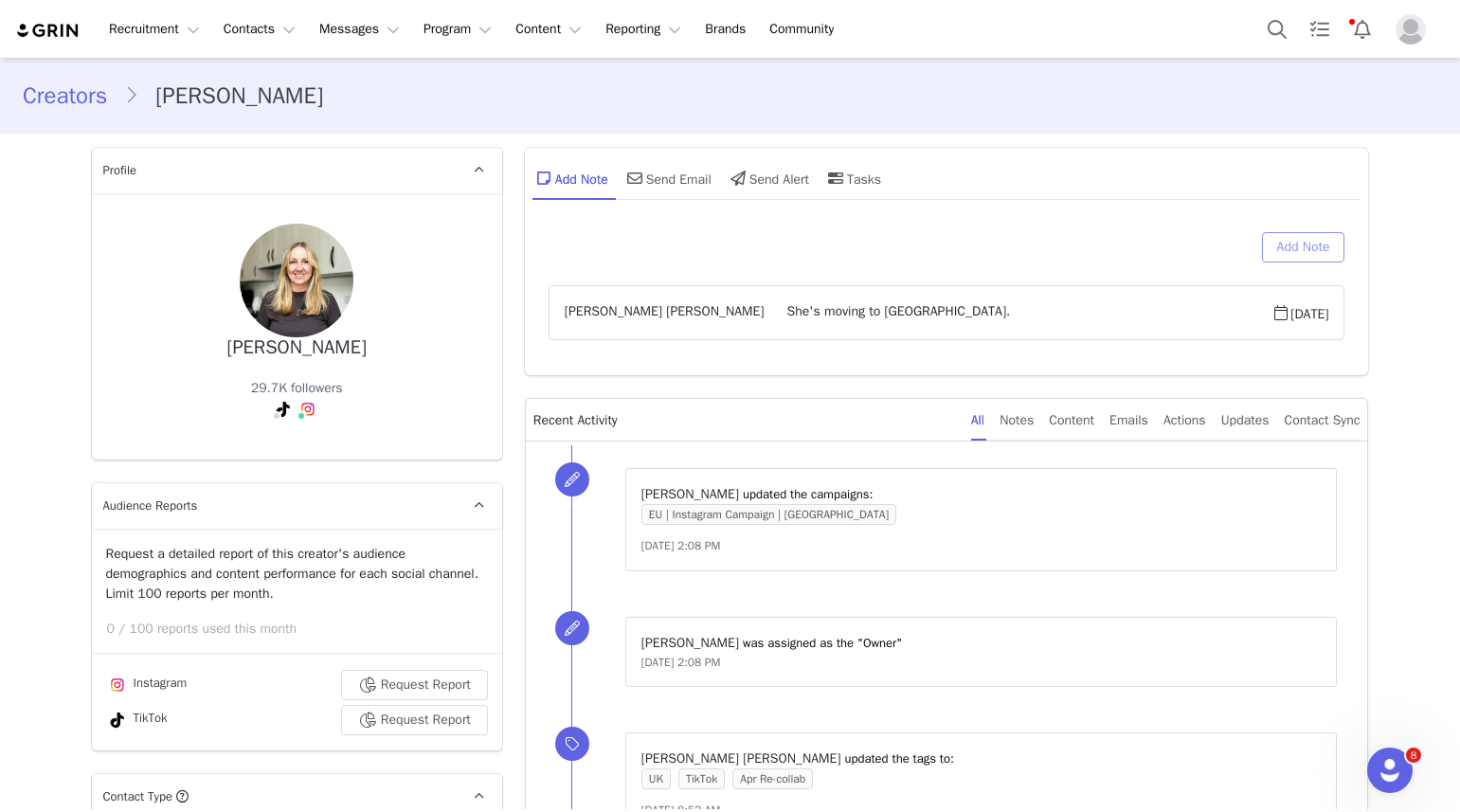click on "Add Note" at bounding box center [1304, 247] 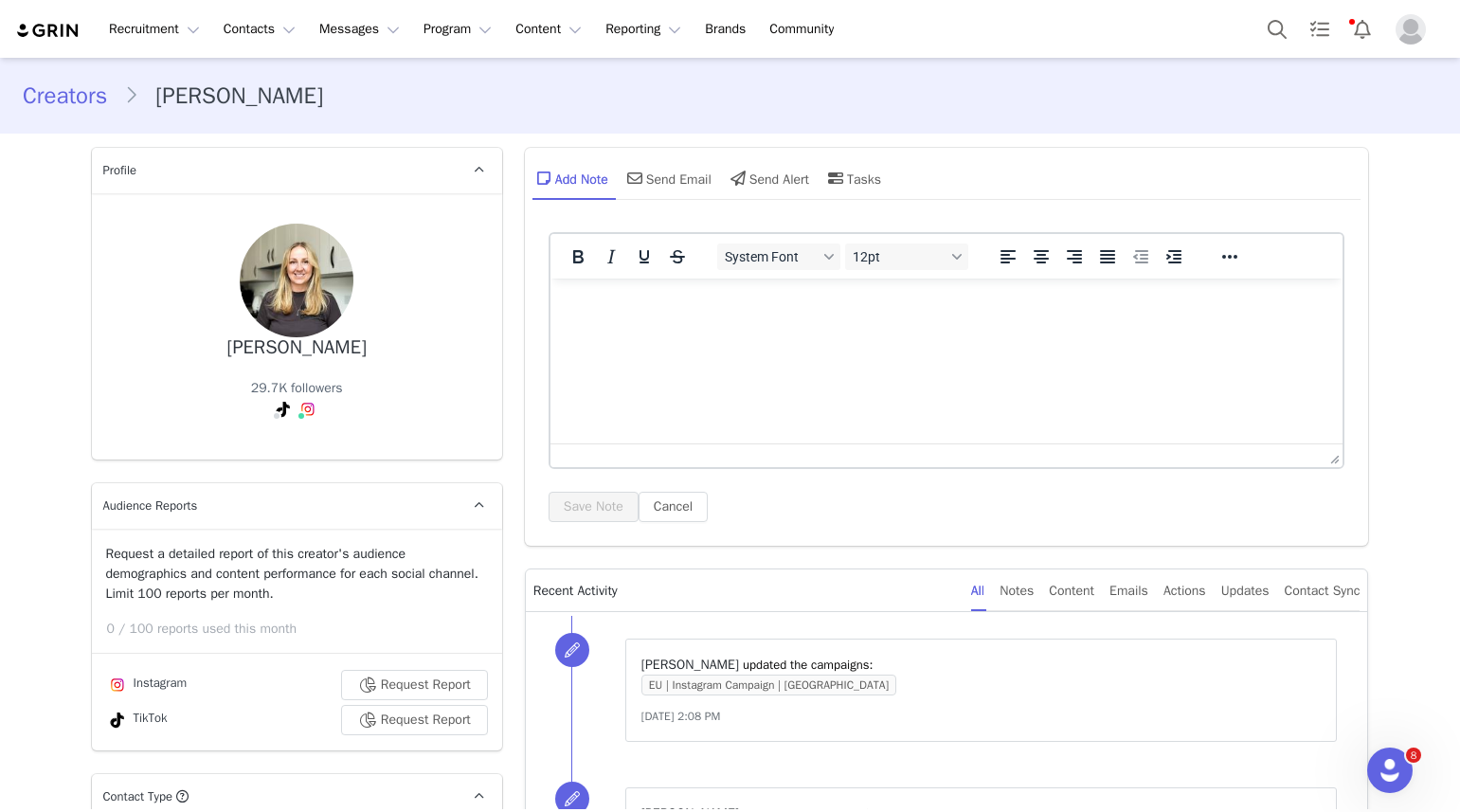 scroll, scrollTop: 0, scrollLeft: 0, axis: both 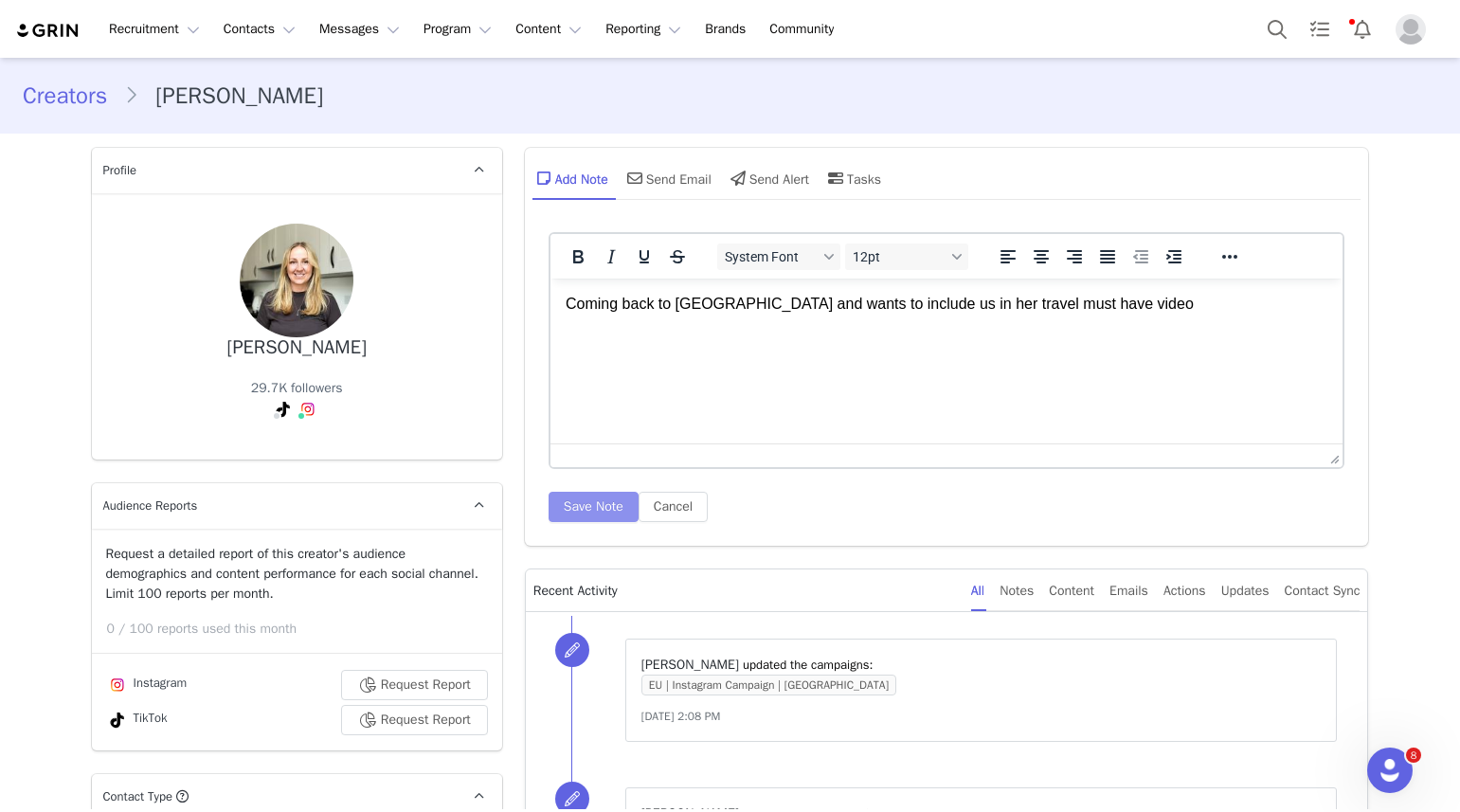 click on "Save Note" at bounding box center [593, 507] 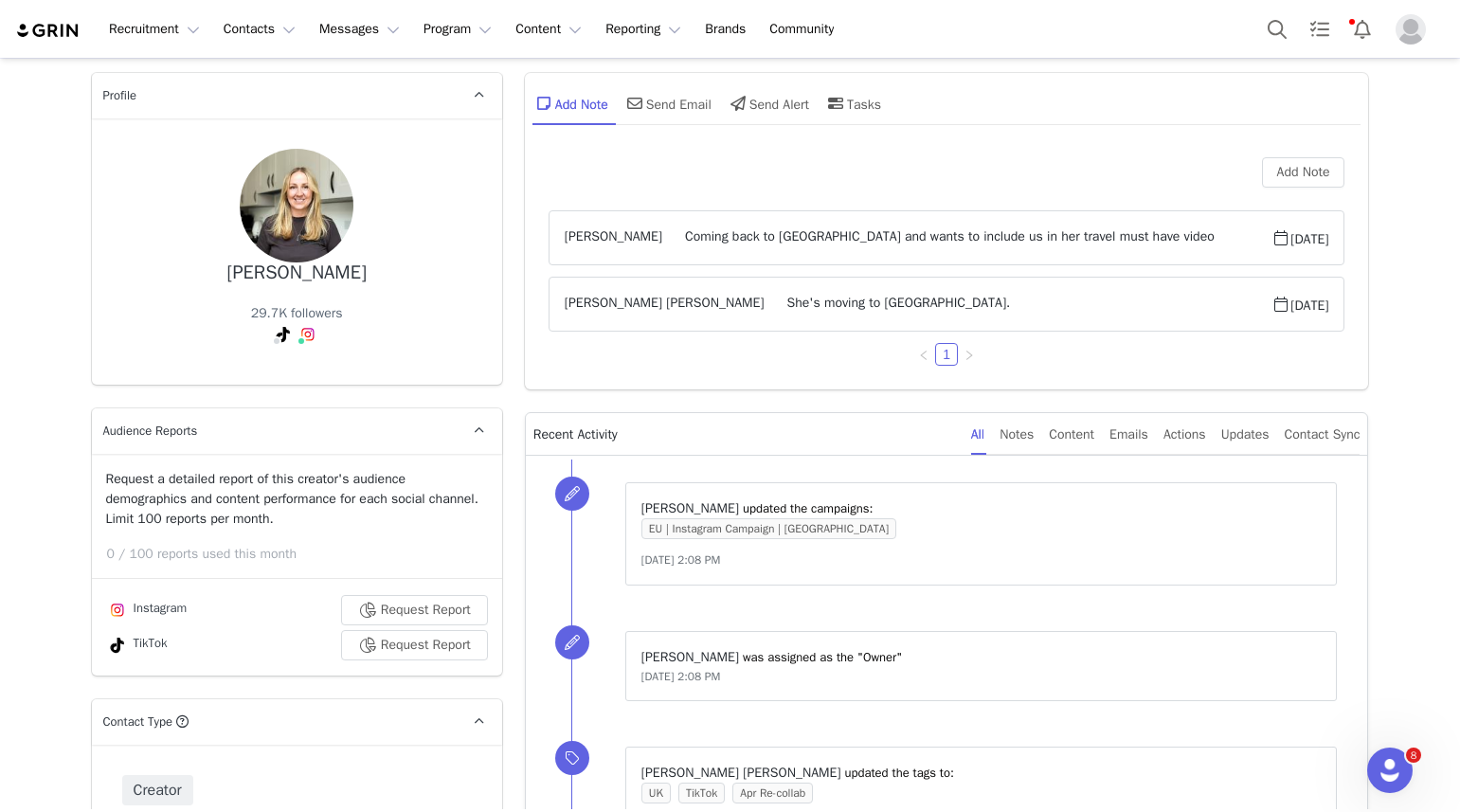 scroll, scrollTop: 77, scrollLeft: 0, axis: vertical 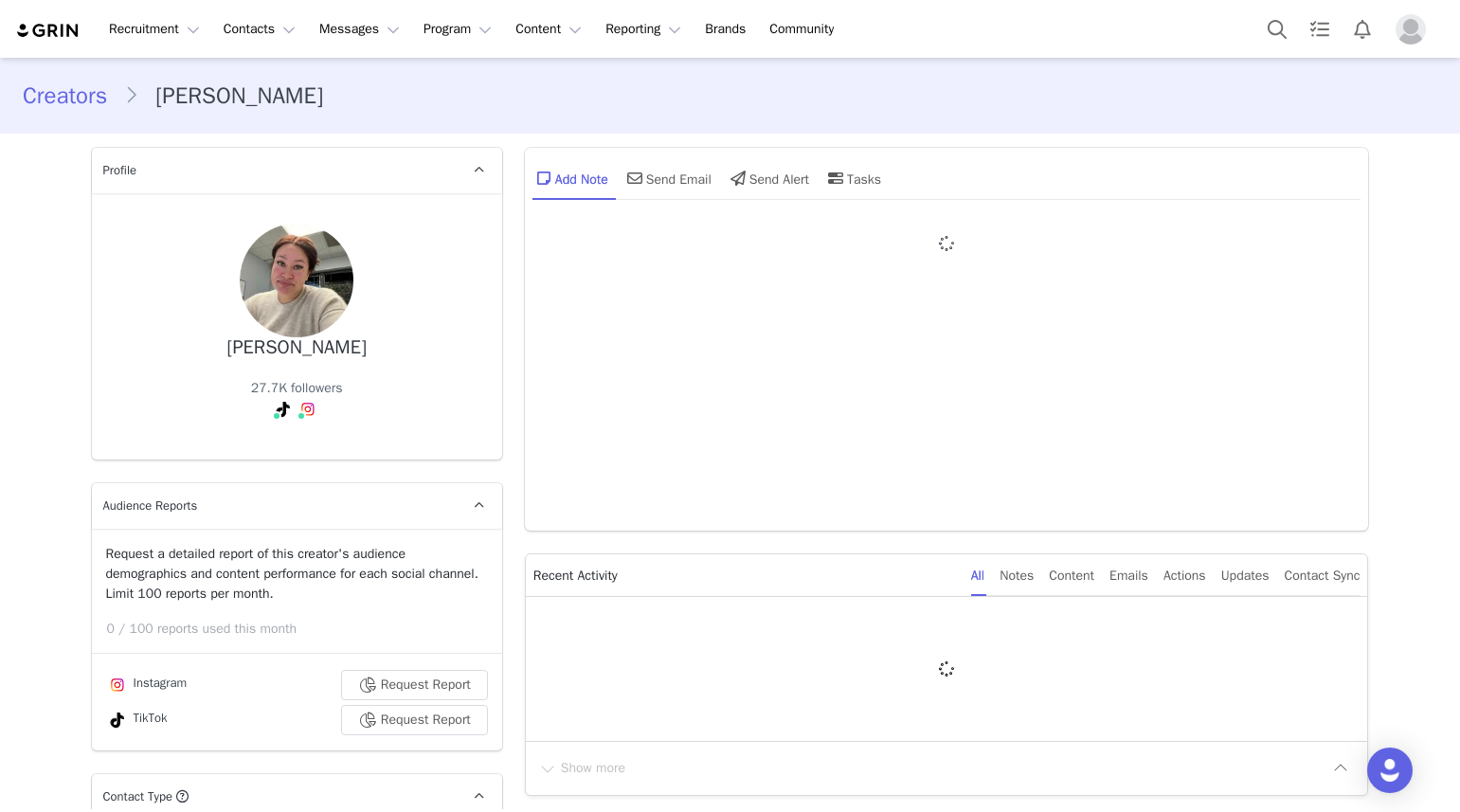 type on "+1 ([GEOGRAPHIC_DATA])" 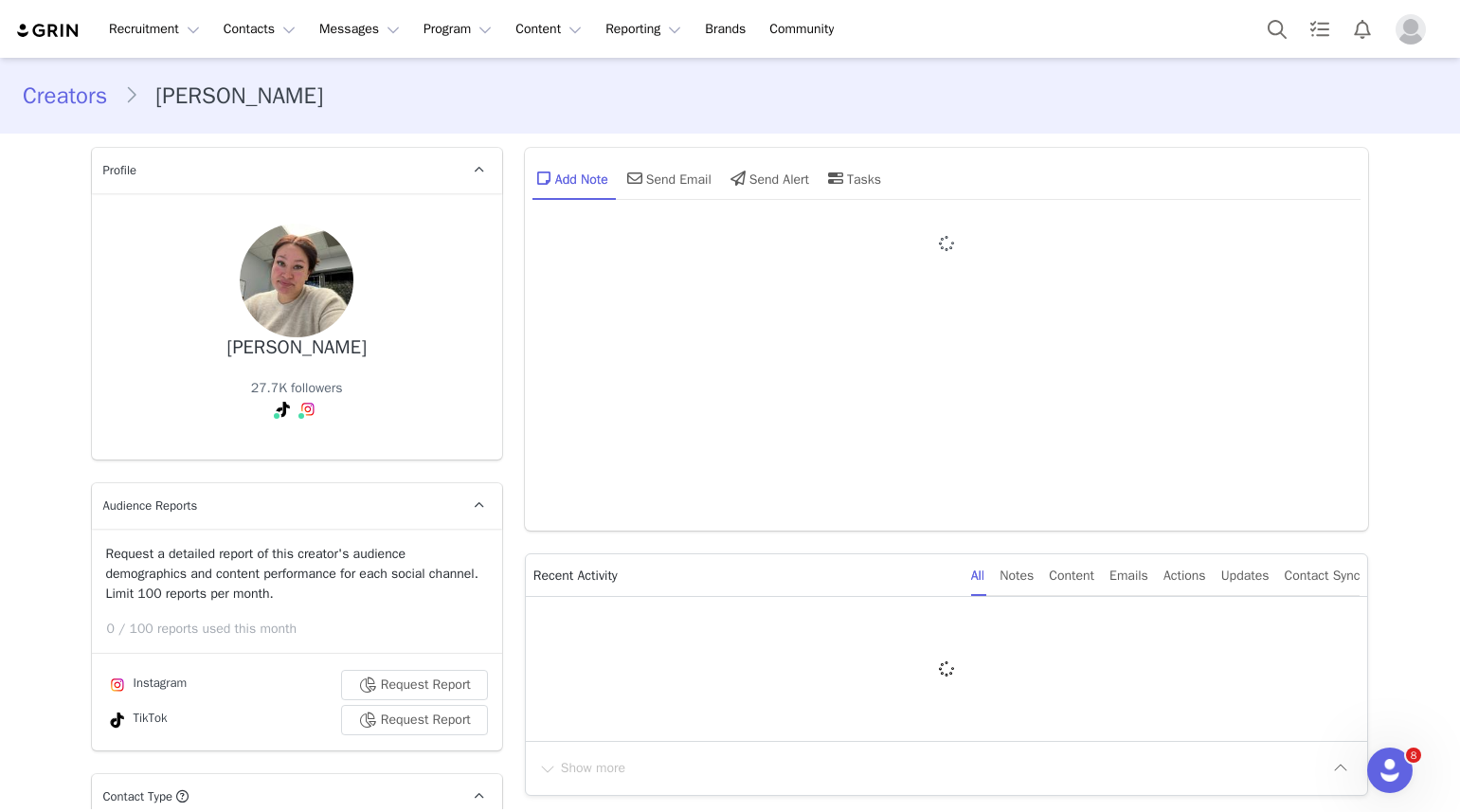 scroll, scrollTop: 0, scrollLeft: 0, axis: both 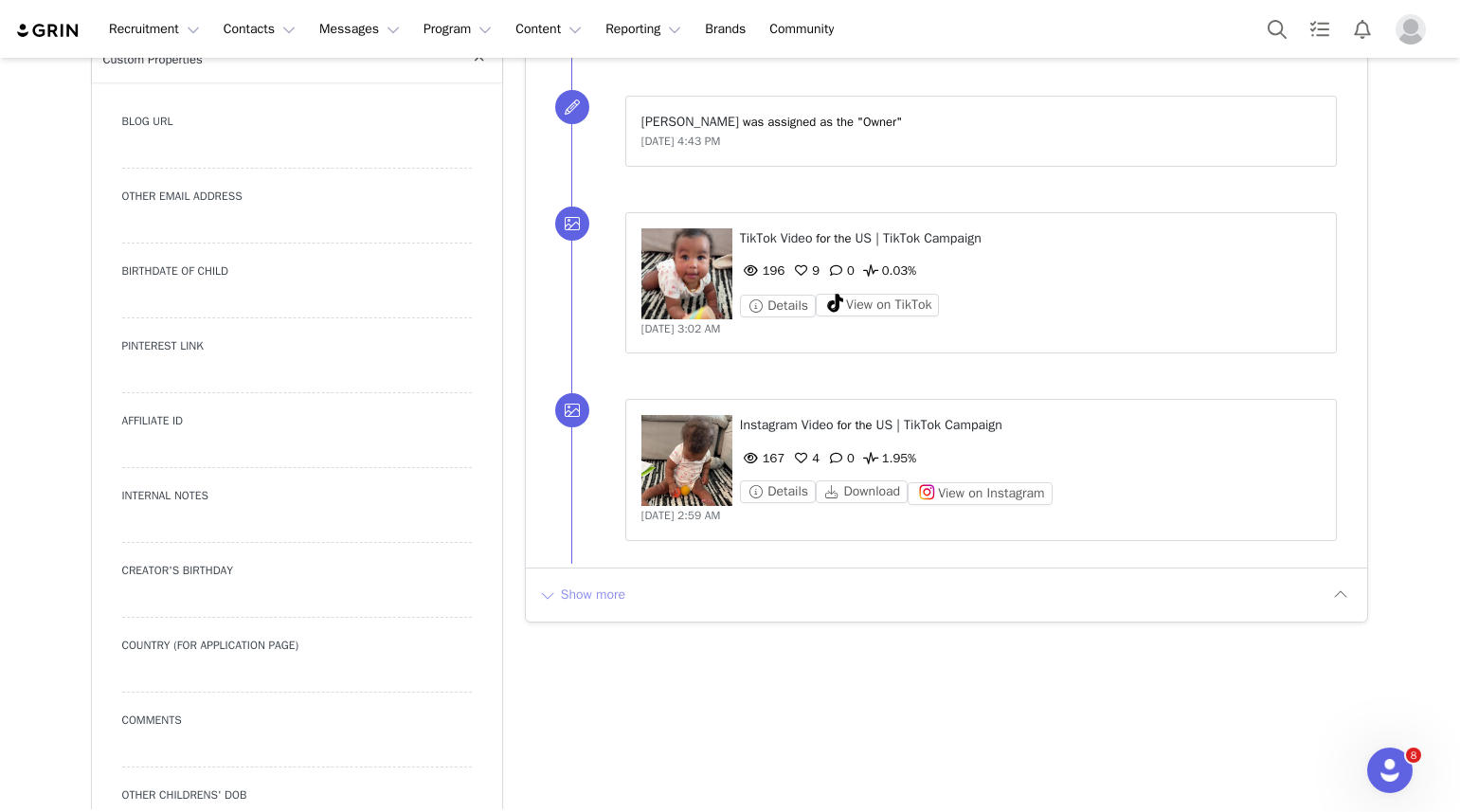 click on "Show more" at bounding box center [582, 595] 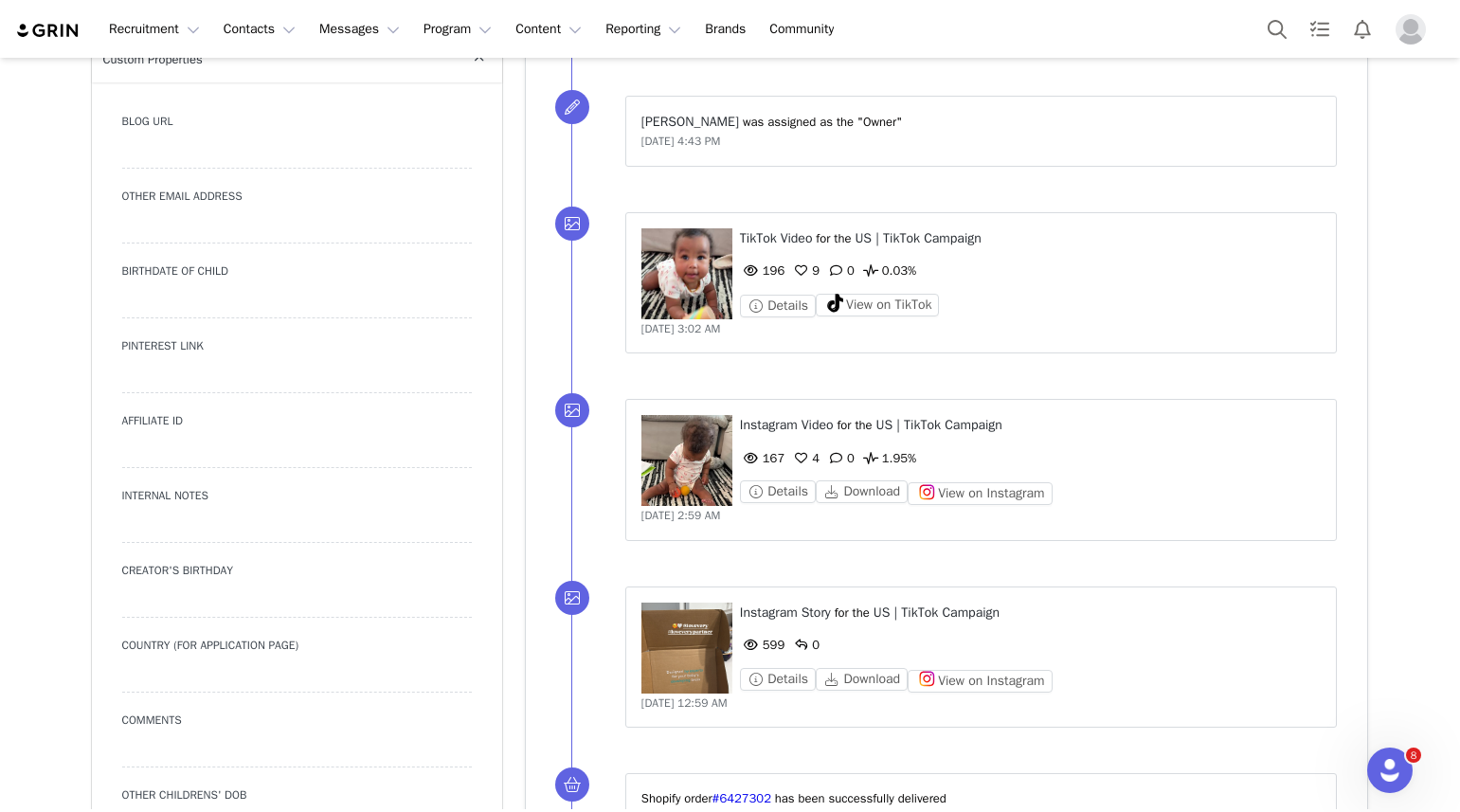 scroll, scrollTop: 0, scrollLeft: 0, axis: both 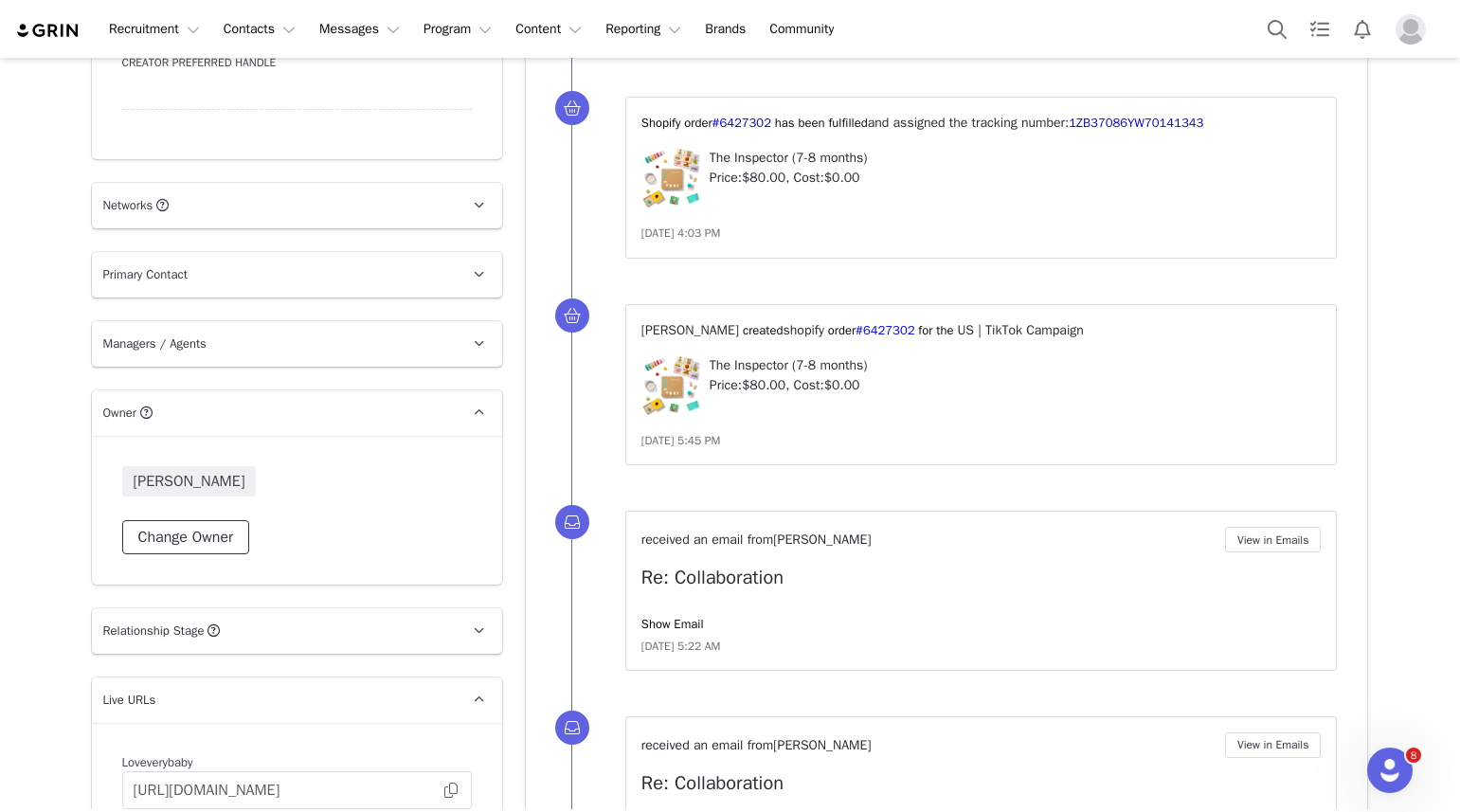 click on "Change Owner" at bounding box center (186, 537) 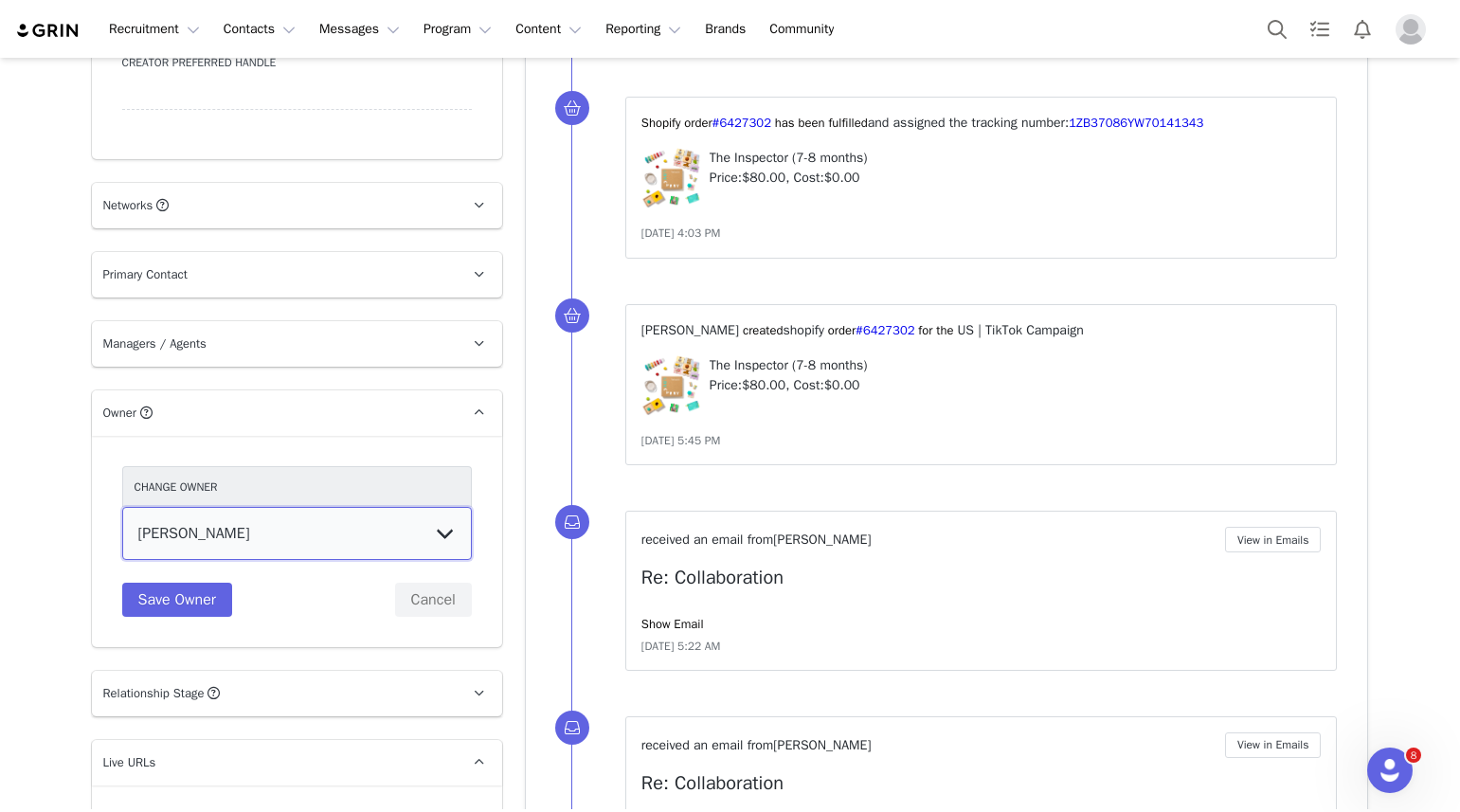 click on "Collab Lovevery   Lovevery EU   [PERSON_NAME] [PERSON_NAME]   [PERSON_NAME]   [PERSON_NAME]   Lovevery Collective   [PERSON_NAME]   [PERSON_NAME]   [PERSON_NAME]   [PERSON_NAME]" at bounding box center (297, 533) 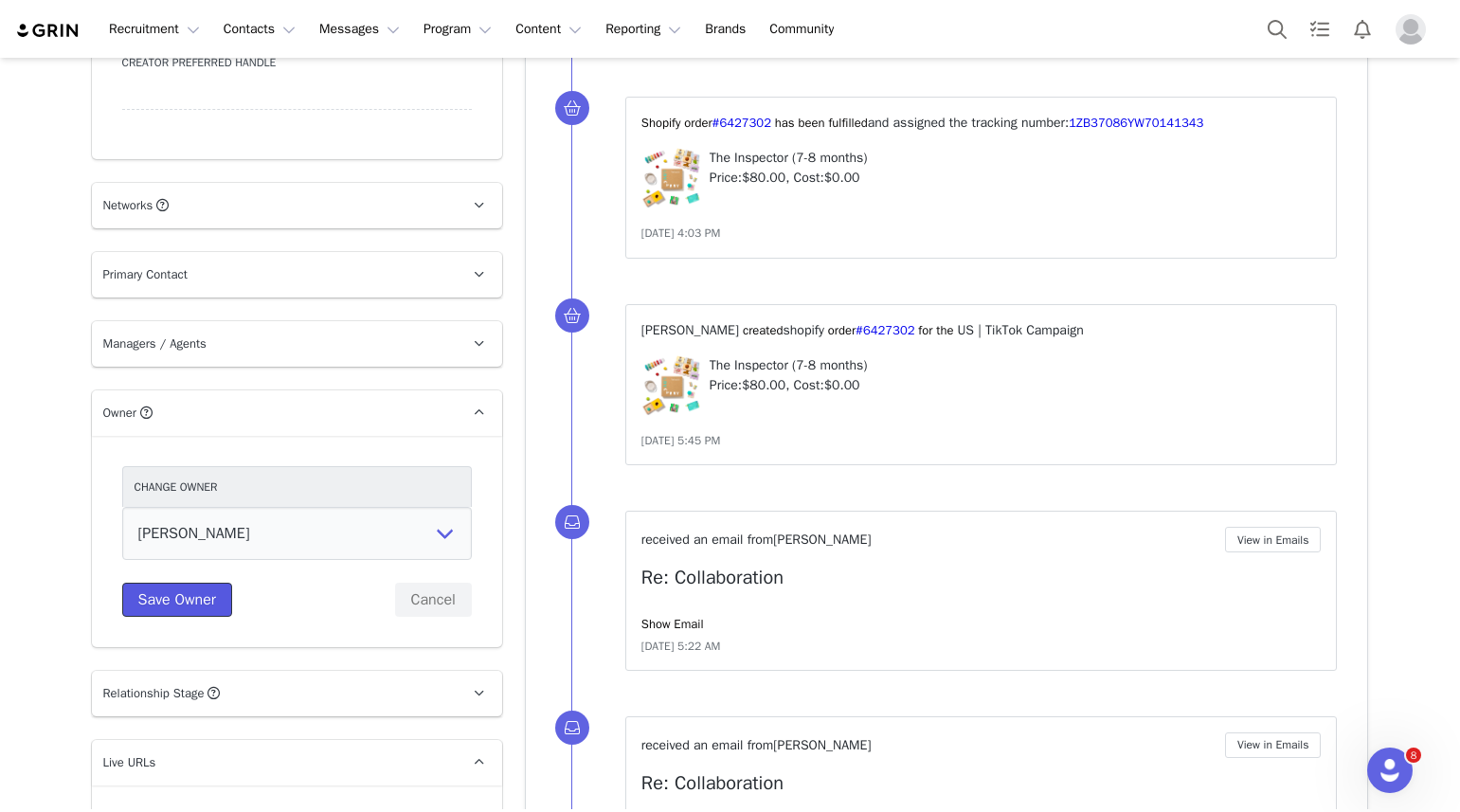 click on "Save Owner" at bounding box center [177, 600] 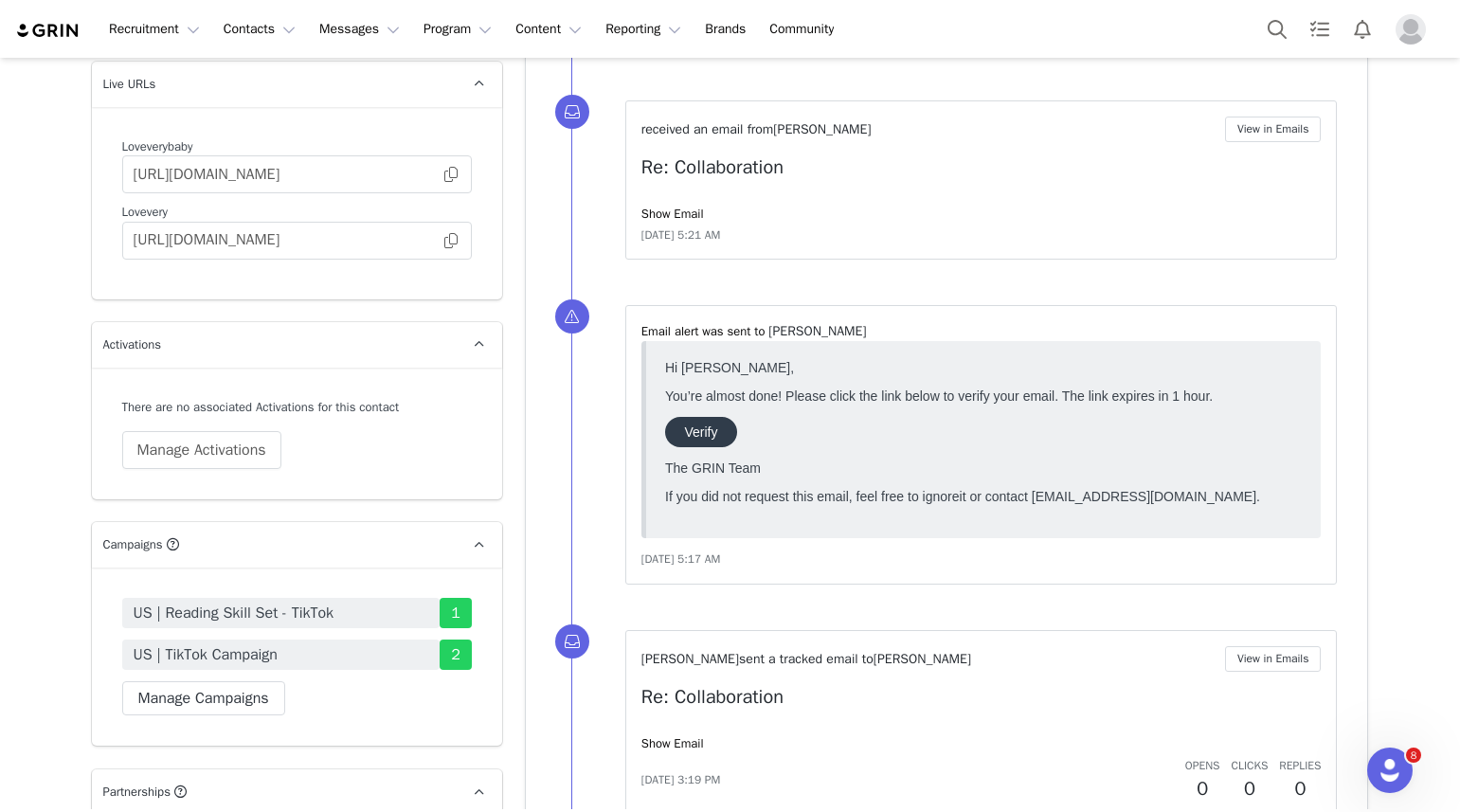 scroll, scrollTop: 3650, scrollLeft: 0, axis: vertical 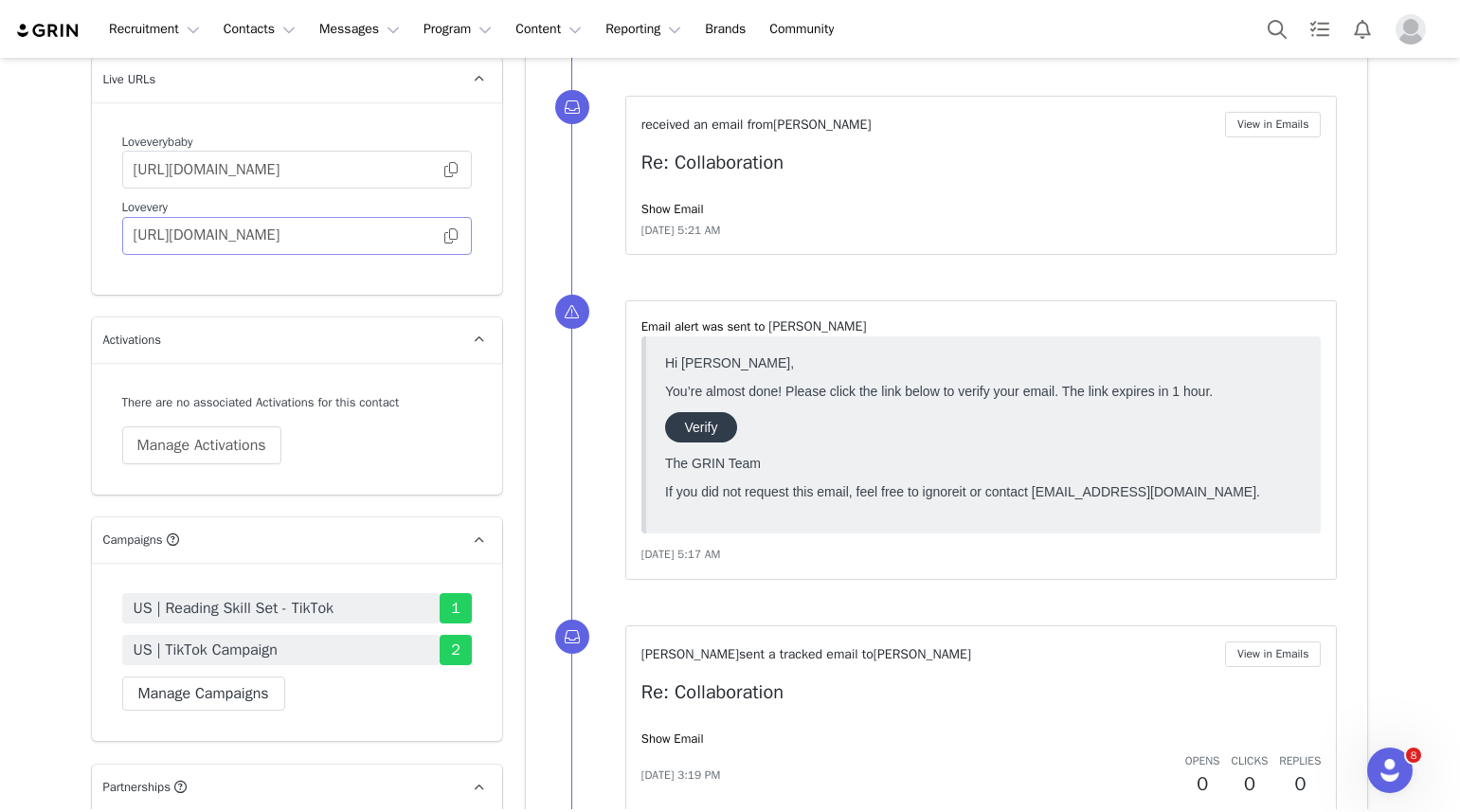 click at bounding box center [451, 236] 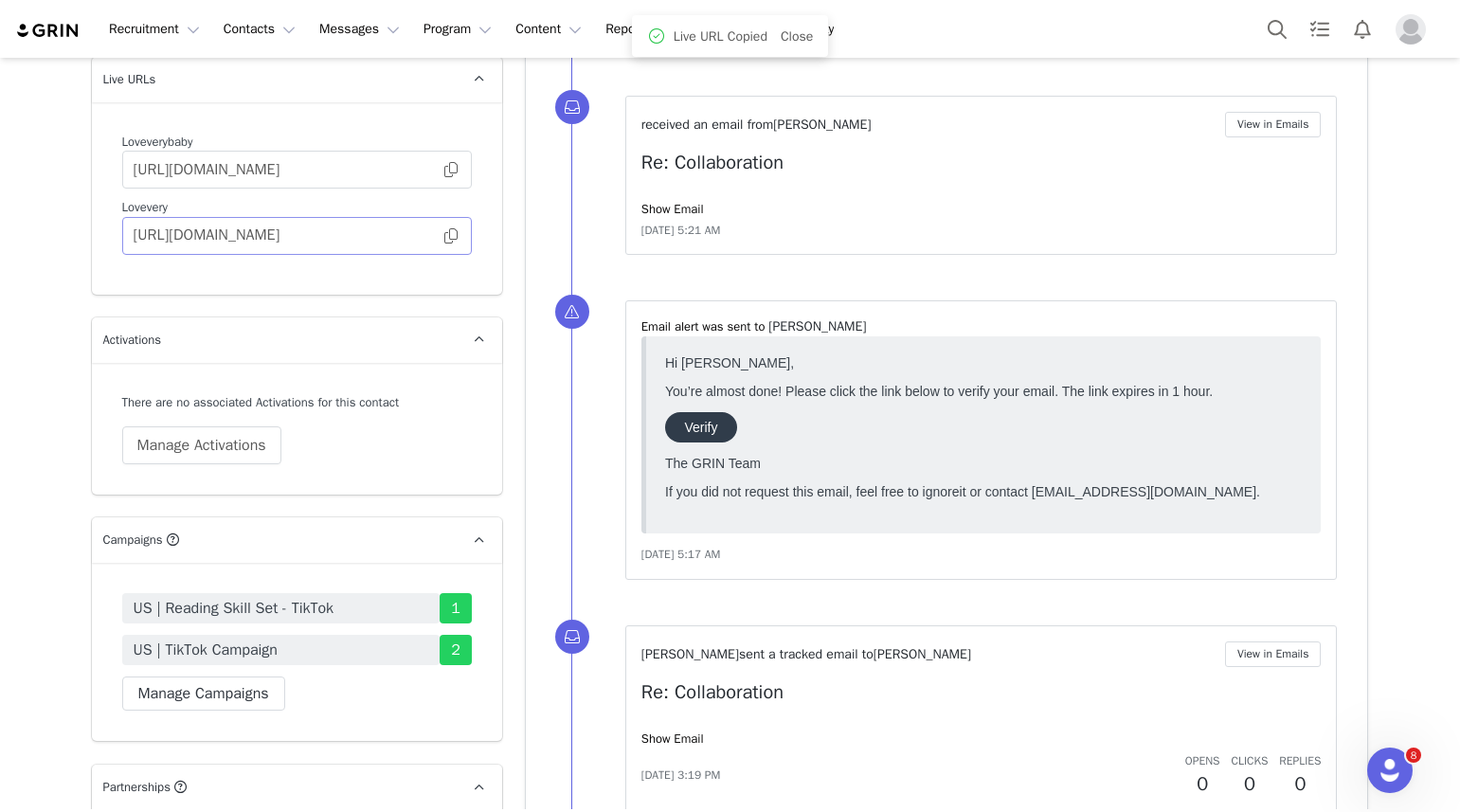 click at bounding box center [451, 236] 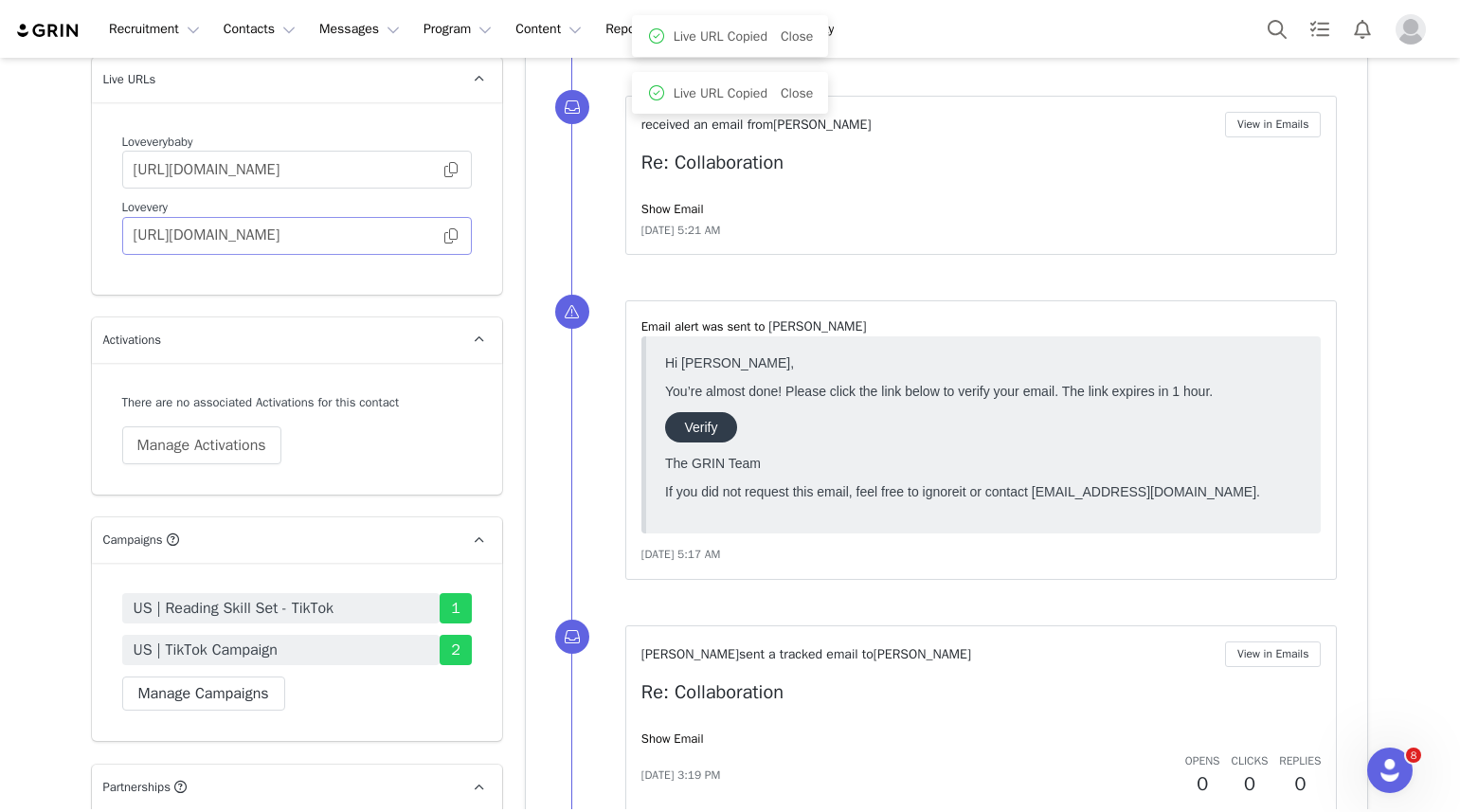 click at bounding box center (451, 236) 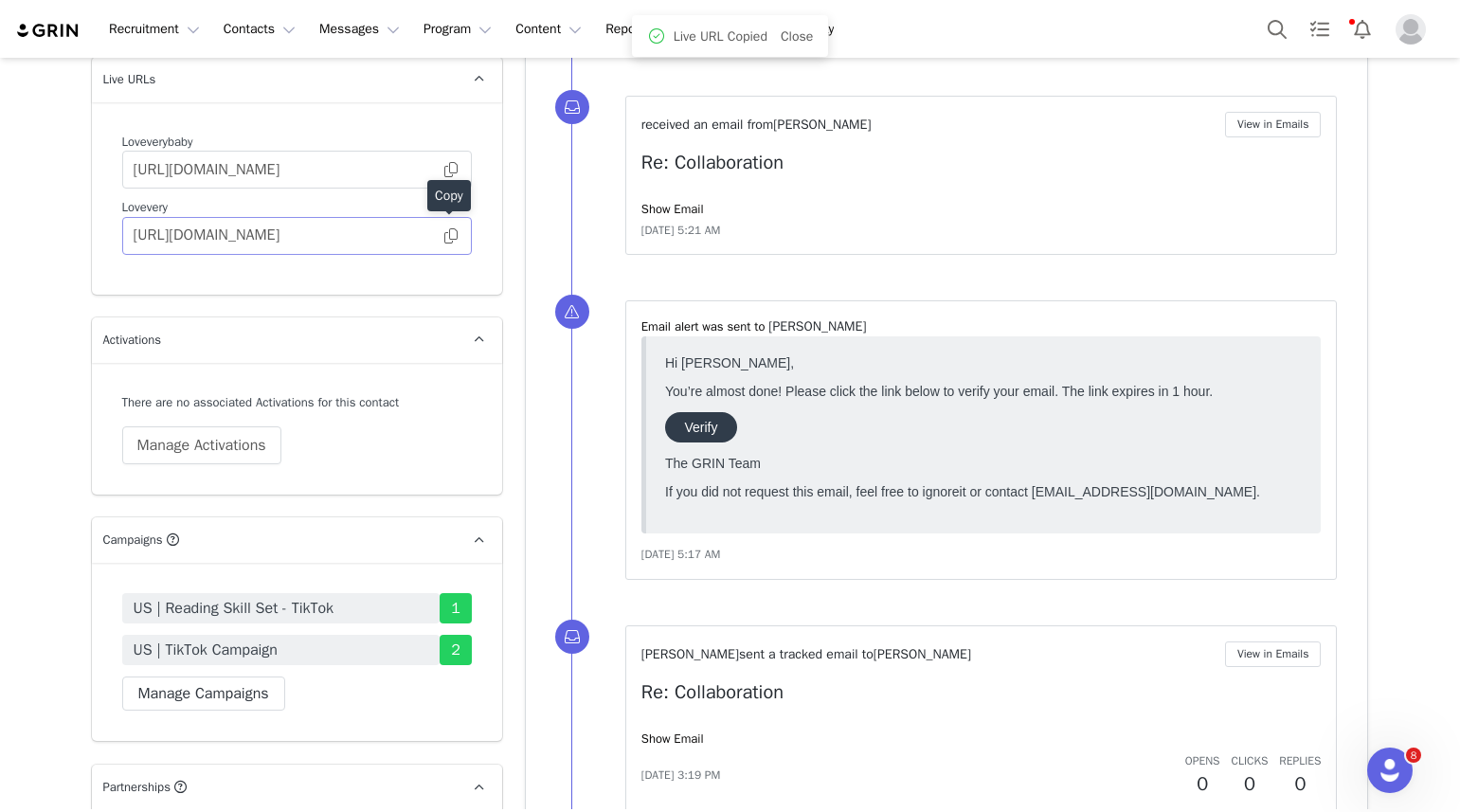 click at bounding box center [451, 236] 